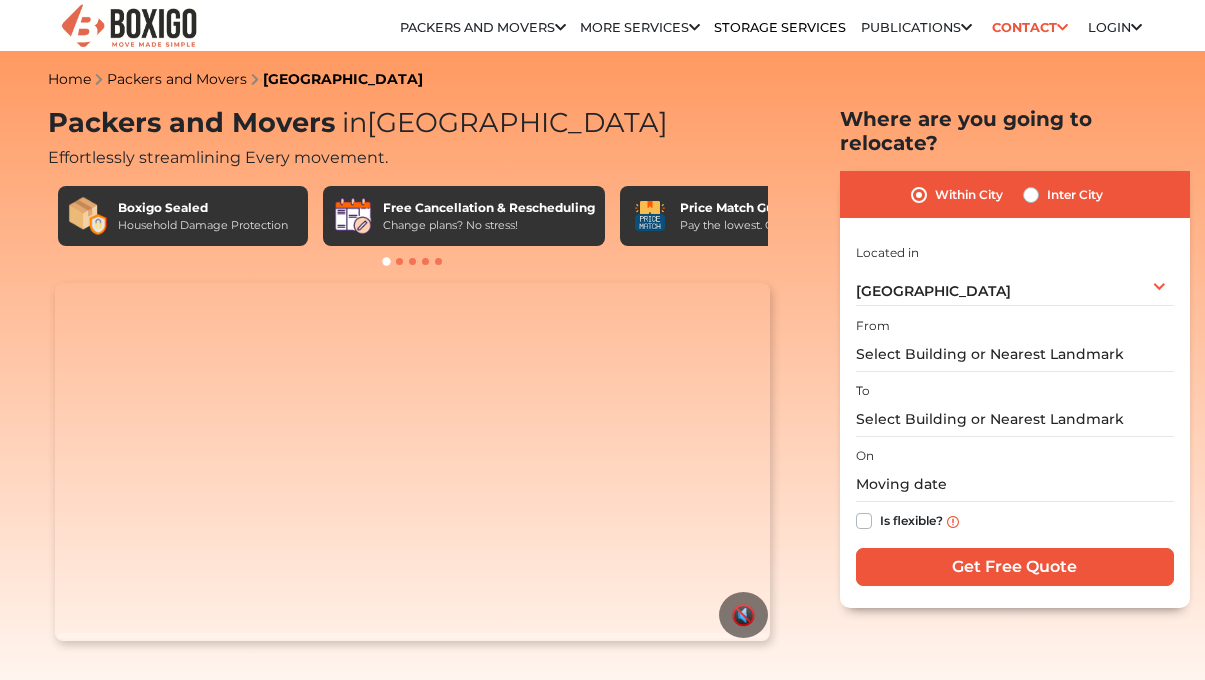 scroll, scrollTop: 0, scrollLeft: 0, axis: both 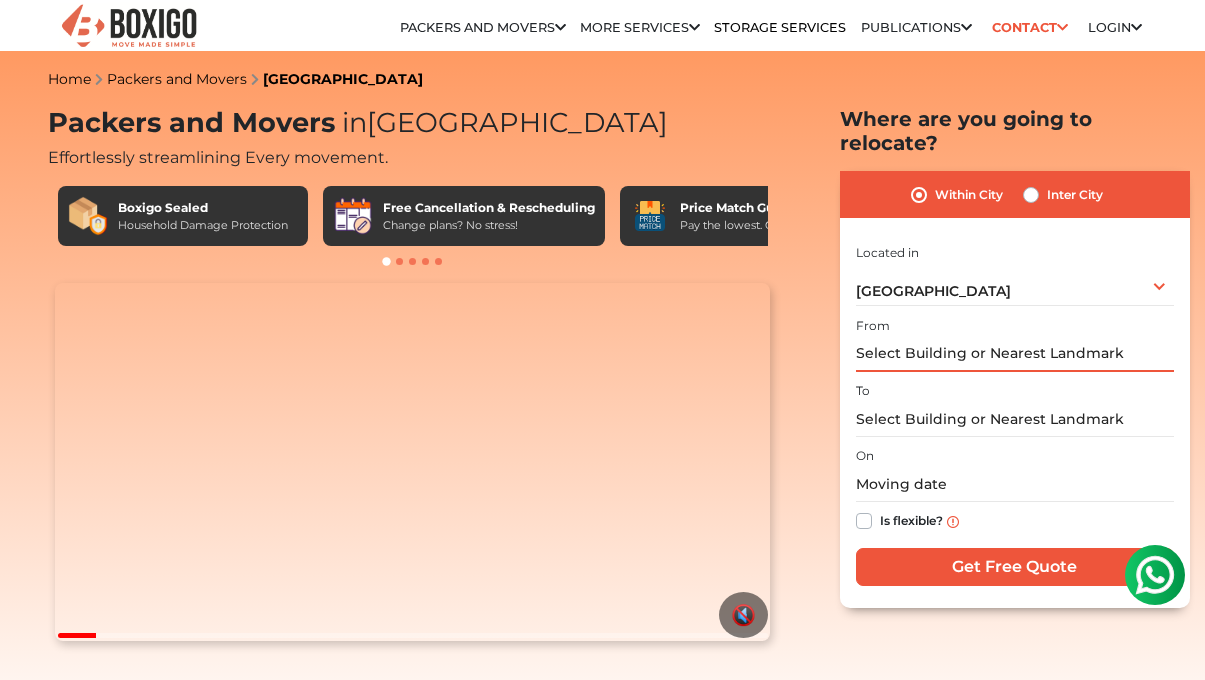 click at bounding box center [1015, 354] 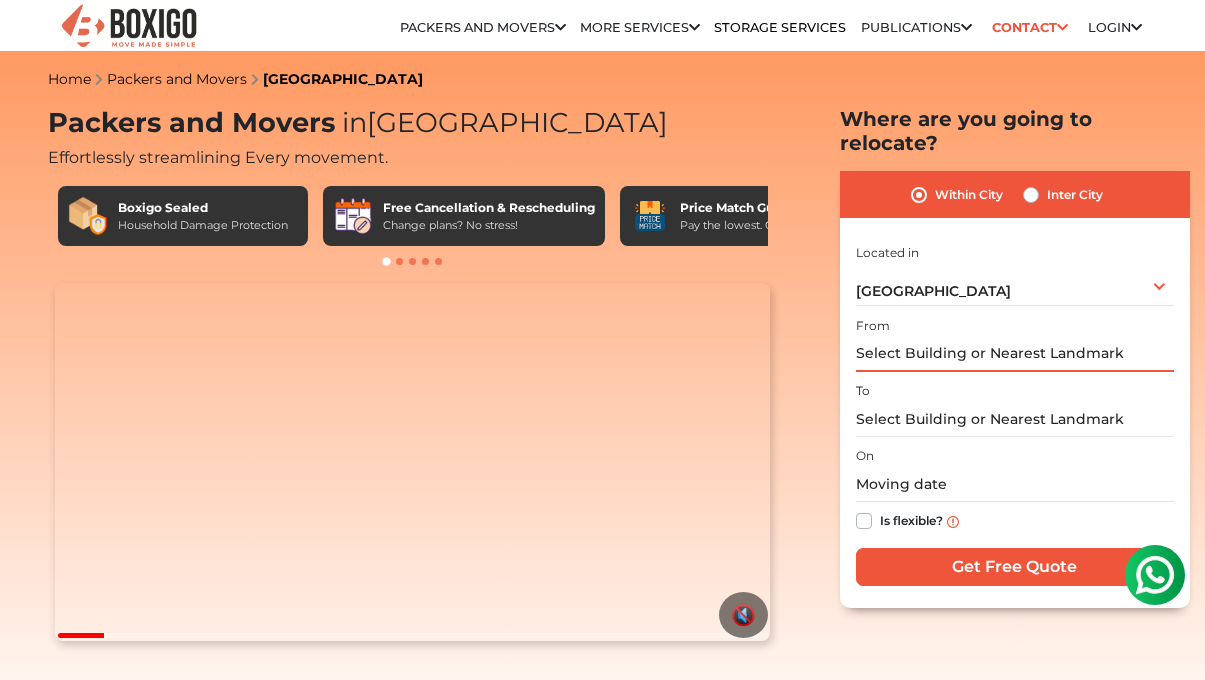 scroll, scrollTop: 0, scrollLeft: 0, axis: both 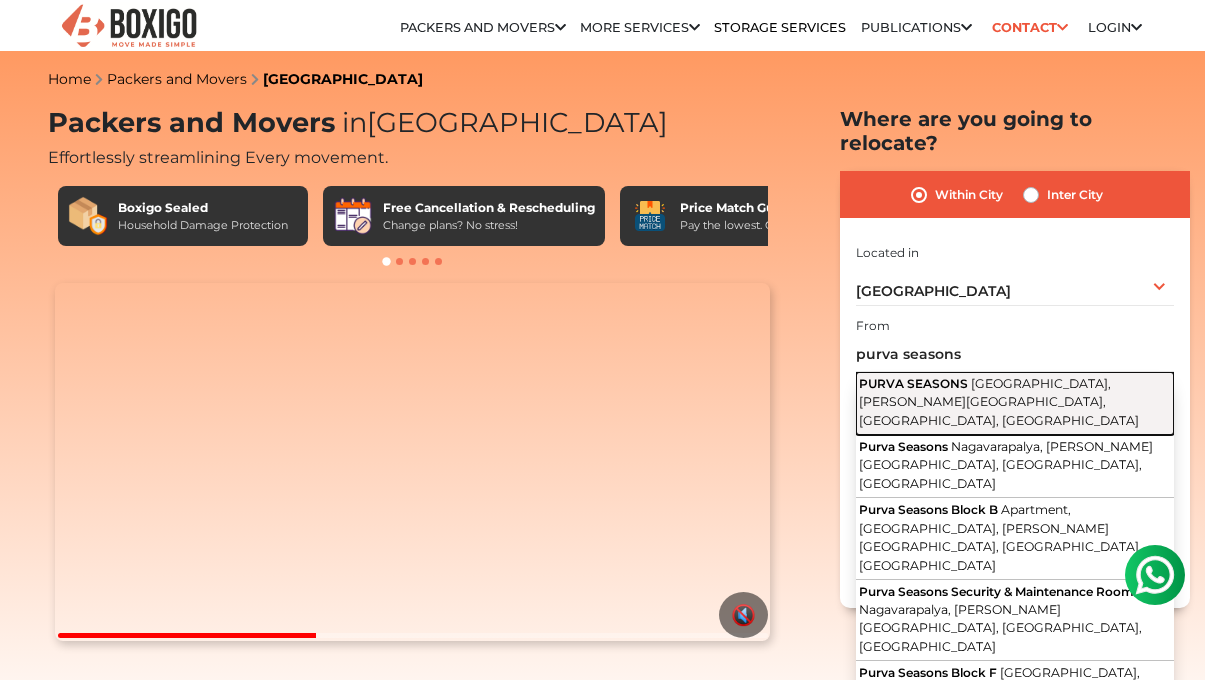 click on "[GEOGRAPHIC_DATA], [PERSON_NAME][GEOGRAPHIC_DATA], [GEOGRAPHIC_DATA], [GEOGRAPHIC_DATA]" at bounding box center [999, 402] 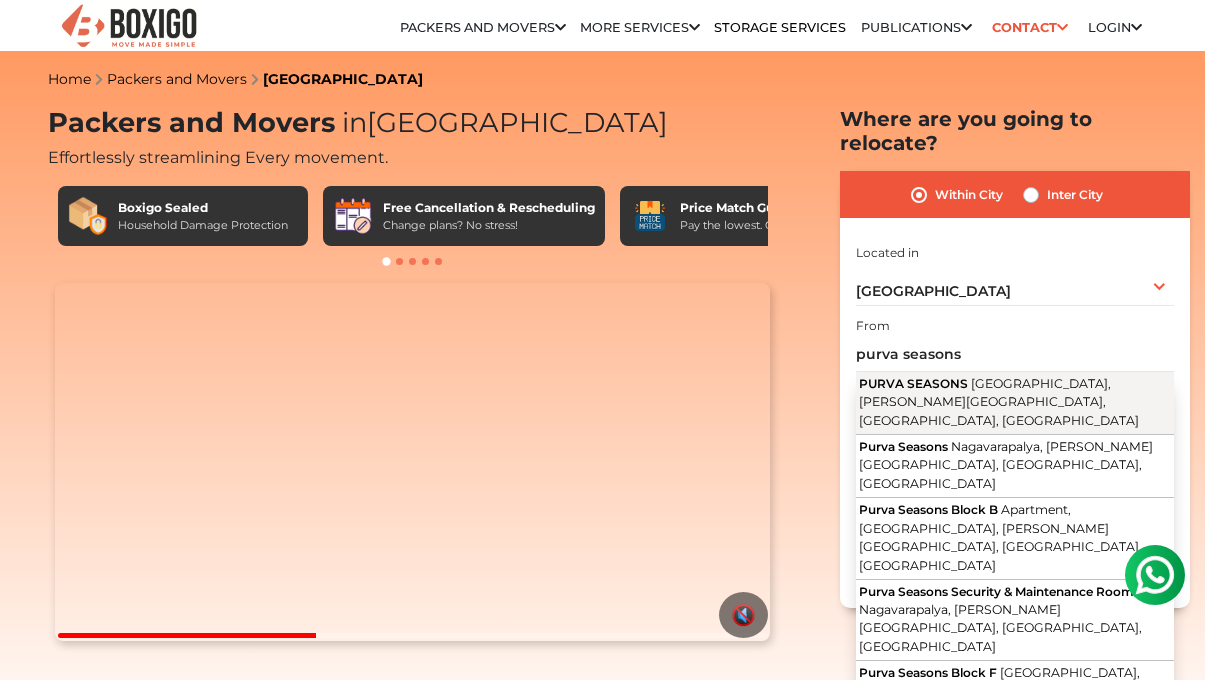 type on "PURVA SEASONS, [STREET_ADDRESS][PERSON_NAME]" 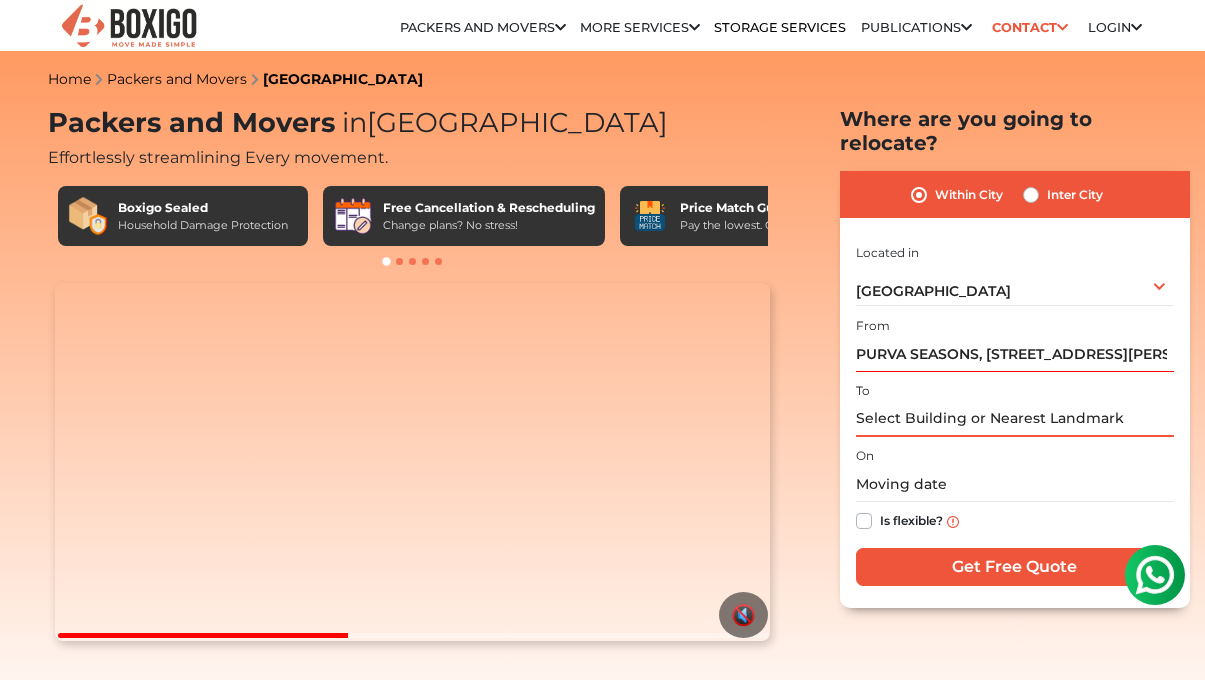 click at bounding box center (1015, 419) 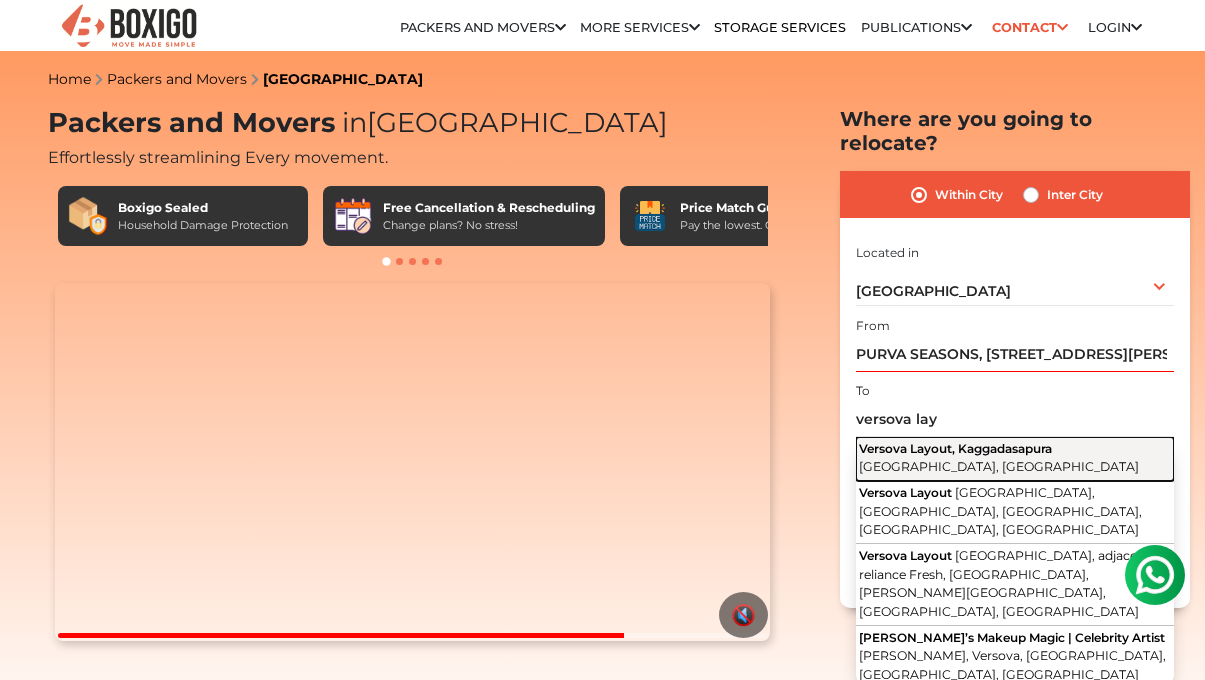 click on "Versova Layout, Kaggadasapura
[GEOGRAPHIC_DATA], [GEOGRAPHIC_DATA]" at bounding box center (1015, 459) 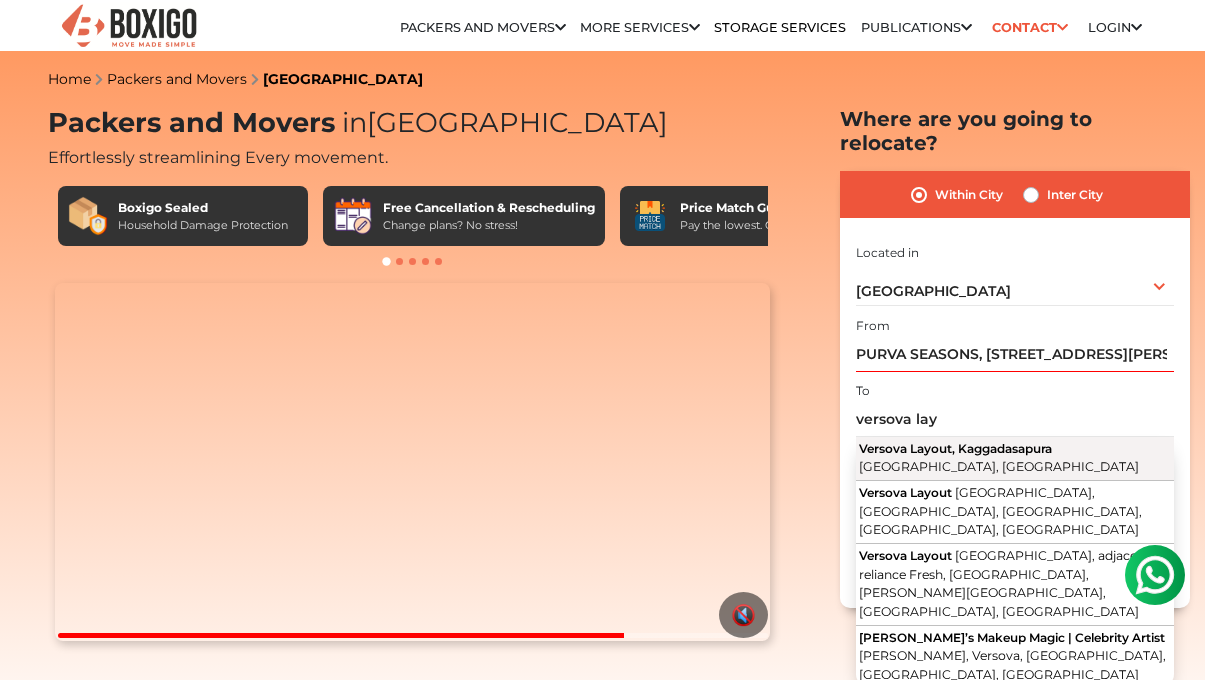 type on "Versova Layout, Kaggadasapura, [GEOGRAPHIC_DATA], [GEOGRAPHIC_DATA]" 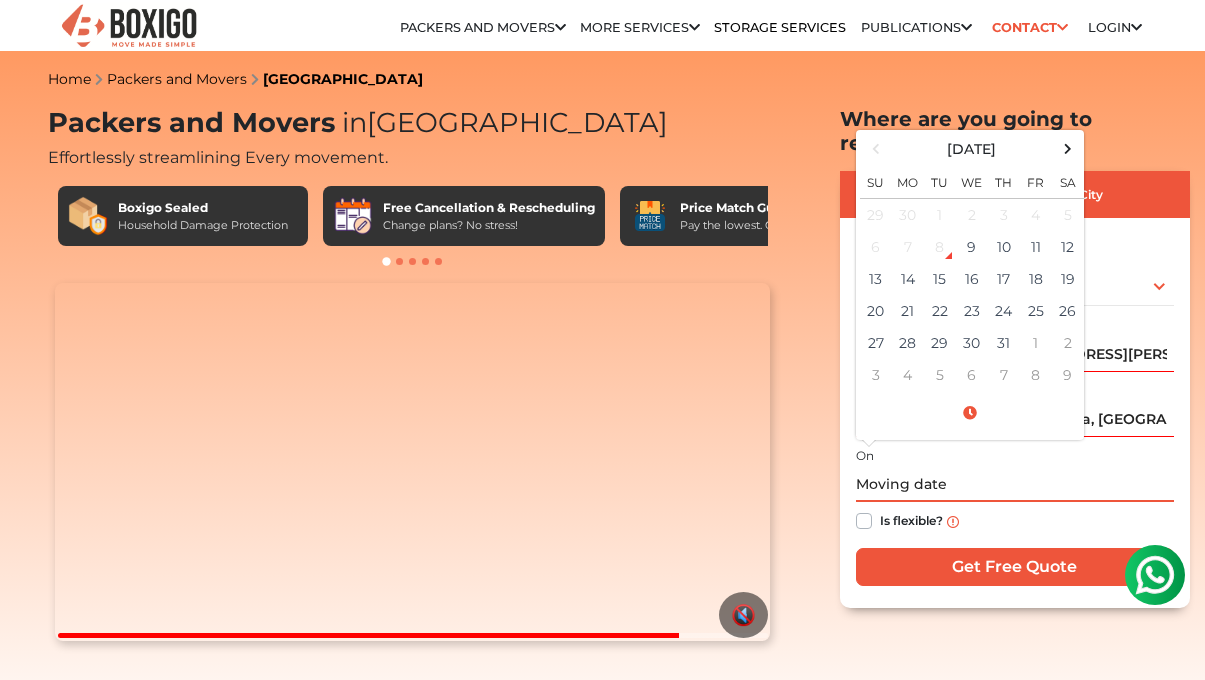 click at bounding box center (1015, 484) 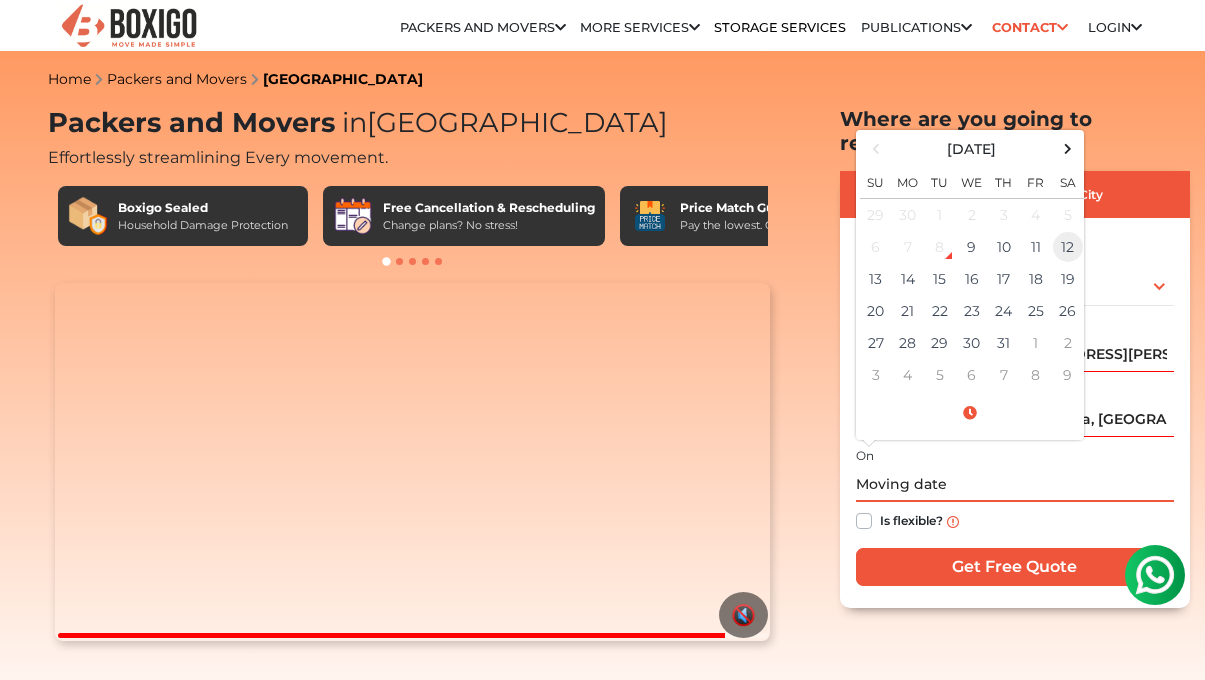 click on "12" at bounding box center (1068, 247) 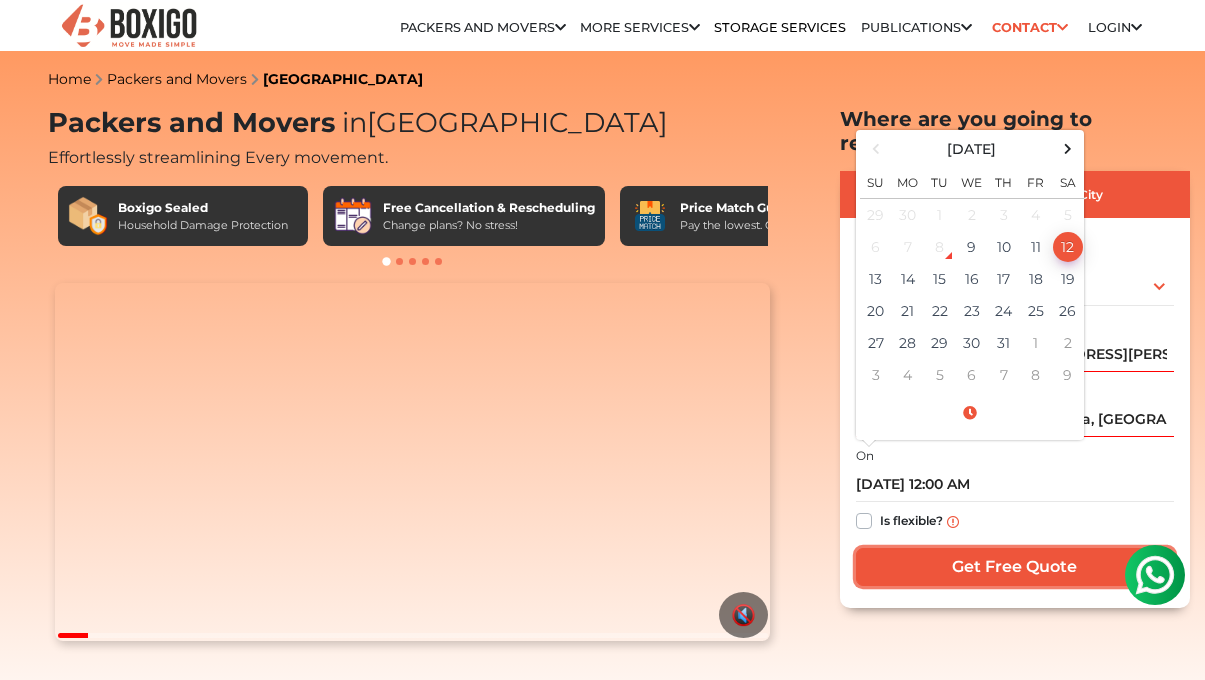 click on "Get Free Quote" at bounding box center (1015, 567) 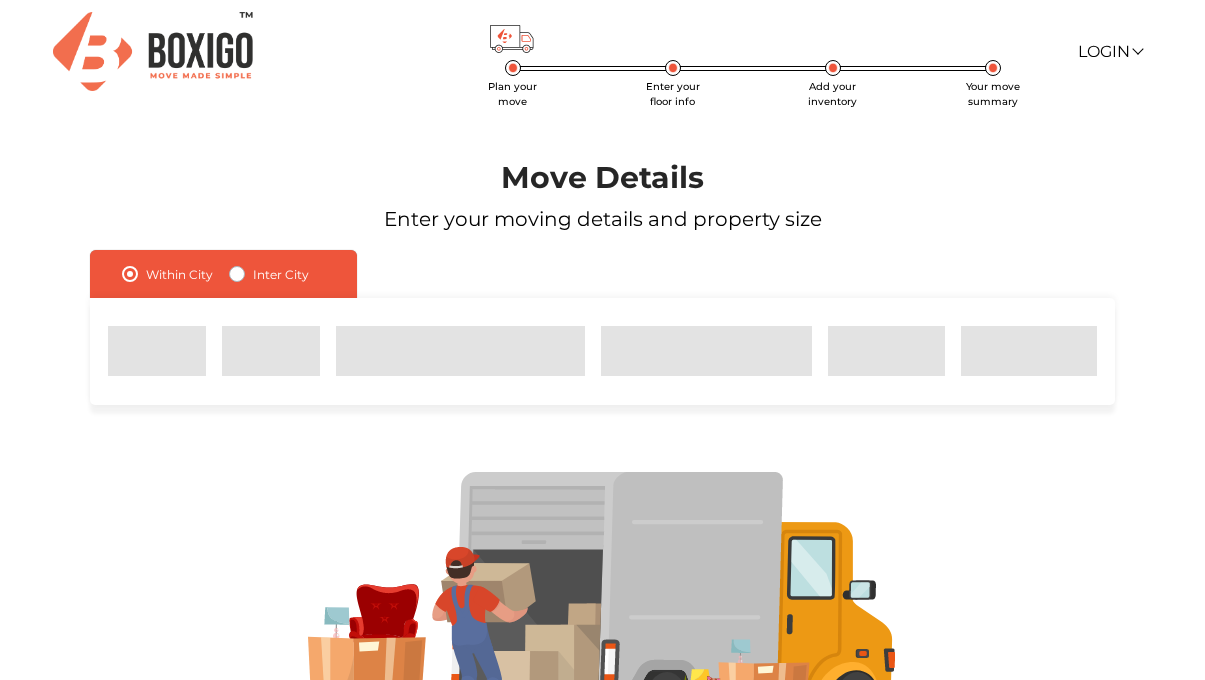 scroll, scrollTop: 0, scrollLeft: 0, axis: both 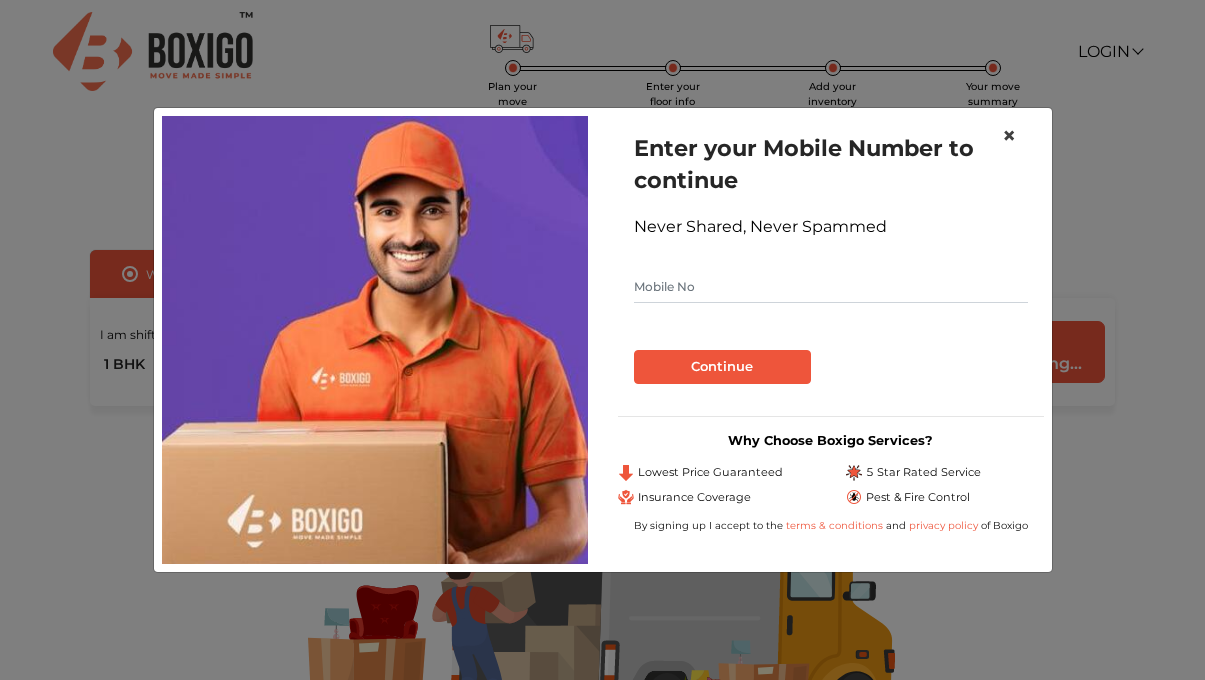 click on "×" at bounding box center [1009, 135] 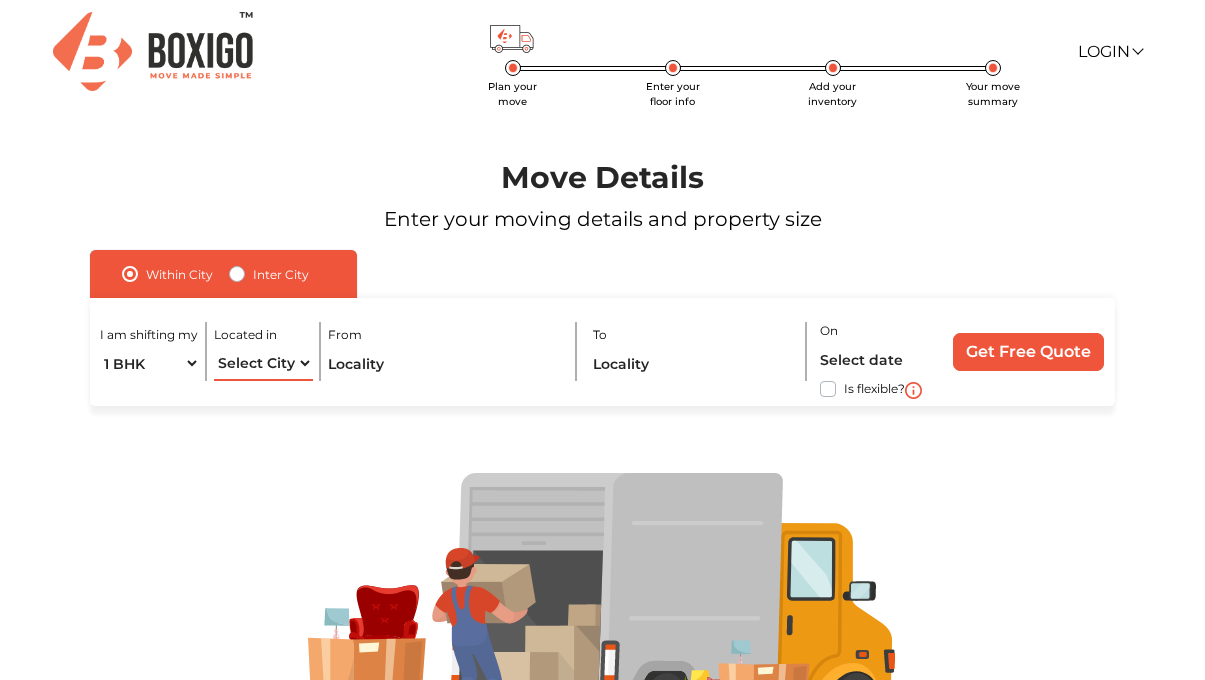 click on "Select City Bangalore Bengaluru Bhopal Bhubaneswar Chennai Coimbatore Cuttack Delhi Gulbarga Gurugram Guwahati Hyderabad Indore Jaipur Kalyan & Dombivali Kochi Kolkata Lucknow Madurai Mangalore Mumbai Mysore Navi Mumbai Noida Patna Pune Raipur Secunderabad Siliguri Srirangam Thane Thiruvananthapuram Vijayawada Visakhapatnam Warangal" at bounding box center [263, 363] 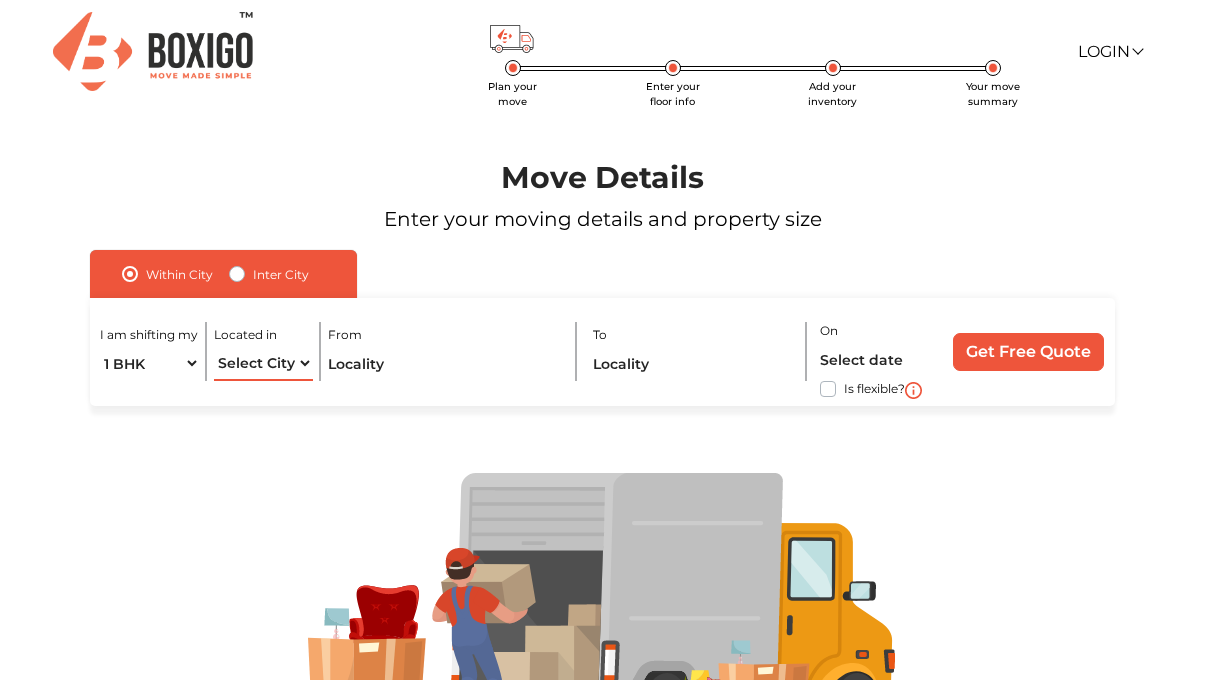 select on "[GEOGRAPHIC_DATA]" 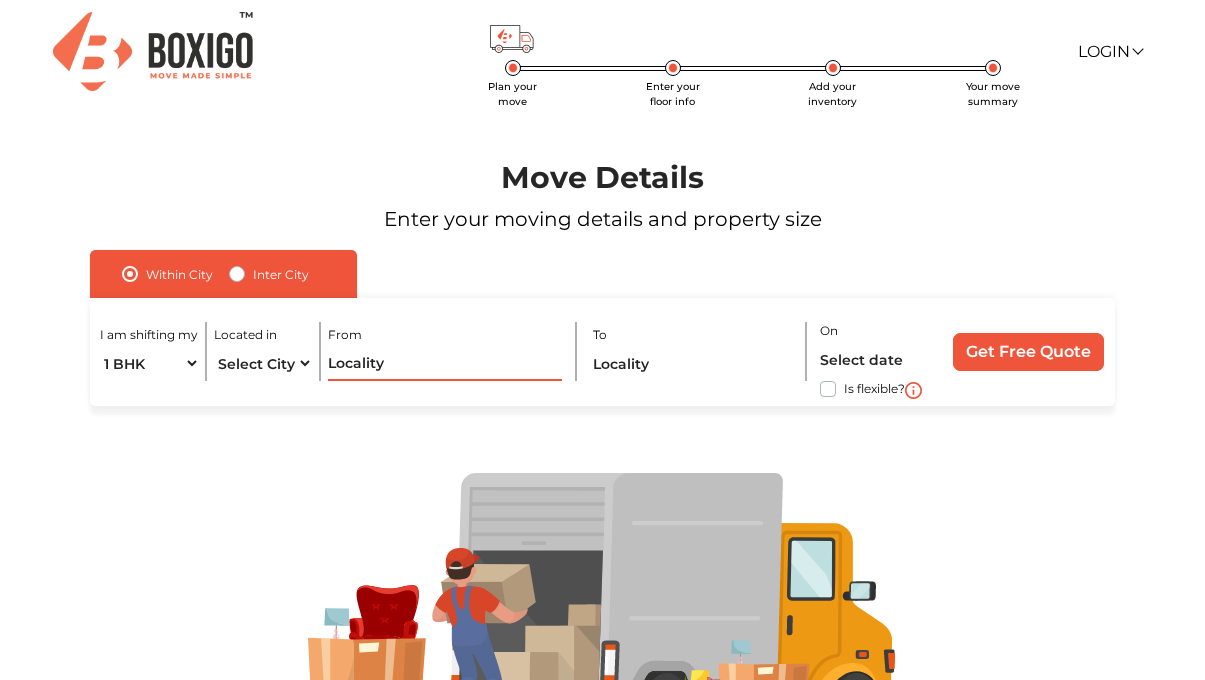click at bounding box center (445, 363) 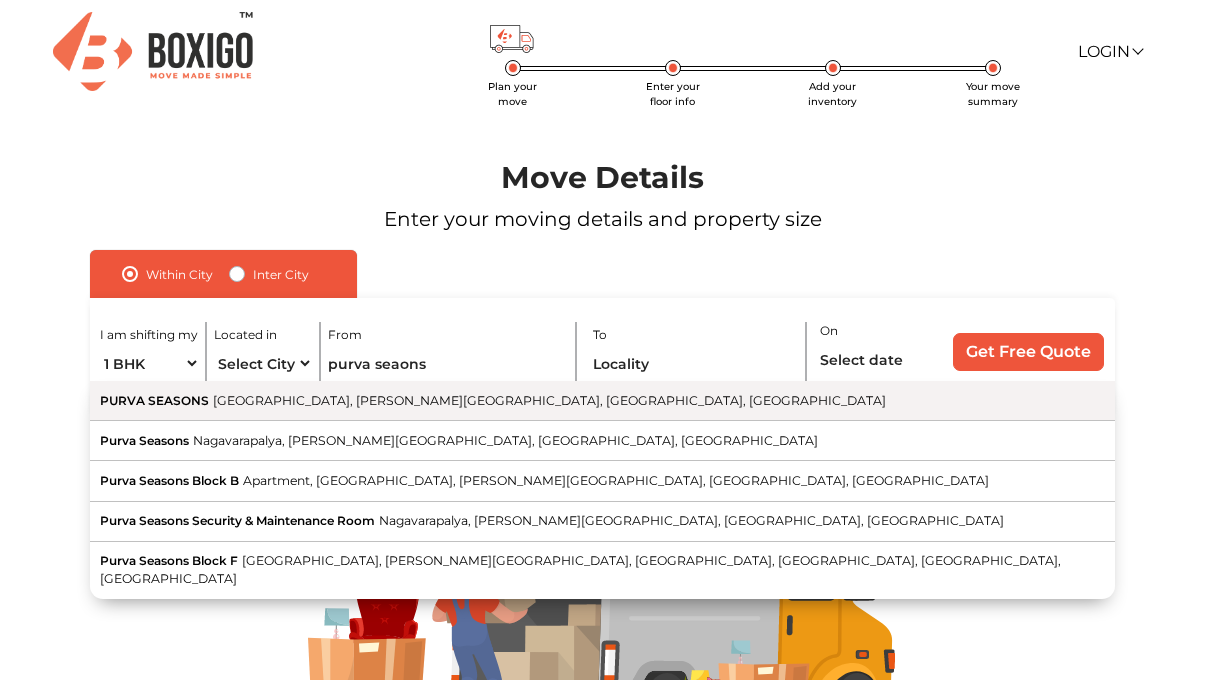 click on "[GEOGRAPHIC_DATA], [PERSON_NAME][GEOGRAPHIC_DATA], [GEOGRAPHIC_DATA], [GEOGRAPHIC_DATA]" at bounding box center (549, 400) 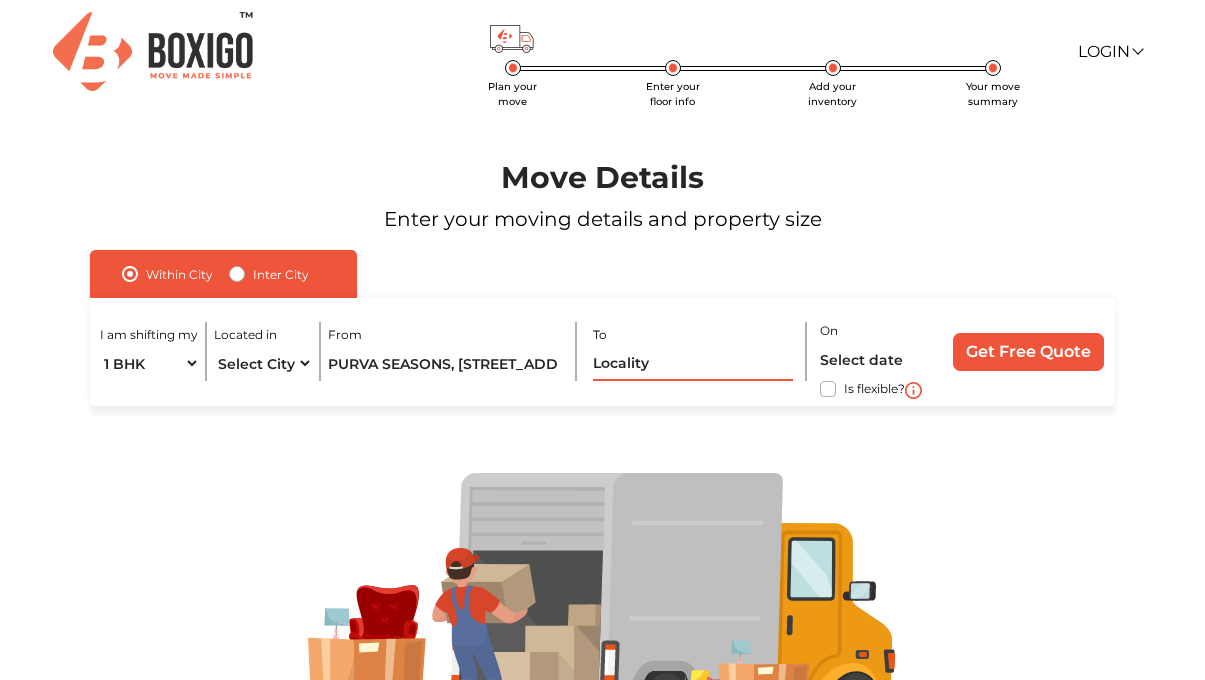 click at bounding box center (693, 363) 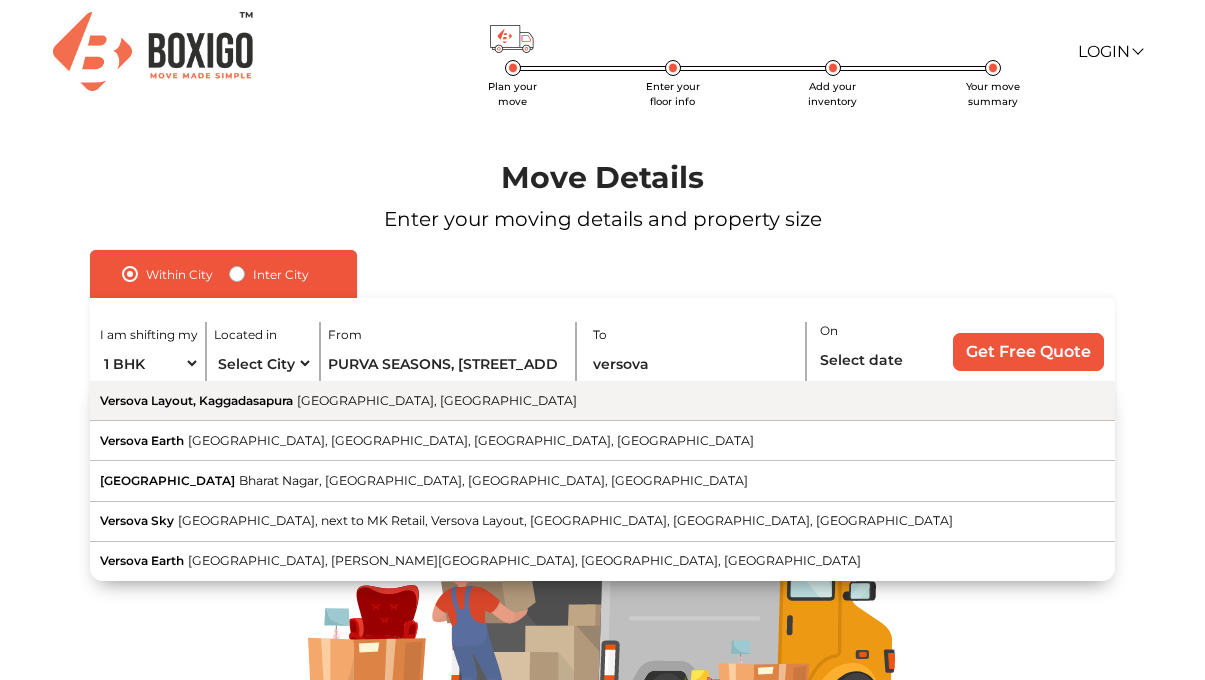 click on "Versova Layout, Kaggadasapura [GEOGRAPHIC_DATA], [GEOGRAPHIC_DATA]" at bounding box center (602, 401) 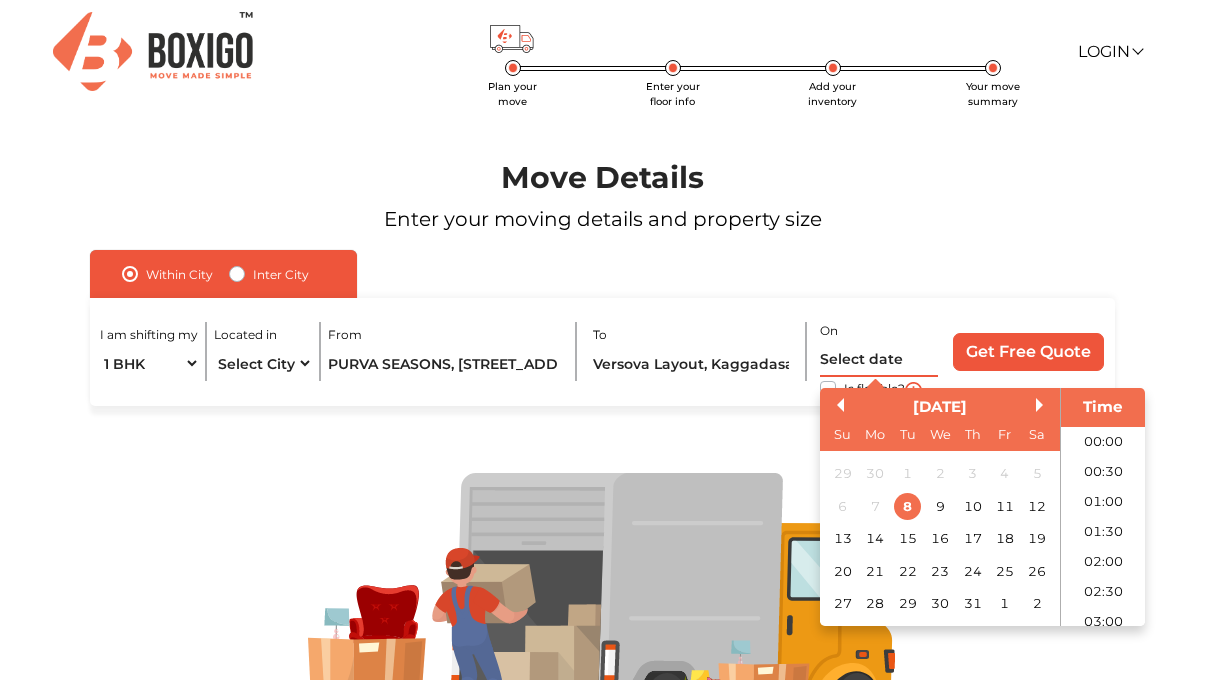 click at bounding box center (879, 359) 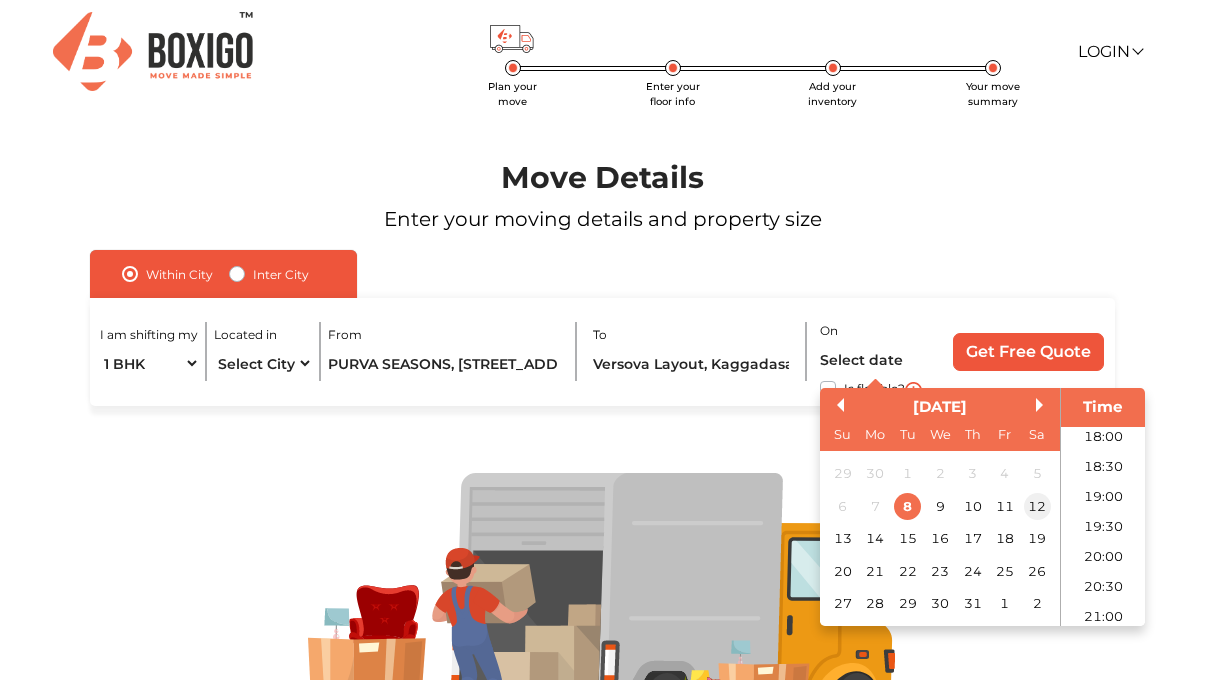 click on "12" at bounding box center [1037, 505] 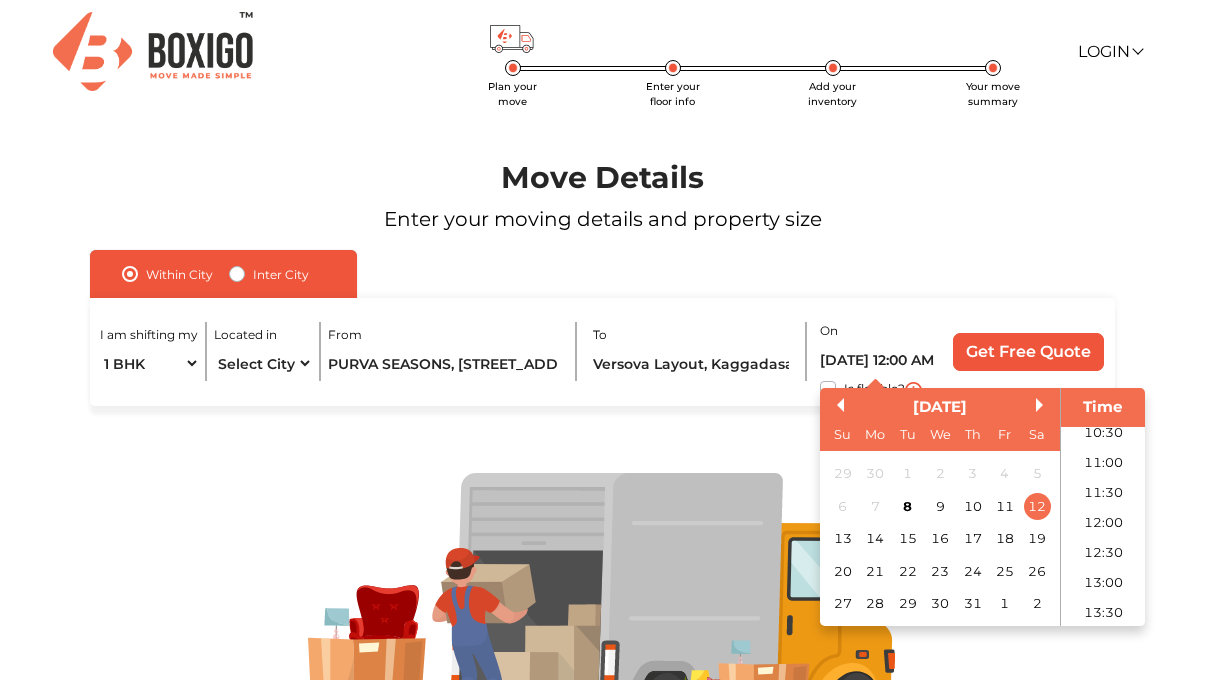 scroll, scrollTop: 626, scrollLeft: 0, axis: vertical 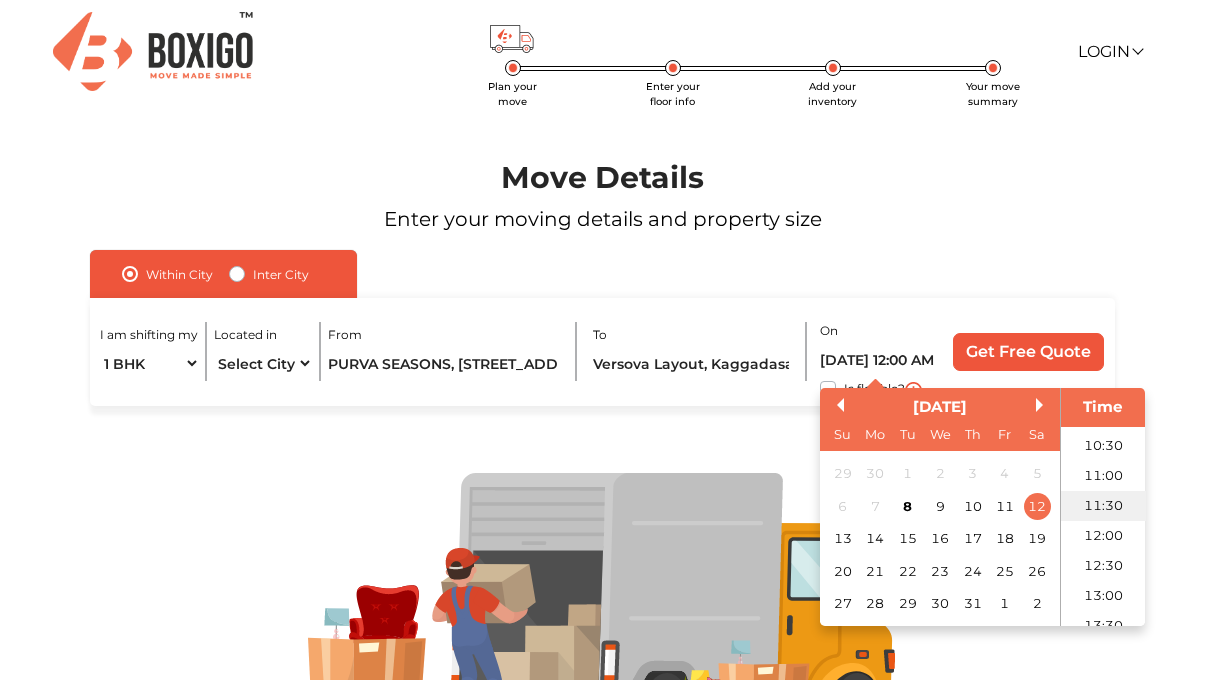 click on "11:30" at bounding box center [1103, 505] 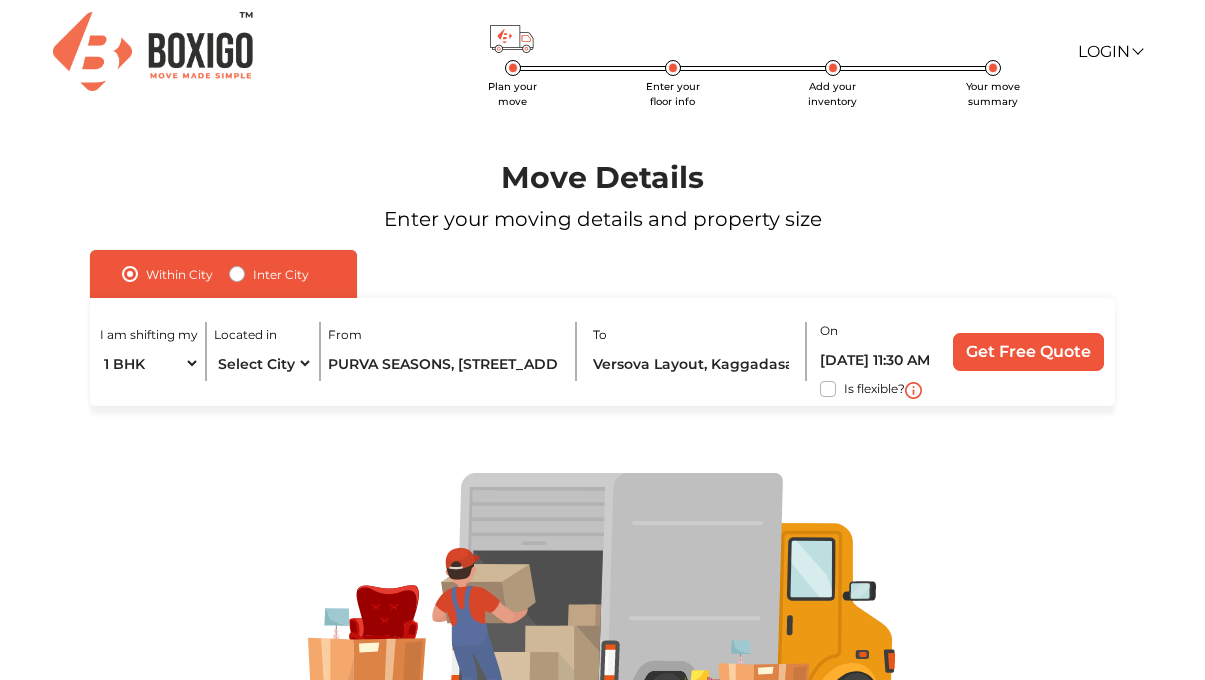 scroll, scrollTop: 129, scrollLeft: 0, axis: vertical 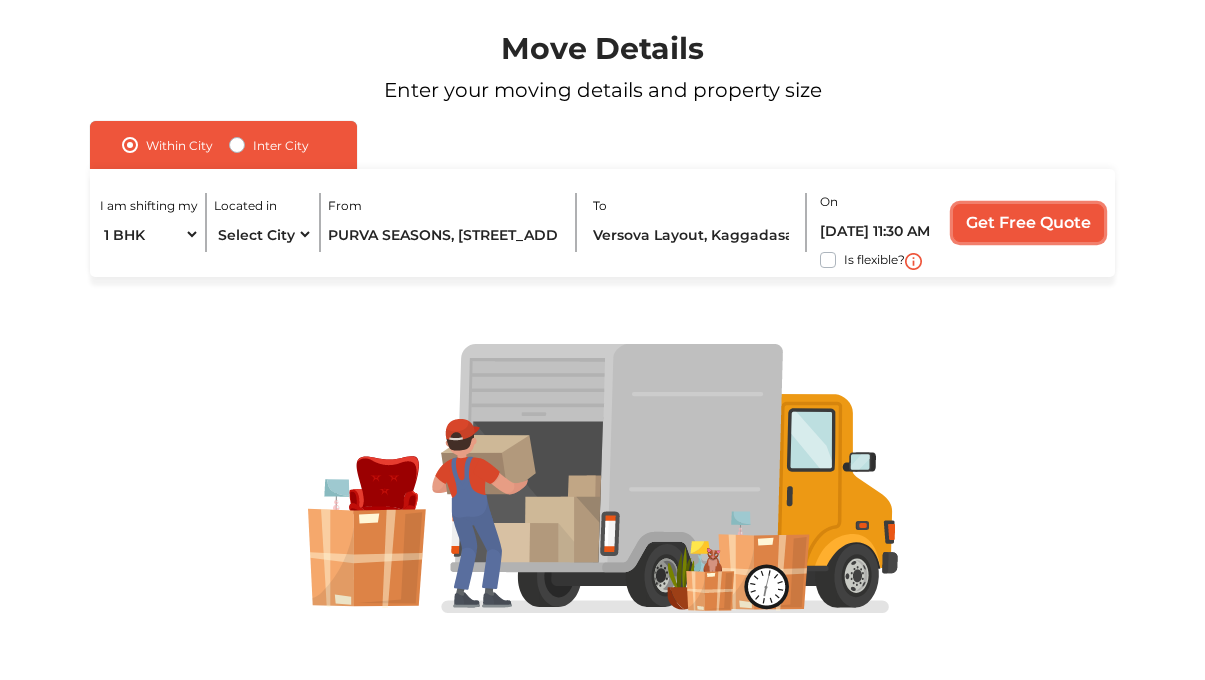 click on "Get Free Quote" at bounding box center [1028, 223] 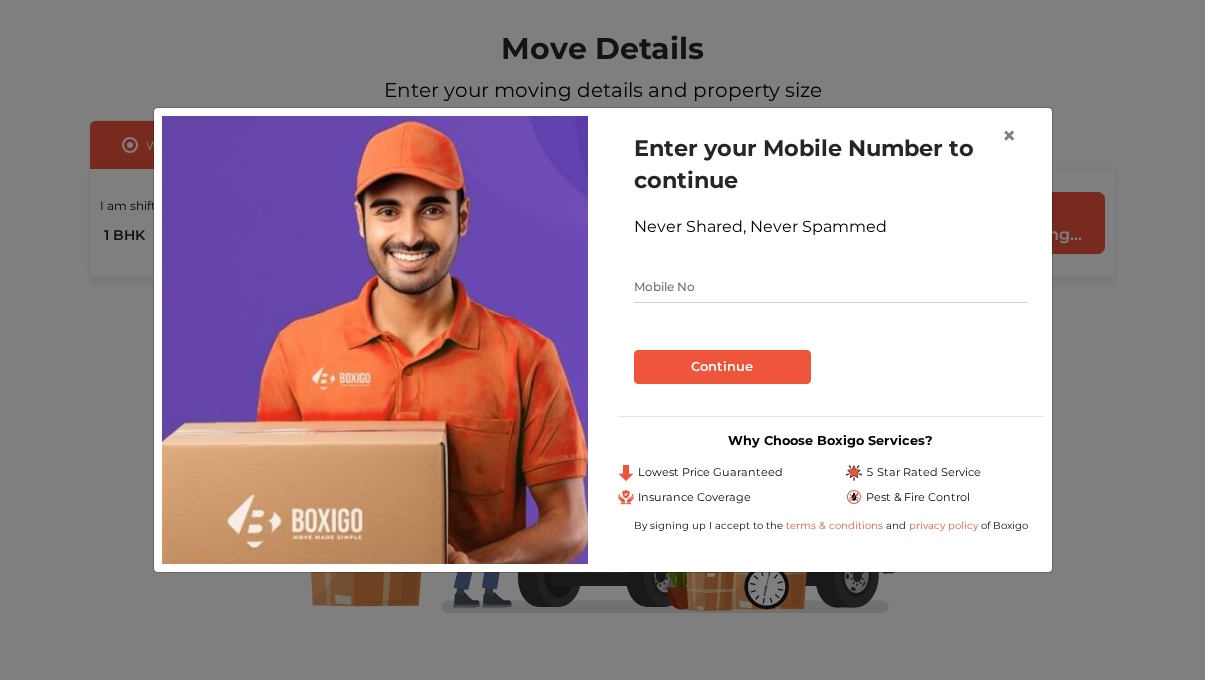 click at bounding box center [831, 287] 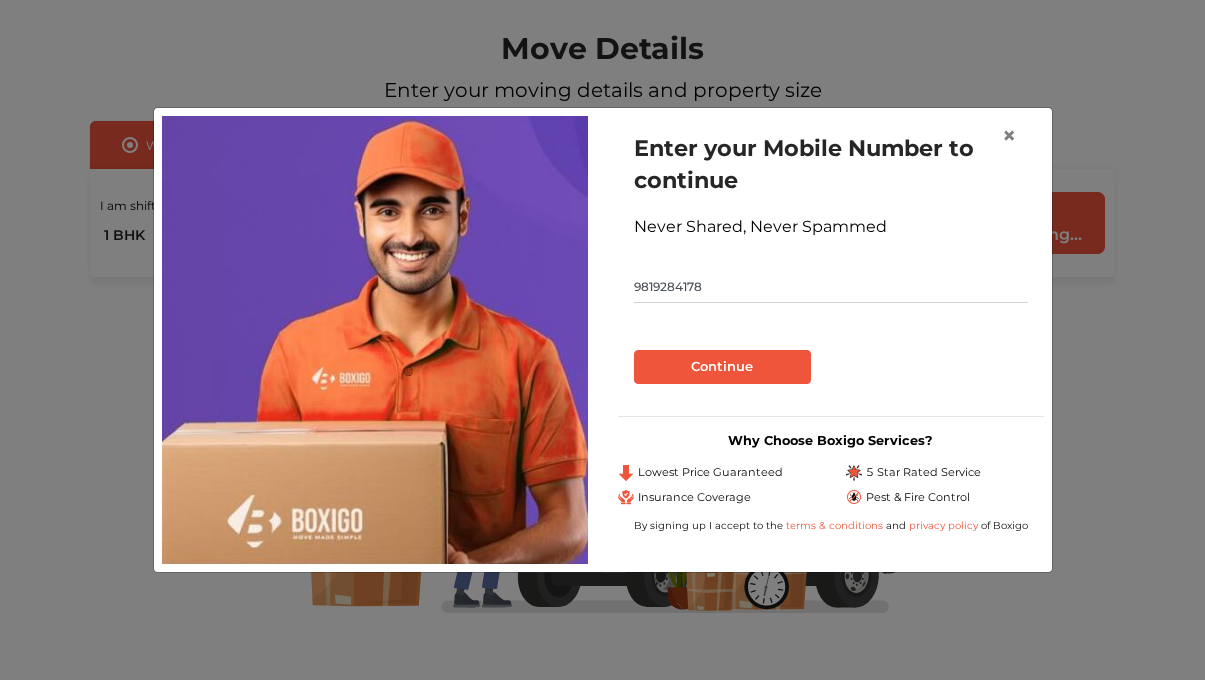 type on "9819284178" 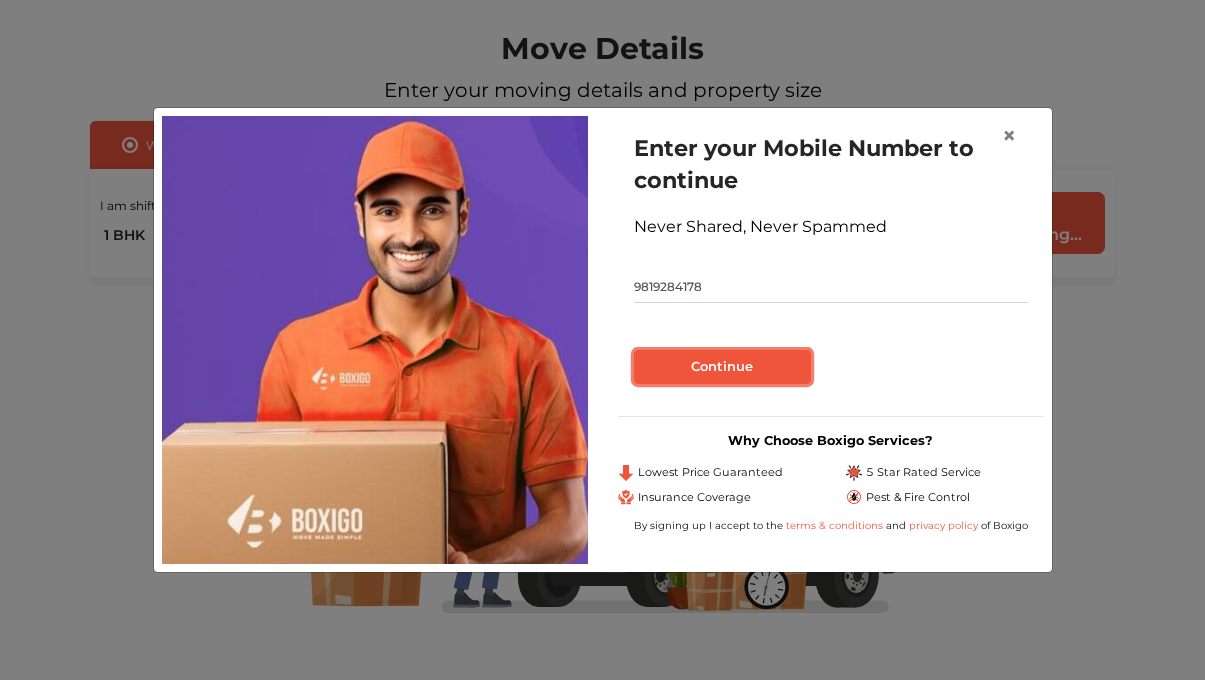 click on "Continue" at bounding box center (722, 367) 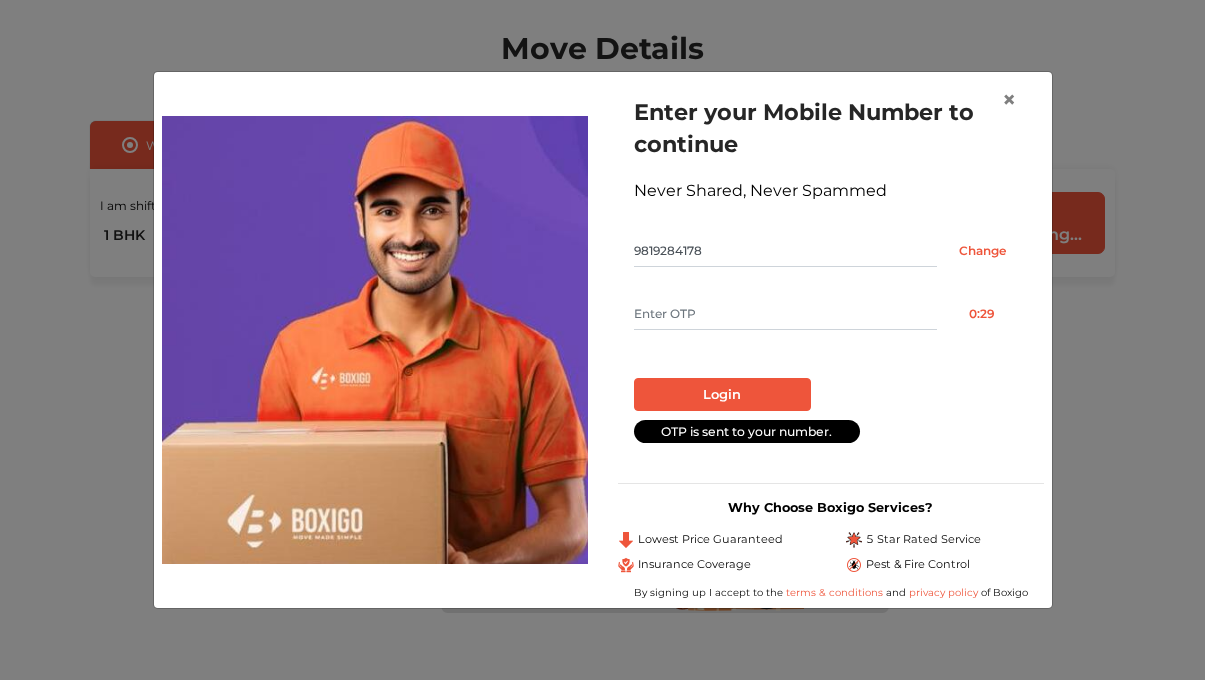 click at bounding box center [785, 314] 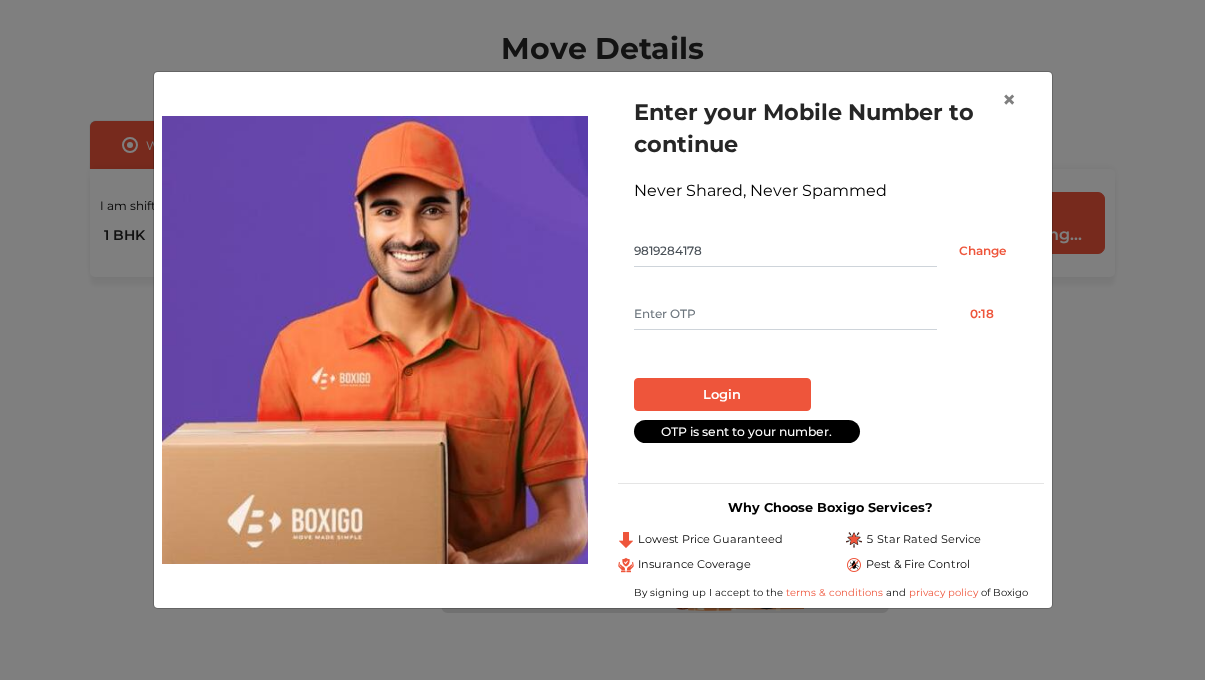 click at bounding box center [785, 314] 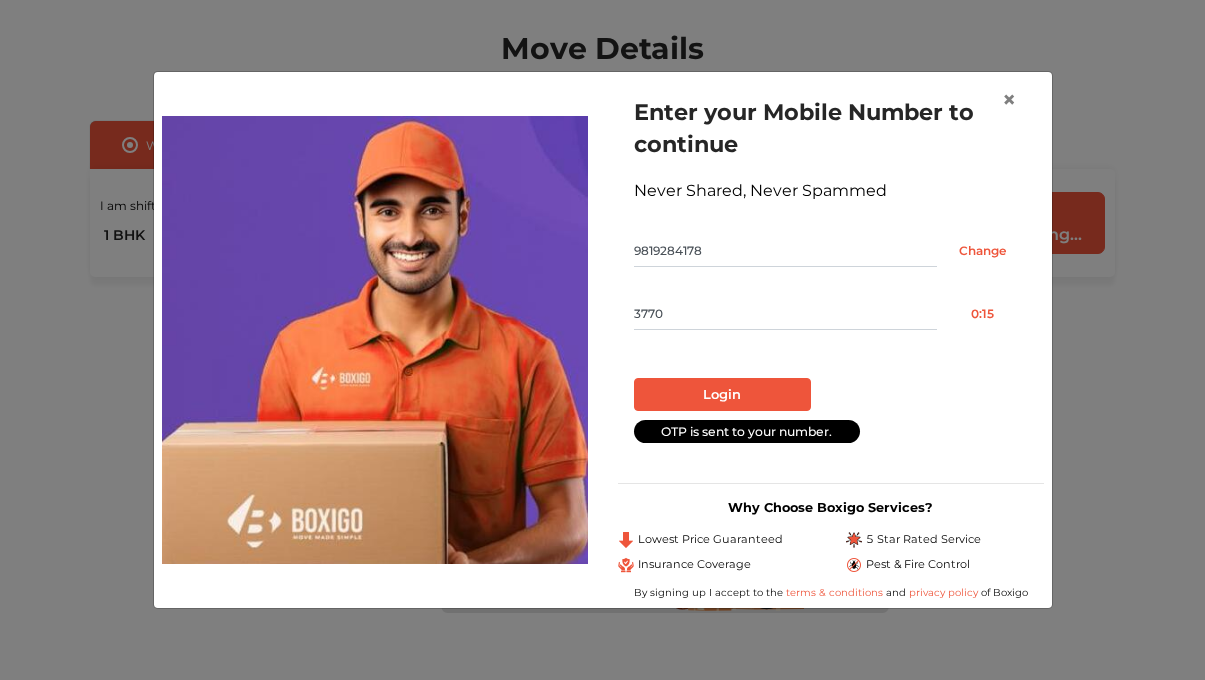 type on "3770" 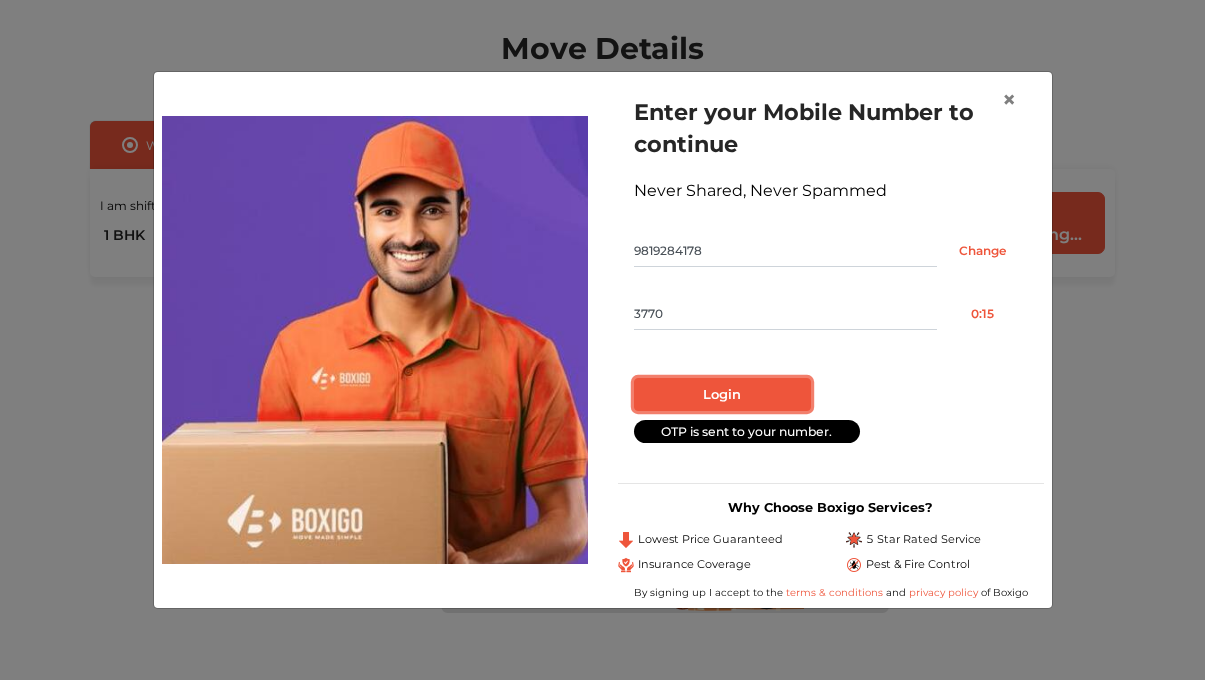 click on "Login" at bounding box center (722, 395) 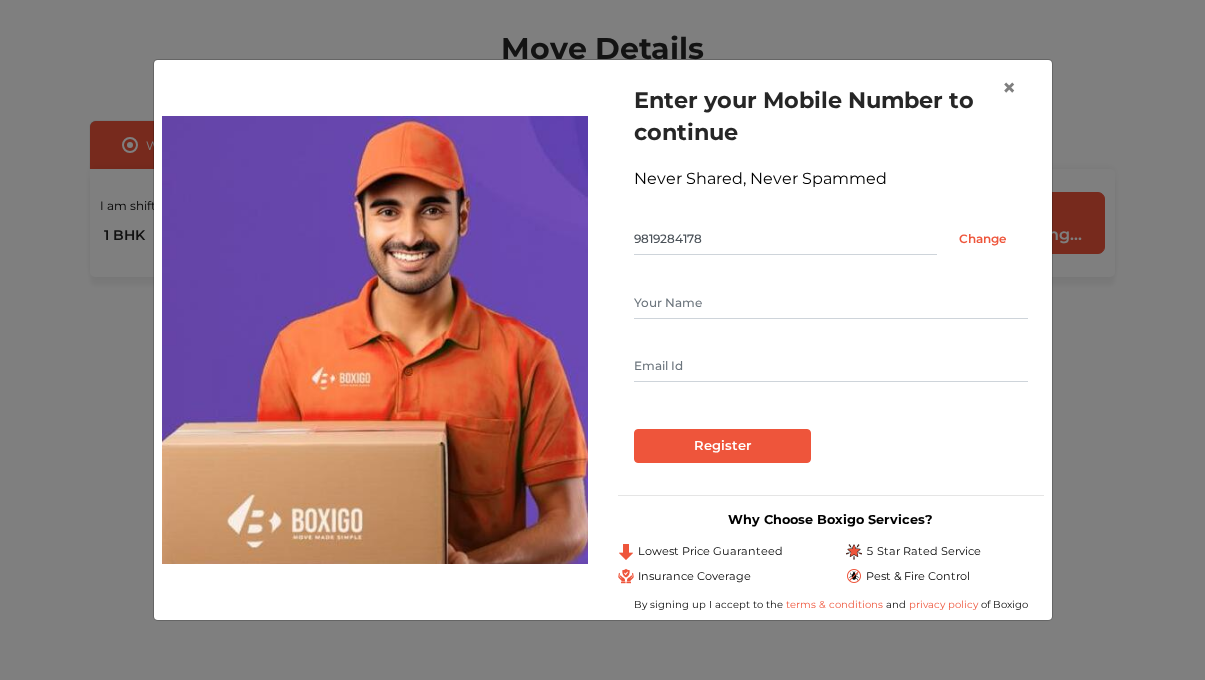 click at bounding box center (831, 303) 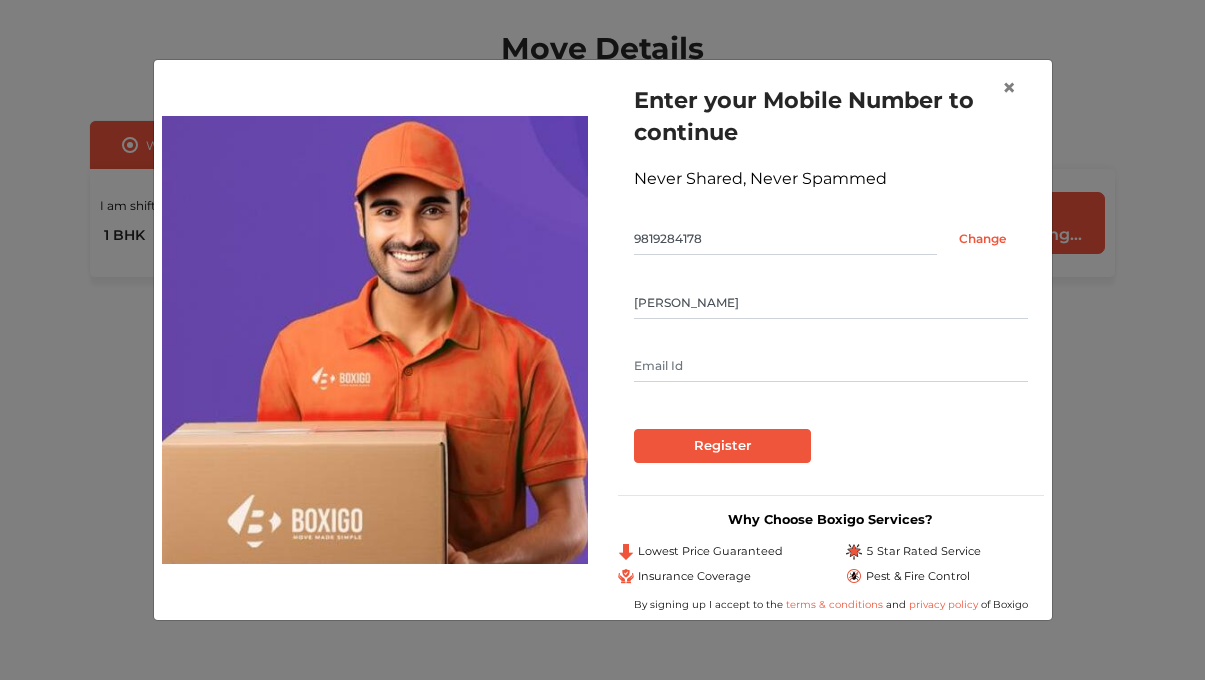 type on "dean" 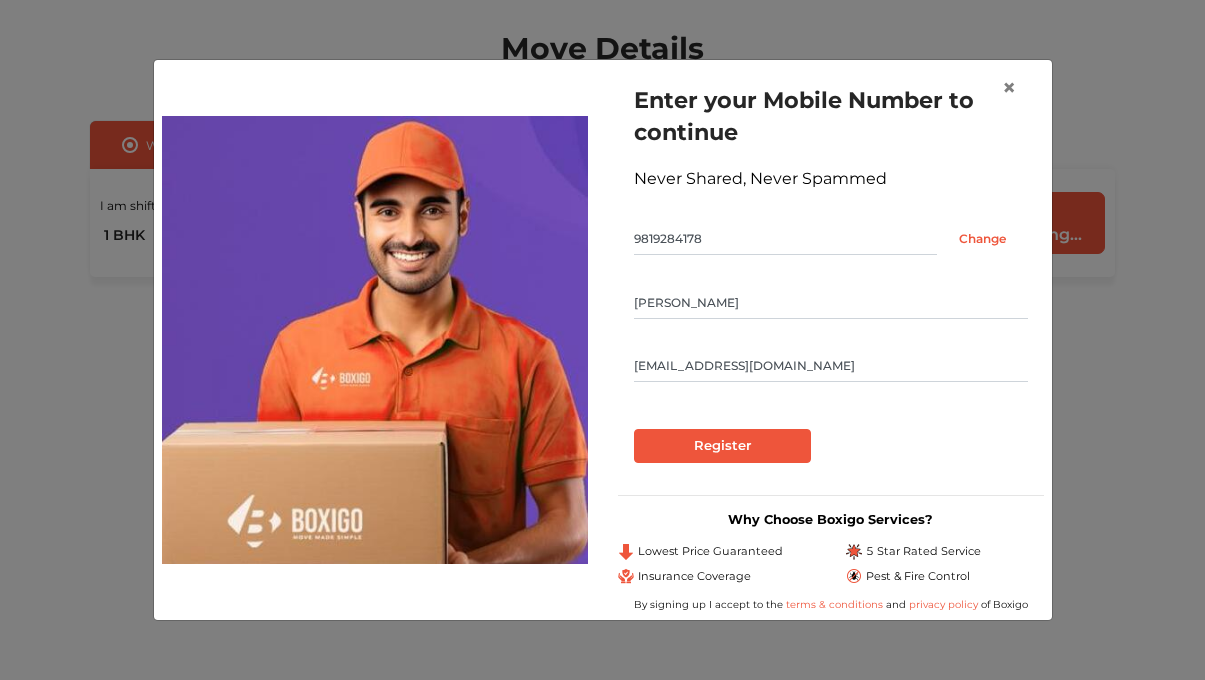 type on "deangomes83@gmail.com" 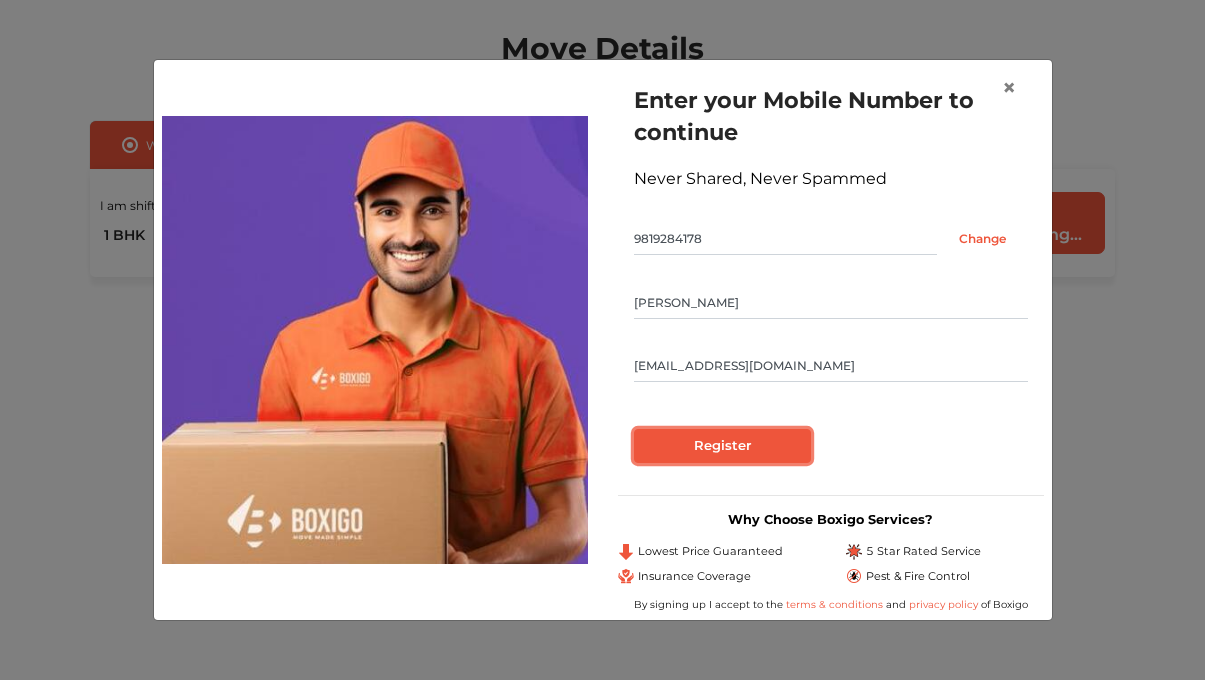 click on "Register" at bounding box center [722, 446] 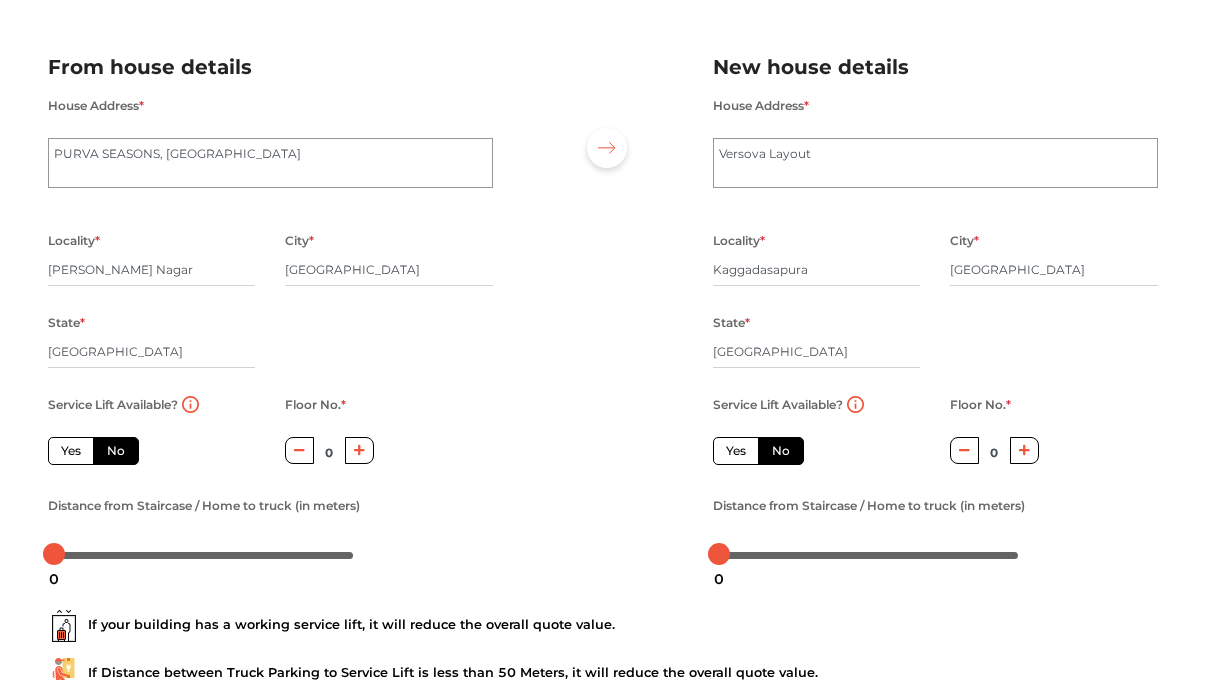 scroll, scrollTop: 129, scrollLeft: 0, axis: vertical 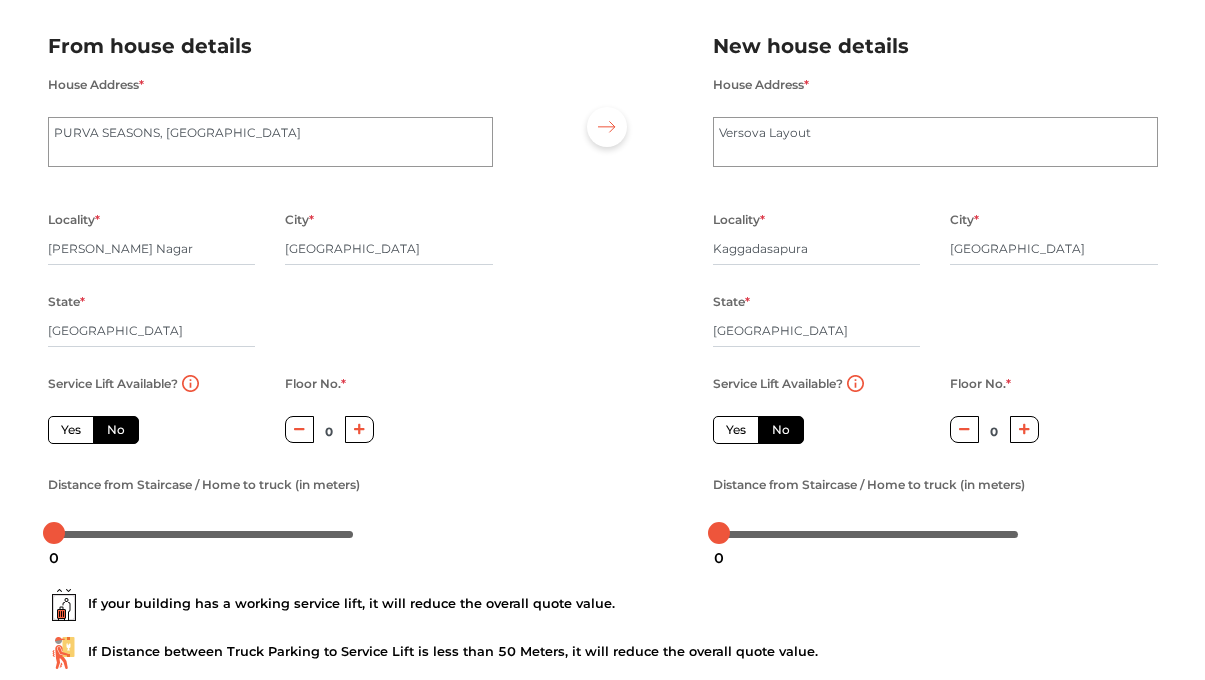 click on "Yes" at bounding box center [71, 430] 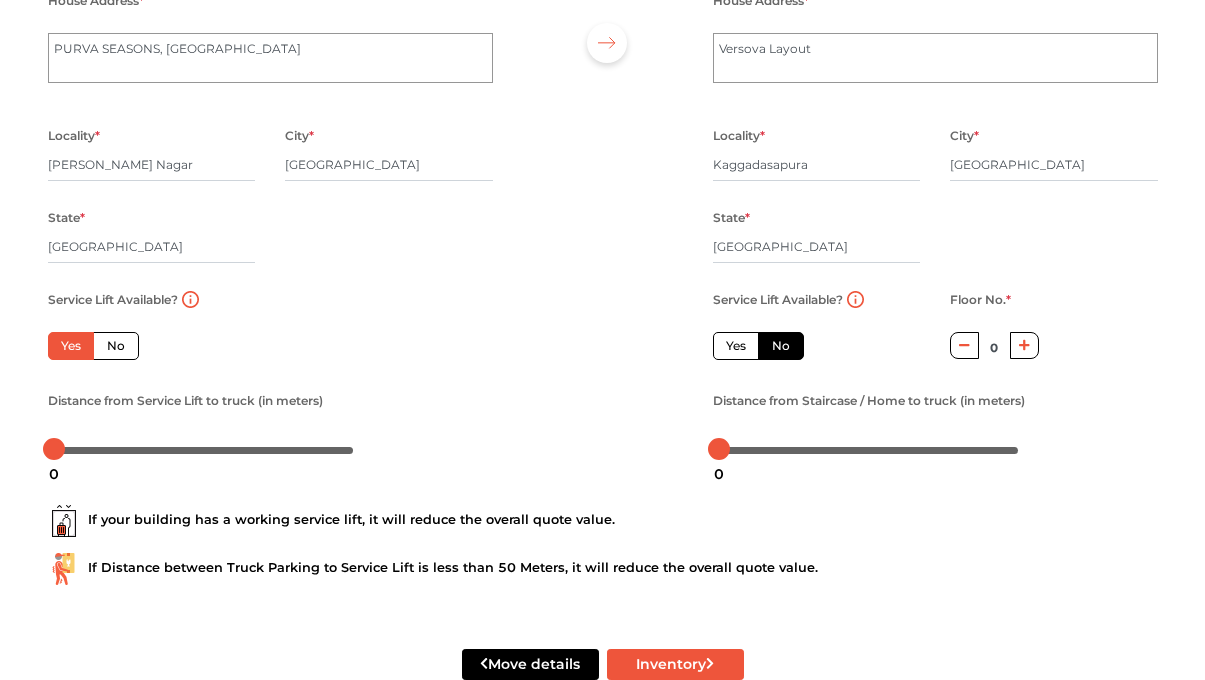 scroll, scrollTop: 238, scrollLeft: 0, axis: vertical 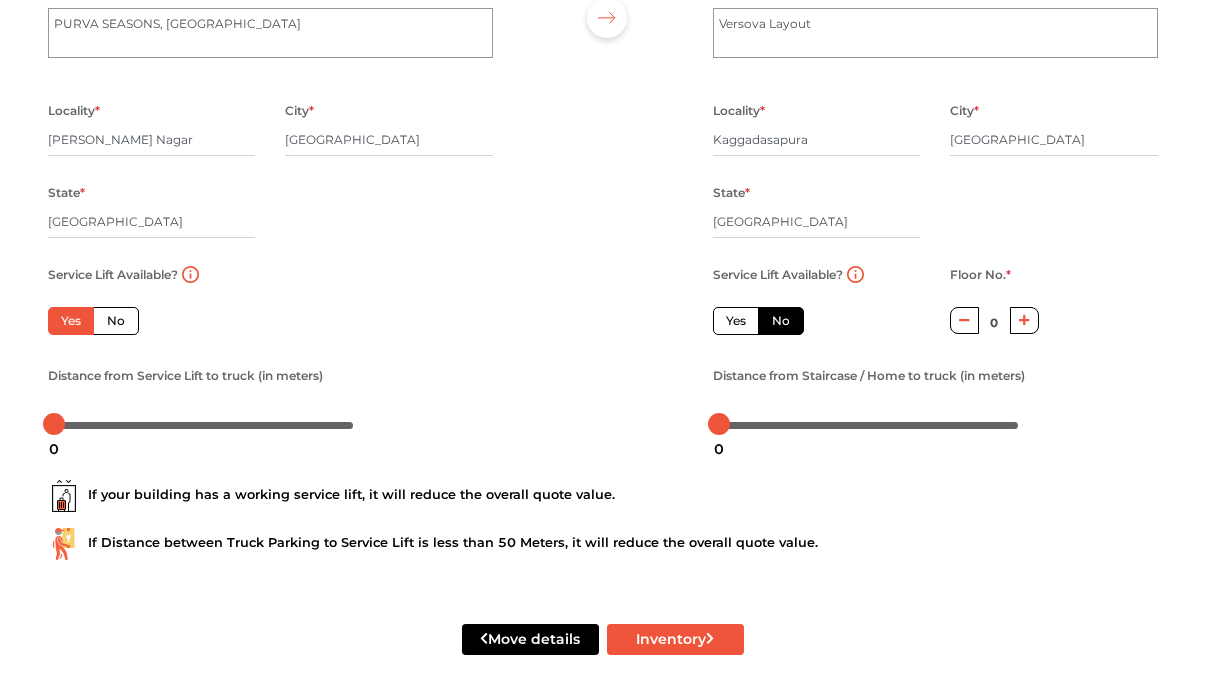 click 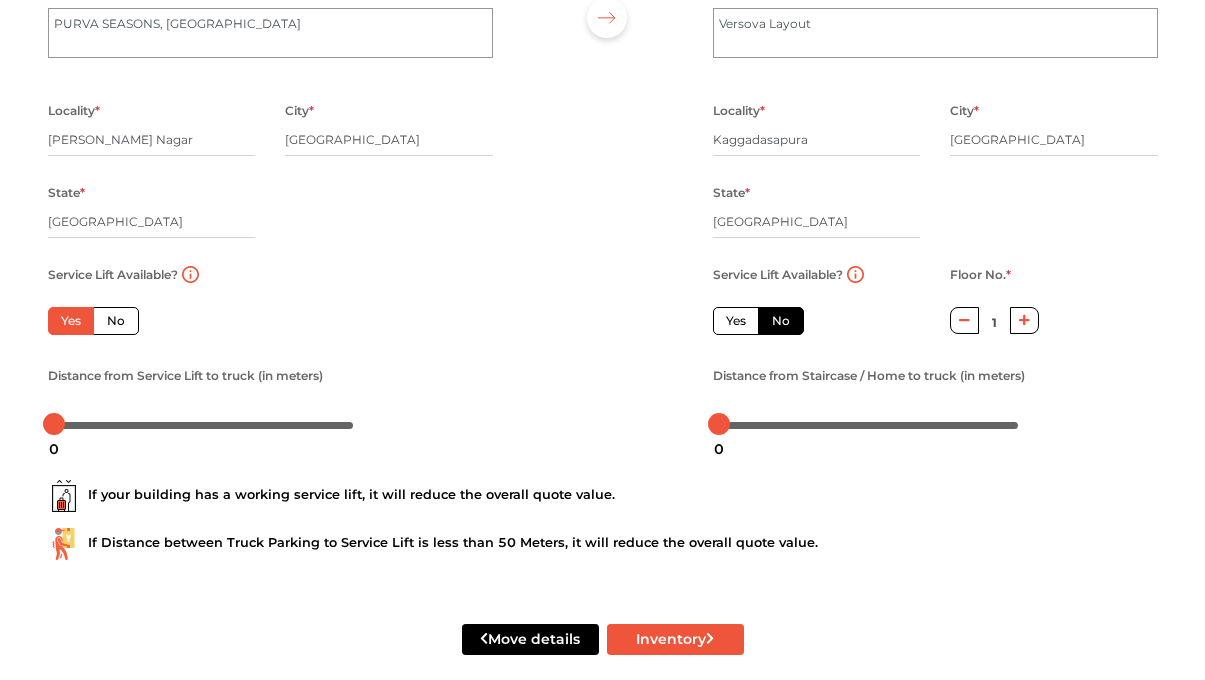 click 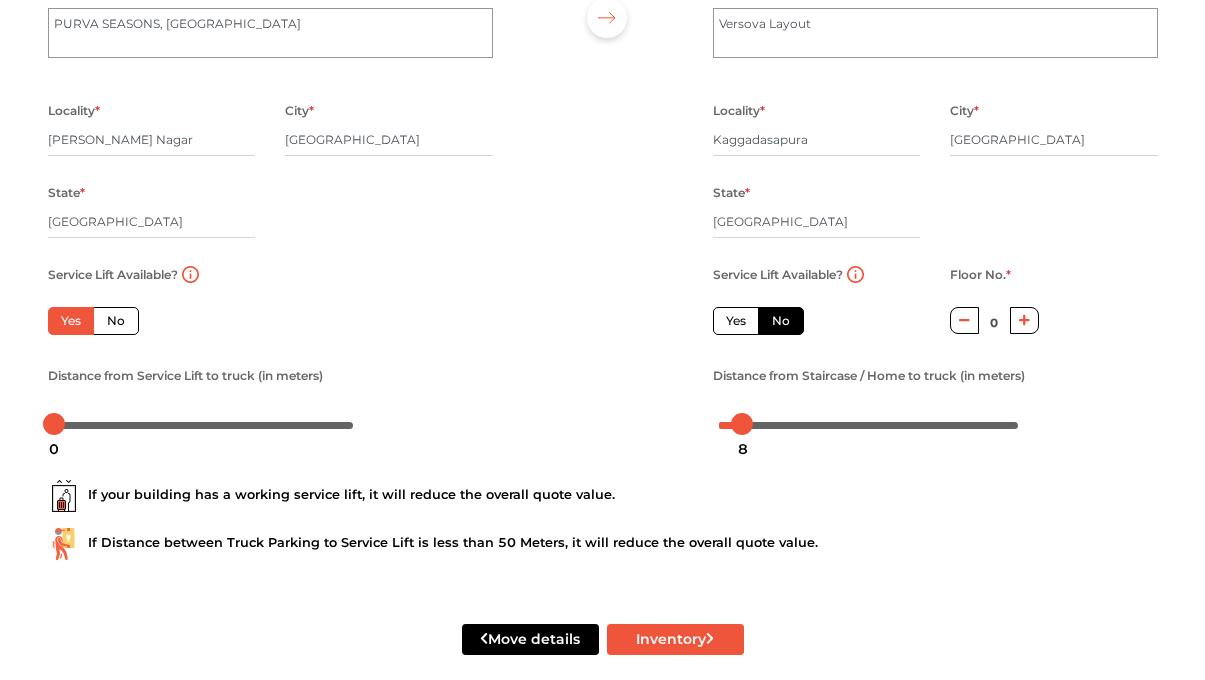 drag, startPoint x: 719, startPoint y: 433, endPoint x: 748, endPoint y: 433, distance: 29 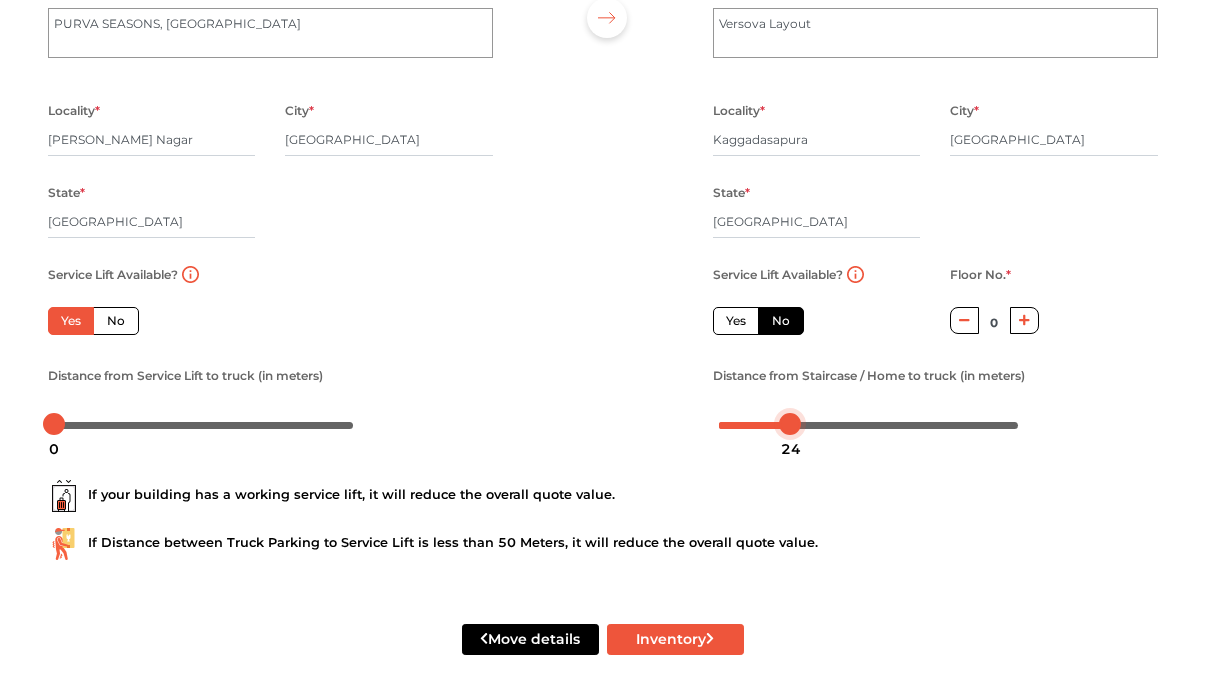 click on "Plan your   move Enter your   floor info Add your   inventory Your move   summary My Moves My Profile Make Estimate LOGOUT Plan your   move Enter your   floor info Add your   inventory Your move   summary  From house details  House Address  *   PURVA SEASONS, Kaggadasapura Main Road, Nagavarapalya Locality  * C V Raman Nagar City  * Bengaluru State  * Karnataka Pincode  * Service Lift Available?  Yes No   Floor No.  * 0 Distance from Service Lift to truck   (in meters)  New house details  House Address  * Versova Layout Locality  * Kaggadasapura City  * Bengaluru State  * Karnataka Pincode  * Service Lift Available?  Yes No   Floor No.  * 0 Distance from Staircase / Home to truck   (in meters) If your building has a working service lift, it will reduce the overall quote value. If Distance between Truck Parking to Service Lift is less than 50 Meters, it will reduce the overall quote value.  Move details Inventory  0 24" at bounding box center (602, 102) 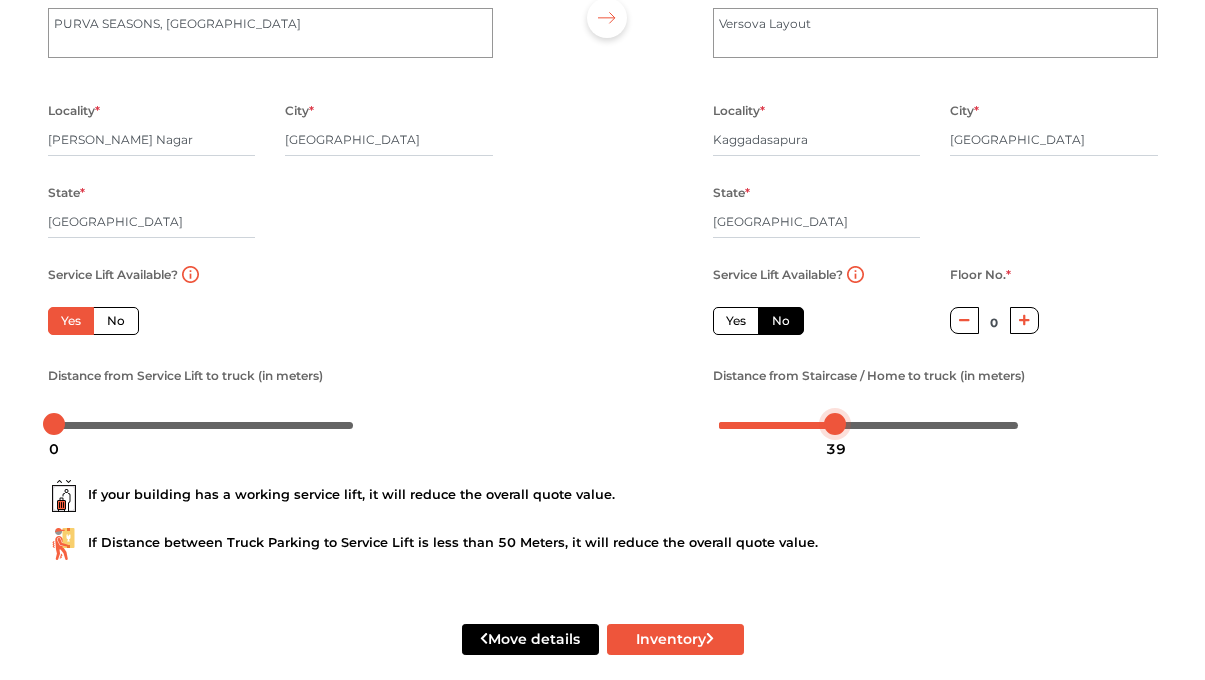 click on "Plan your   move Enter your   floor info Add your   inventory Your move   summary My Moves My Profile Make Estimate LOGOUT Plan your   move Enter your   floor info Add your   inventory Your move   summary  From house details  House Address  *   PURVA SEASONS, Kaggadasapura Main Road, Nagavarapalya Locality  * C V Raman Nagar City  * Bengaluru State  * Karnataka Pincode  * Service Lift Available?  Yes No   Floor No.  * 0 Distance from Service Lift to truck   (in meters)  New house details  House Address  * Versova Layout Locality  * Kaggadasapura City  * Bengaluru State  * Karnataka Pincode  * Service Lift Available?  Yes No   Floor No.  * 0 Distance from Staircase / Home to truck   (in meters) If your building has a working service lift, it will reduce the overall quote value. If Distance between Truck Parking to Service Lift is less than 50 Meters, it will reduce the overall quote value.  Move details Inventory  0 39" at bounding box center [602, 102] 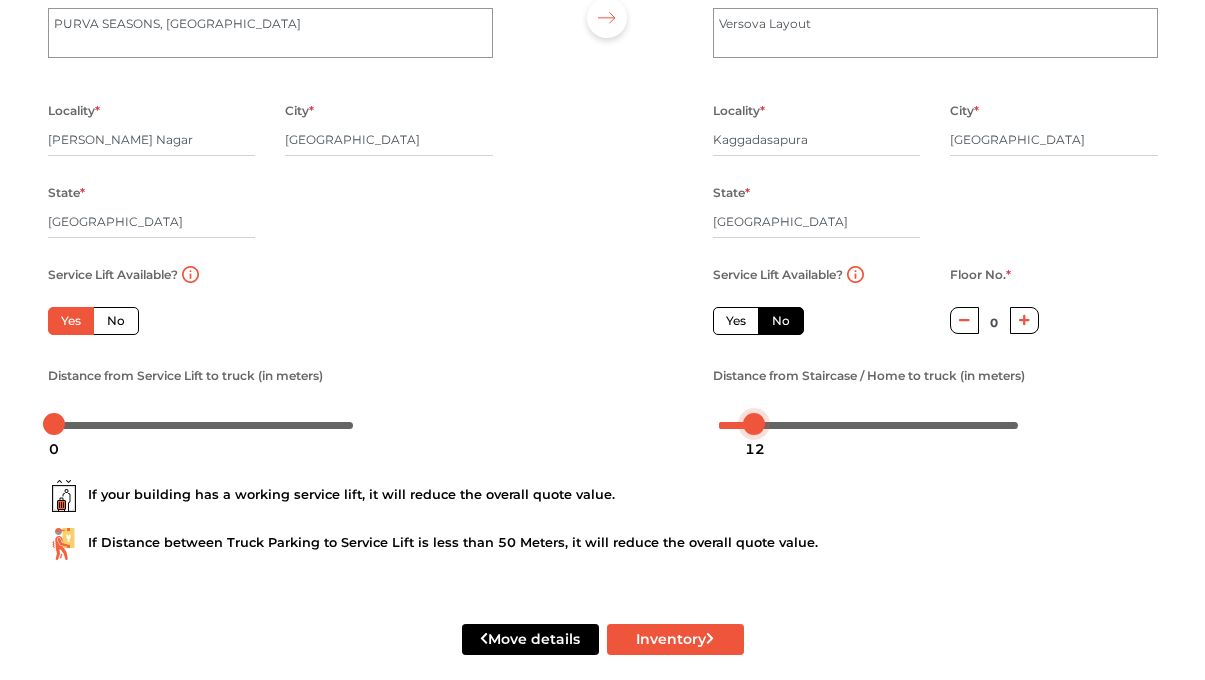 click on "12" at bounding box center [755, 449] 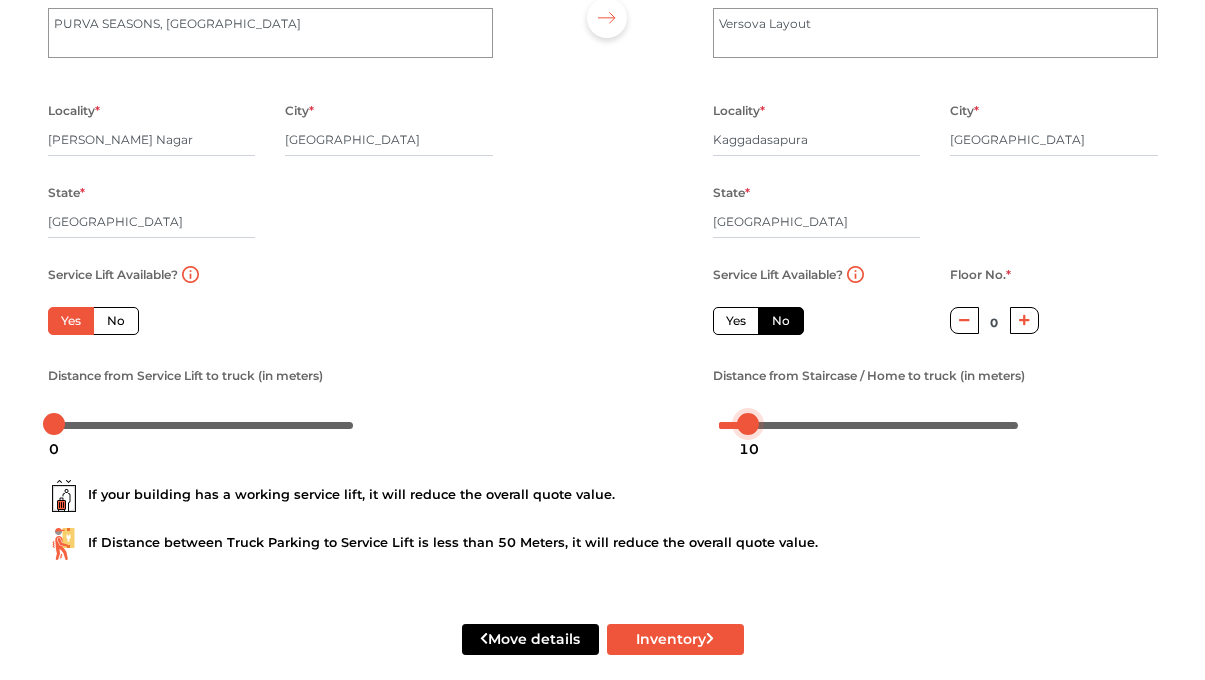 click at bounding box center (748, 424) 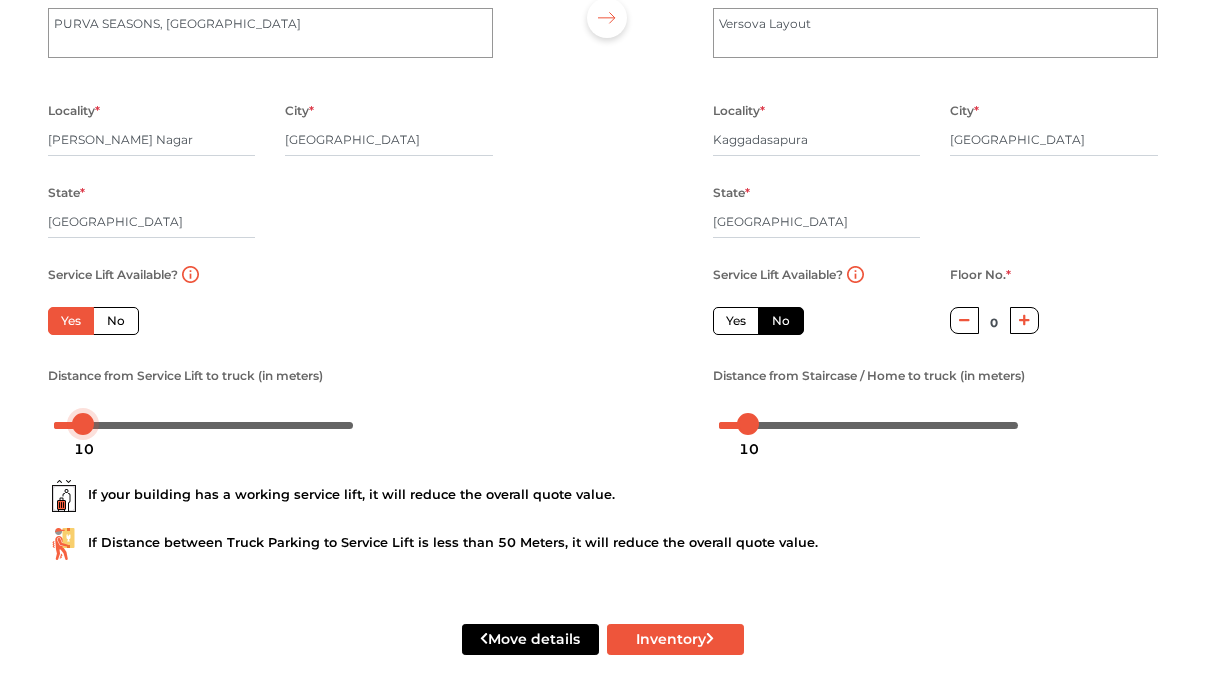 drag, startPoint x: 55, startPoint y: 423, endPoint x: 85, endPoint y: 423, distance: 30 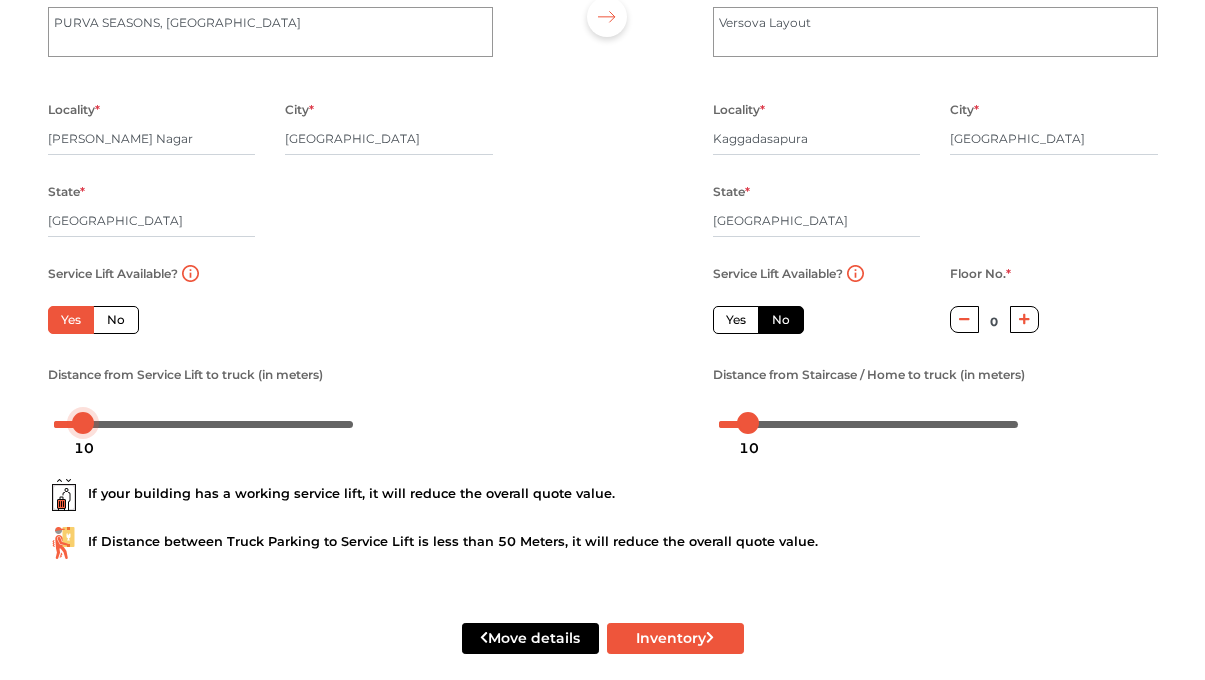 scroll, scrollTop: 264, scrollLeft: 0, axis: vertical 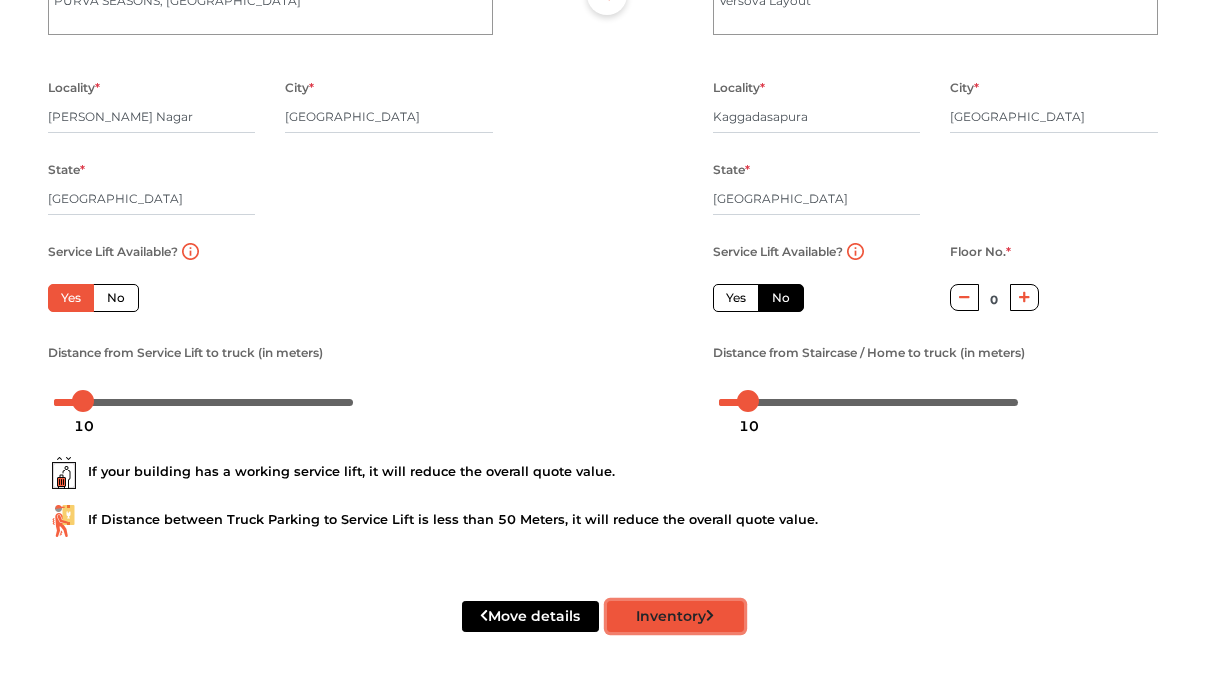 click on "Inventory" at bounding box center (675, 616) 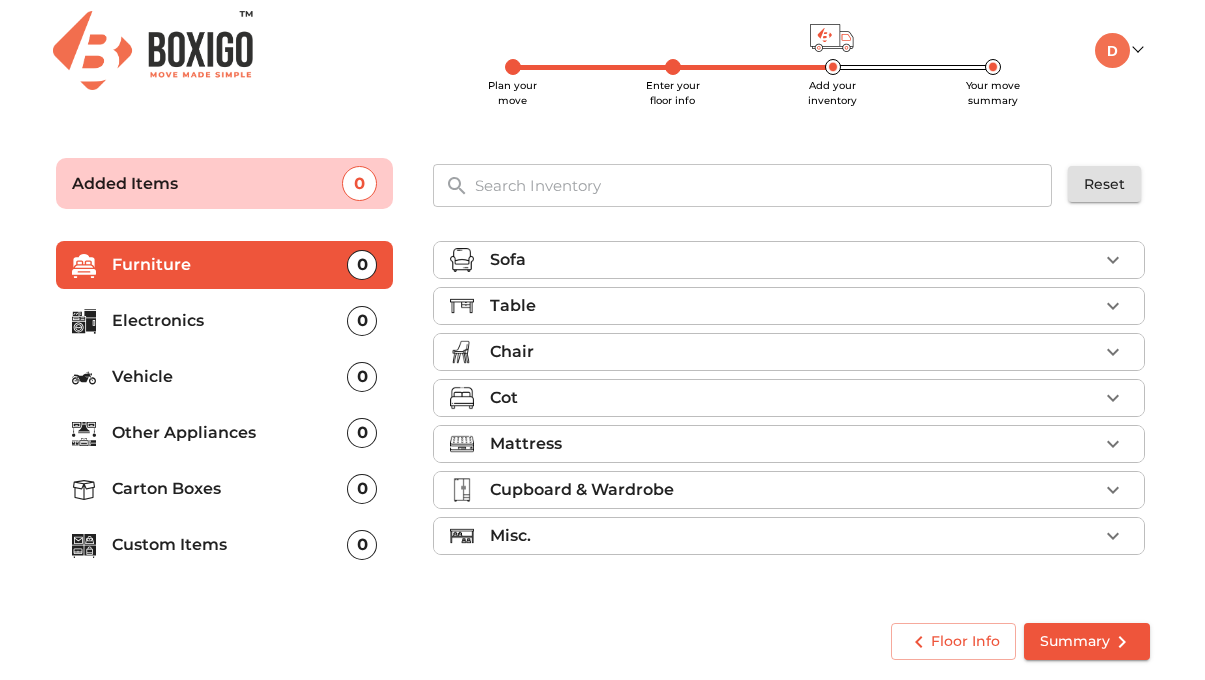 scroll, scrollTop: 1, scrollLeft: 0, axis: vertical 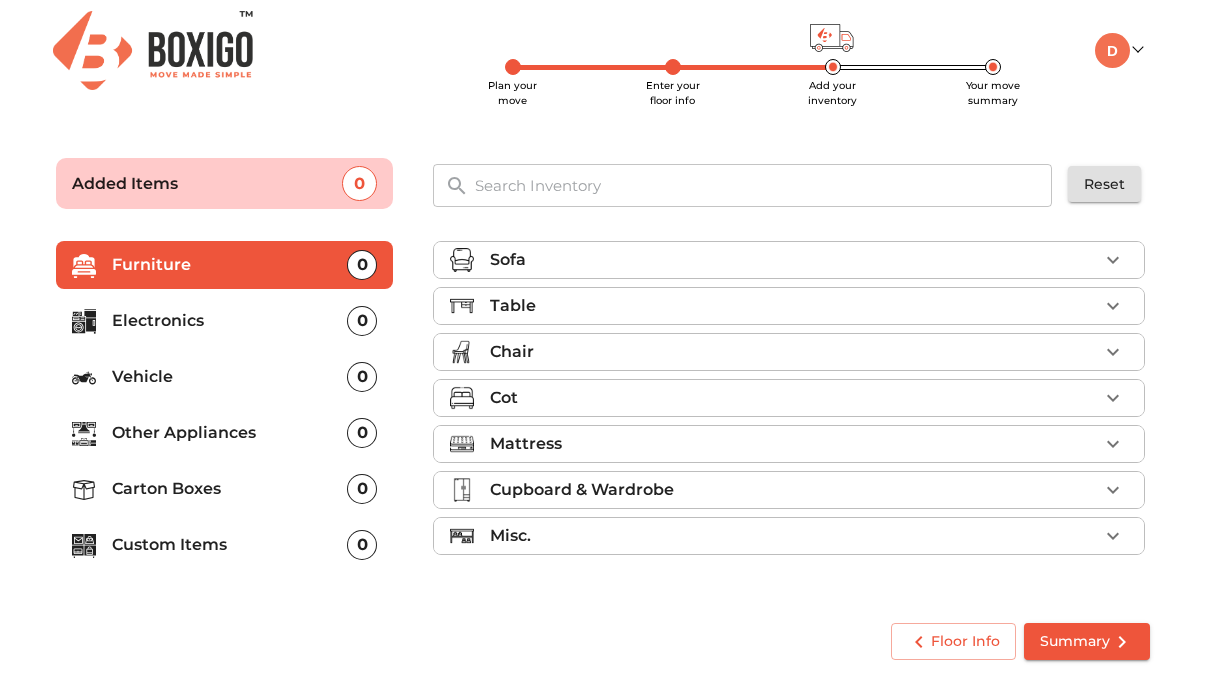 click on "Sofa" at bounding box center [794, 260] 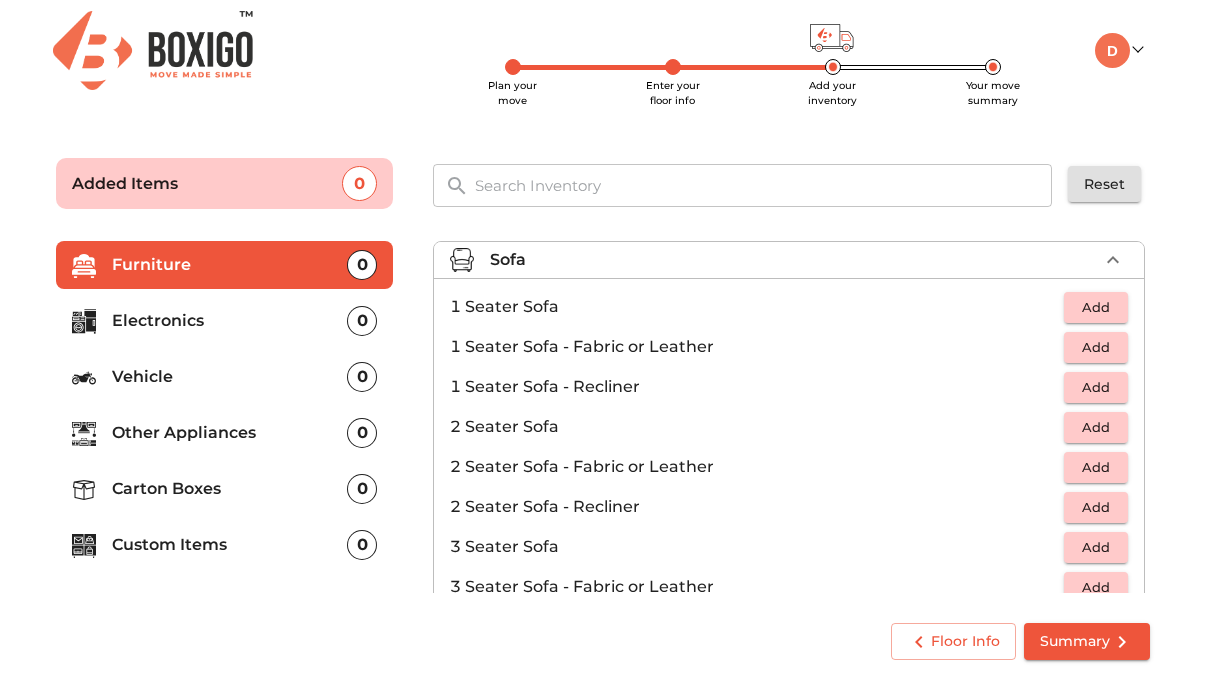 click on "Add" at bounding box center (1096, 307) 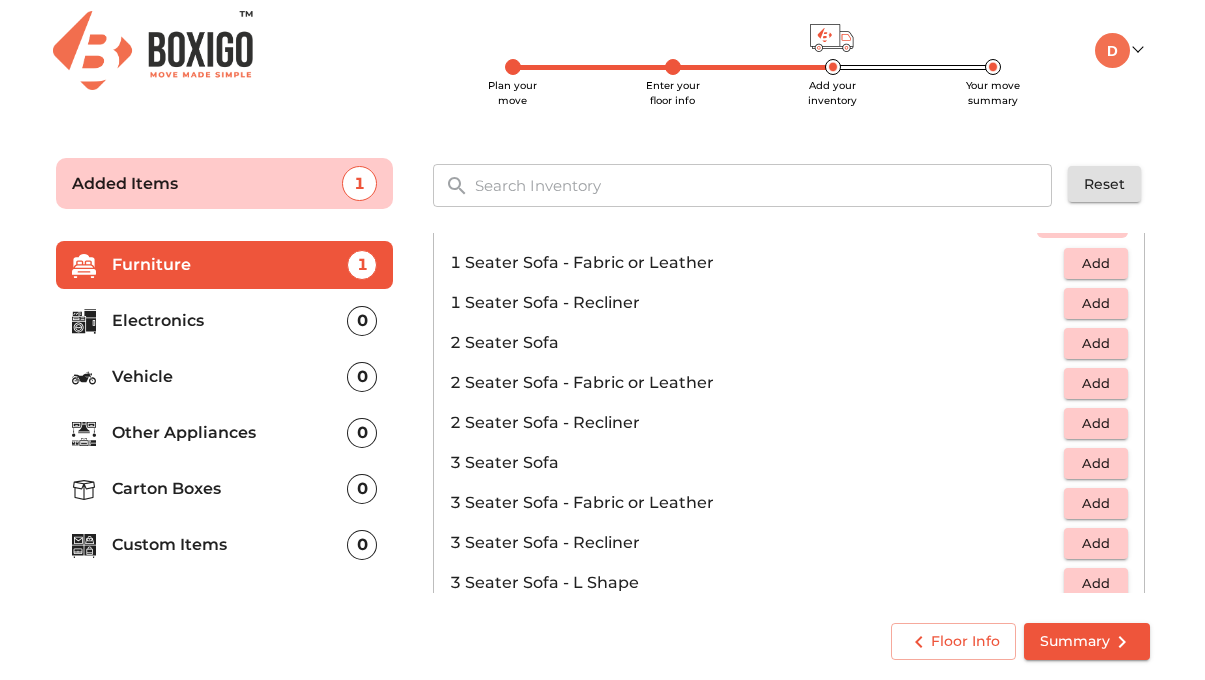 scroll, scrollTop: 94, scrollLeft: 0, axis: vertical 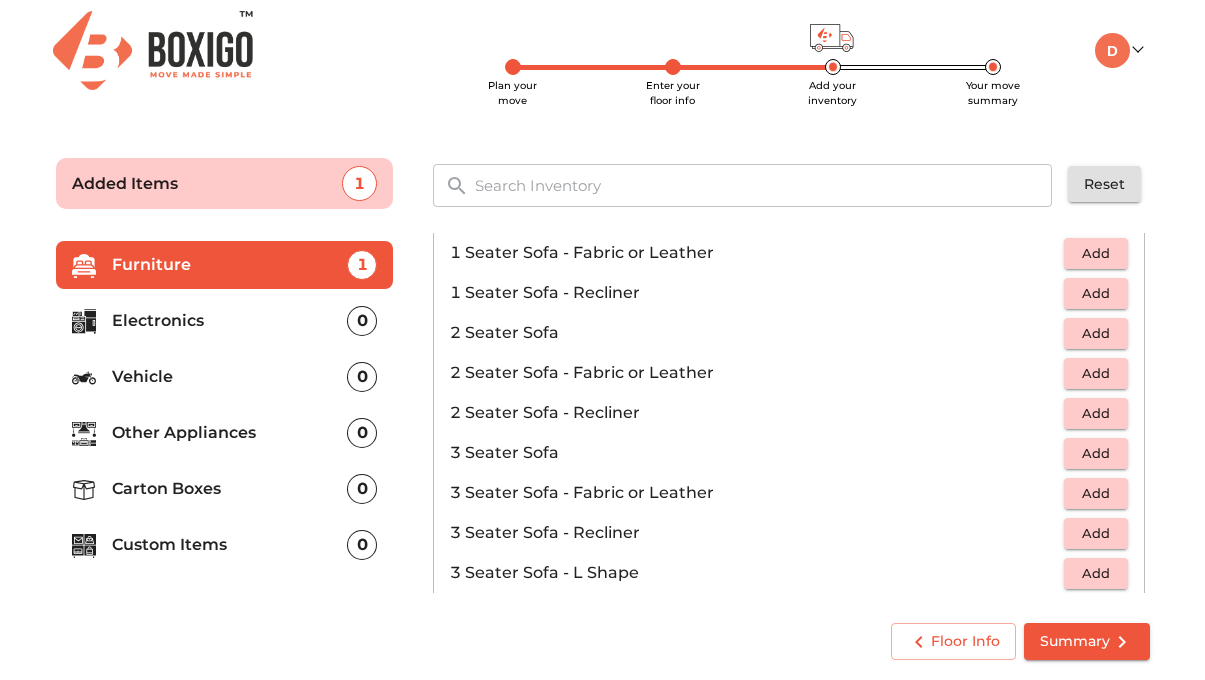 click on "Add" at bounding box center (1096, 453) 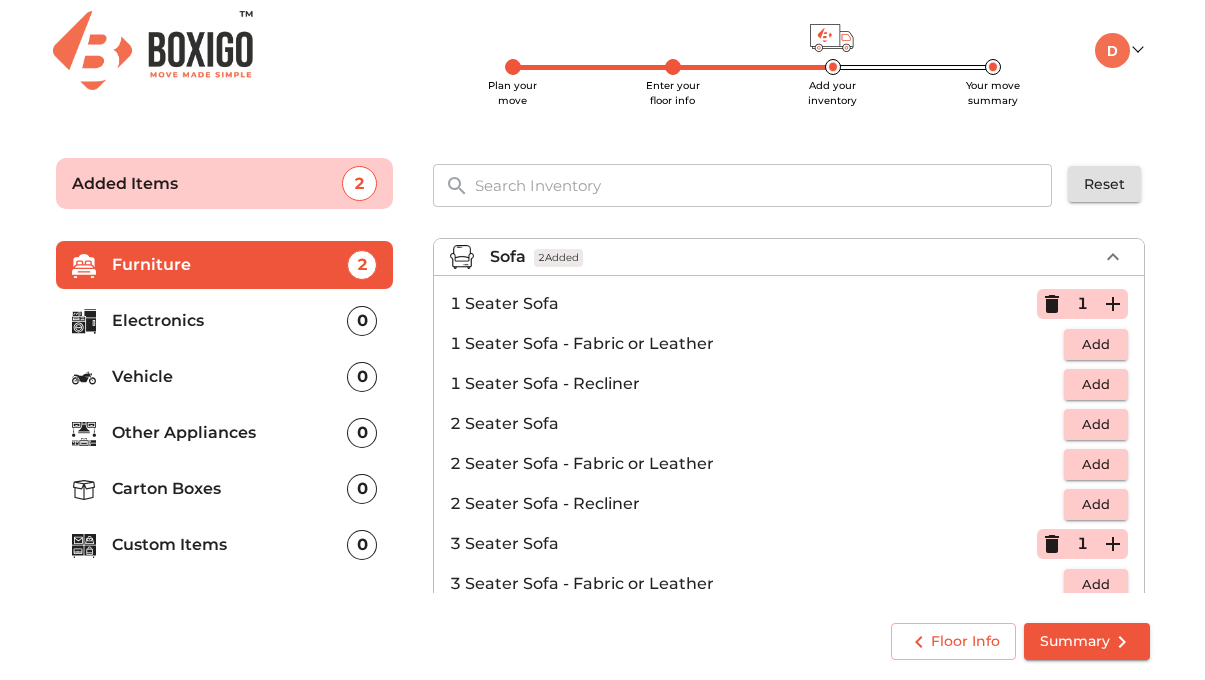 scroll, scrollTop: 0, scrollLeft: 0, axis: both 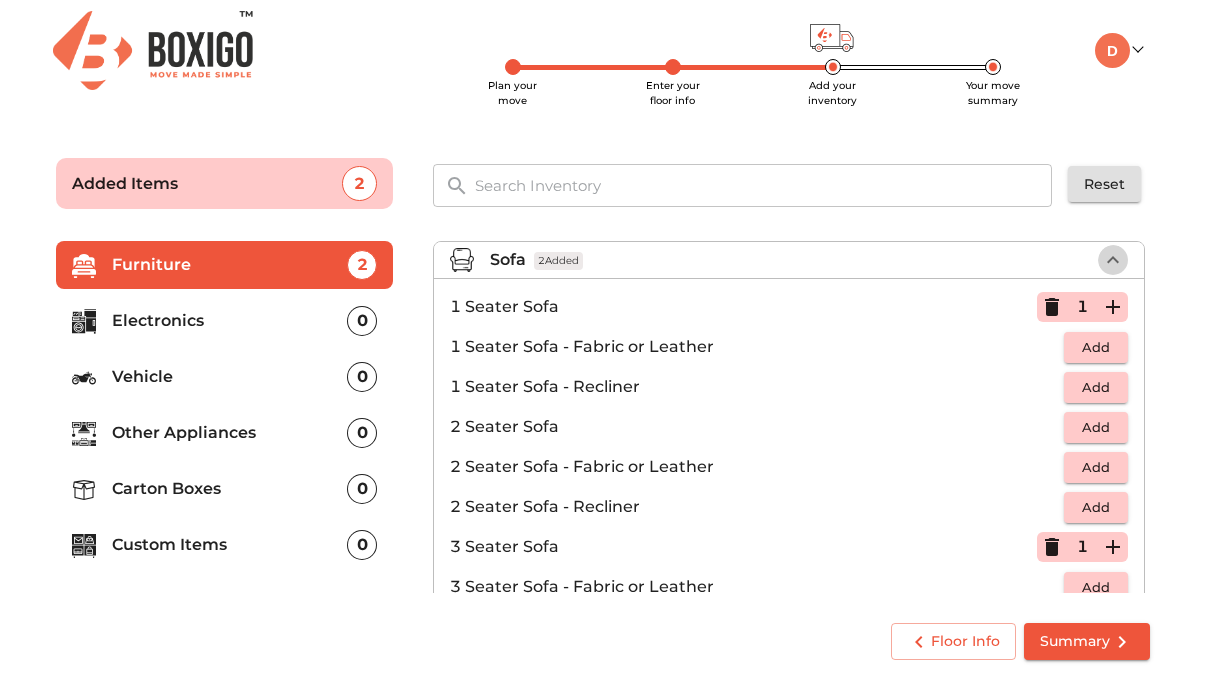 click 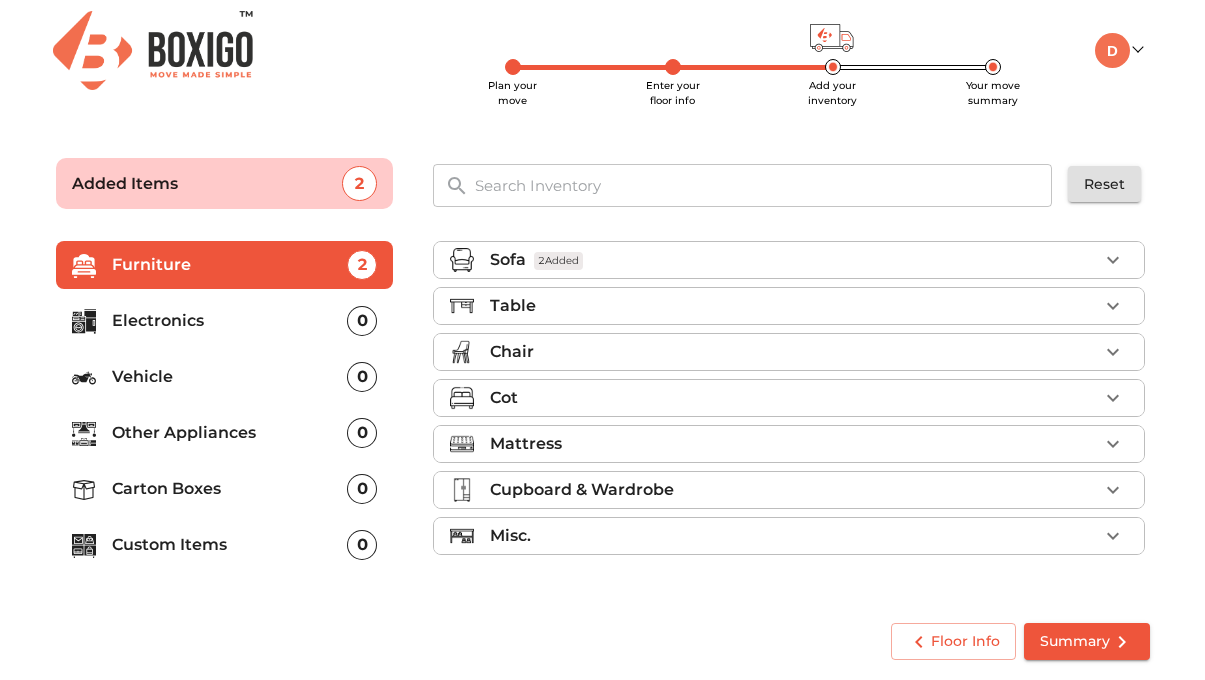 click on "Table" at bounding box center [794, 306] 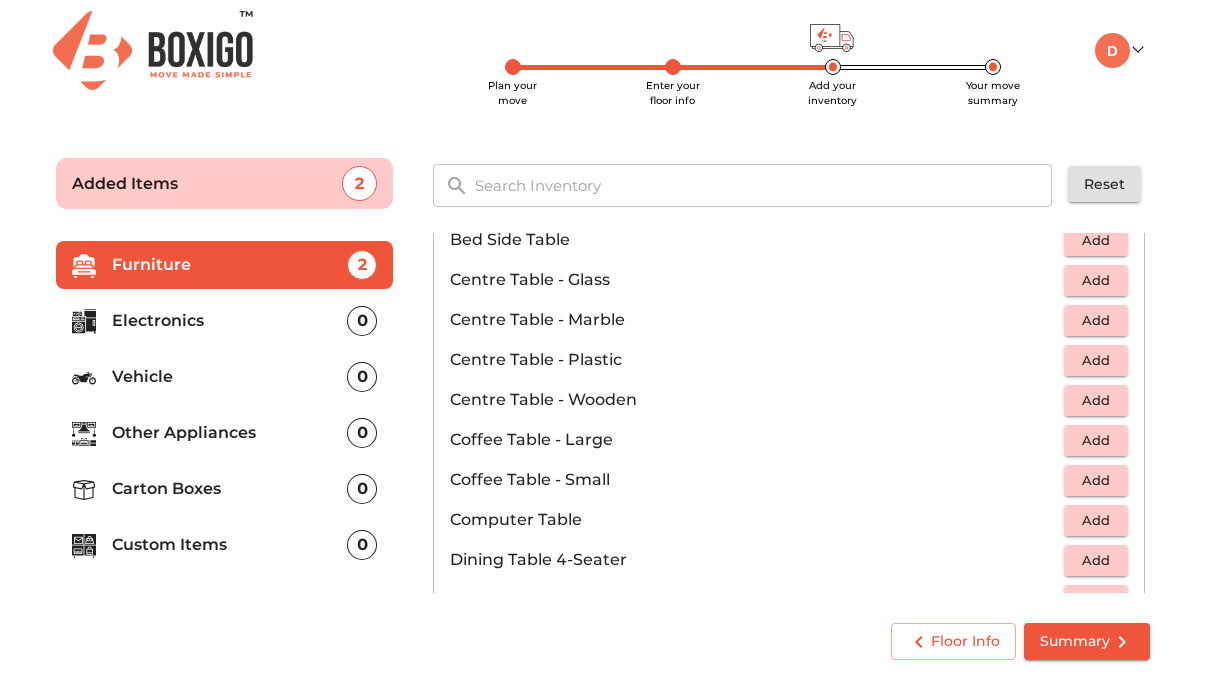 scroll, scrollTop: 114, scrollLeft: 0, axis: vertical 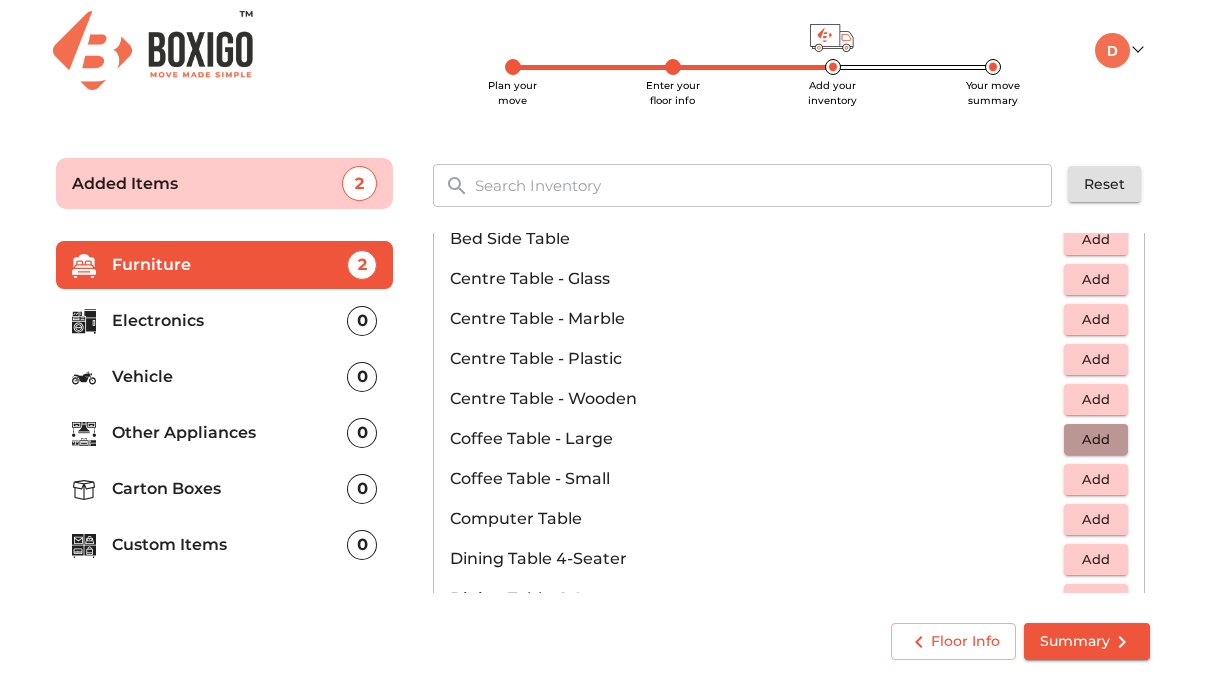 click on "Add" at bounding box center (1096, 439) 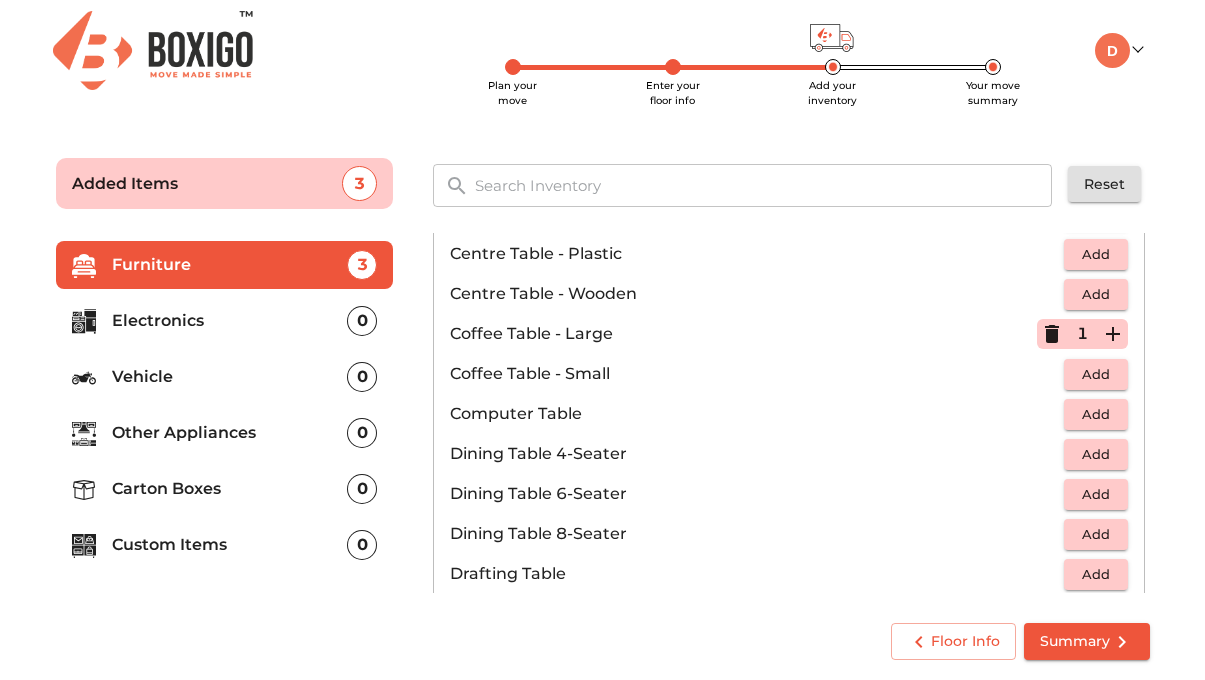 scroll, scrollTop: 220, scrollLeft: 0, axis: vertical 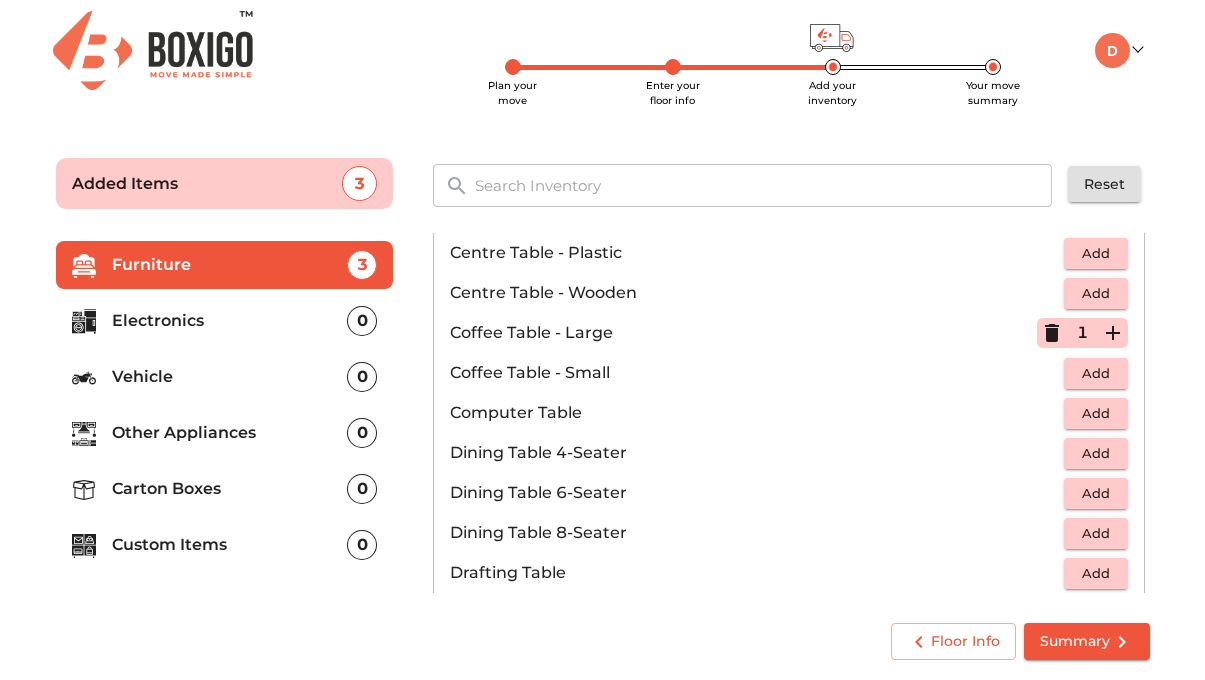 click on "Add" at bounding box center [1096, 453] 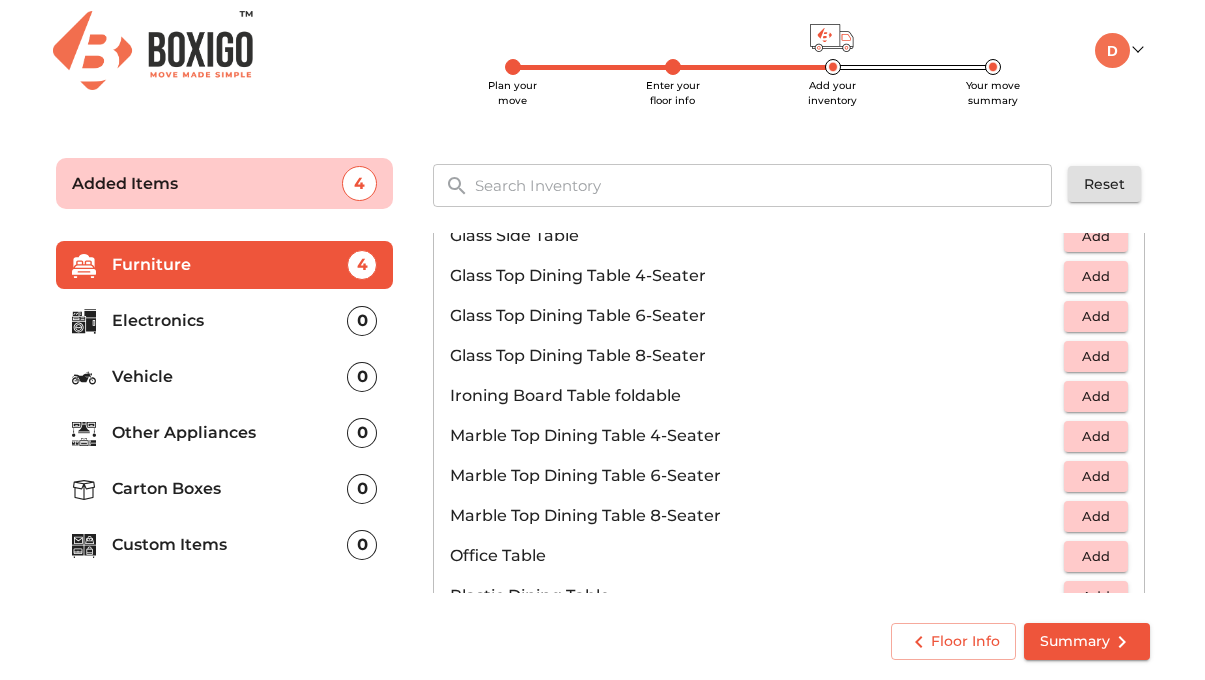 scroll, scrollTop: 787, scrollLeft: 0, axis: vertical 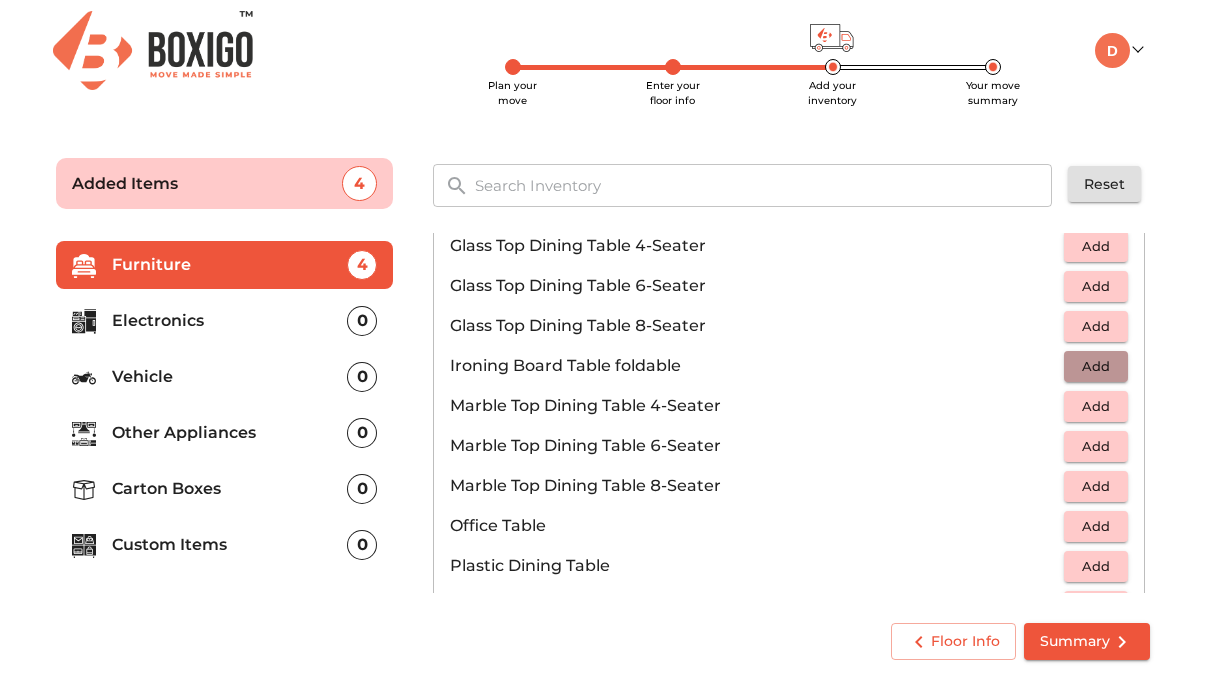 click on "Add" at bounding box center (1096, 366) 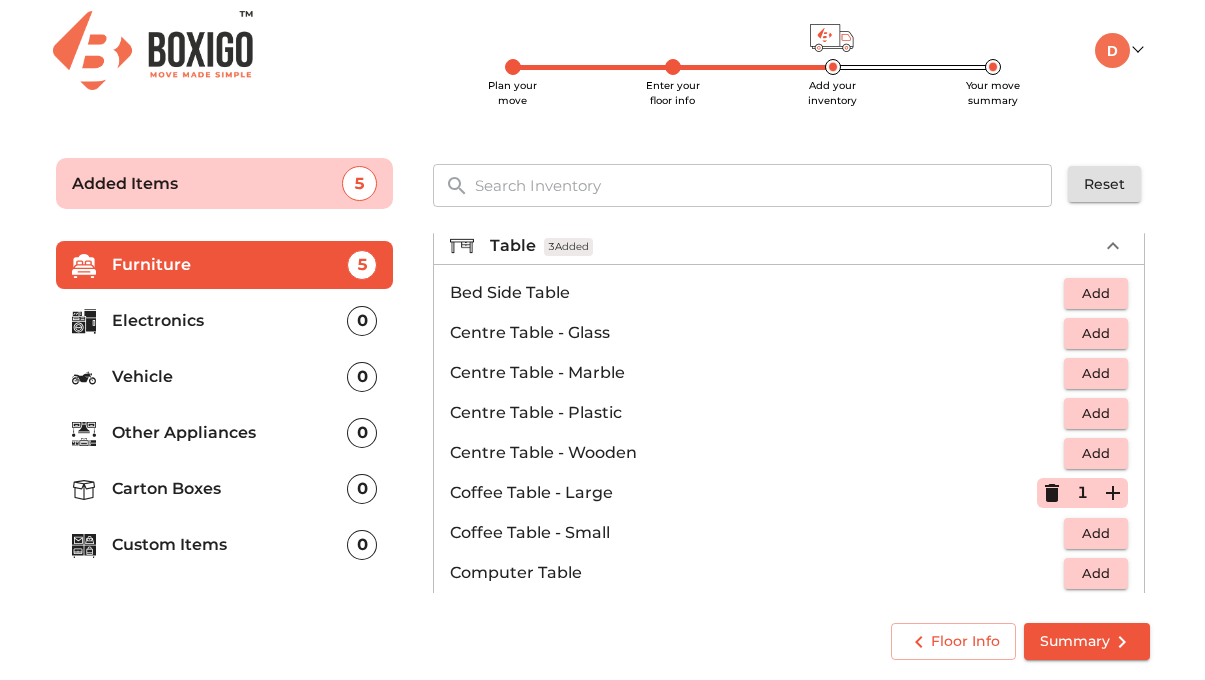 scroll, scrollTop: 49, scrollLeft: 0, axis: vertical 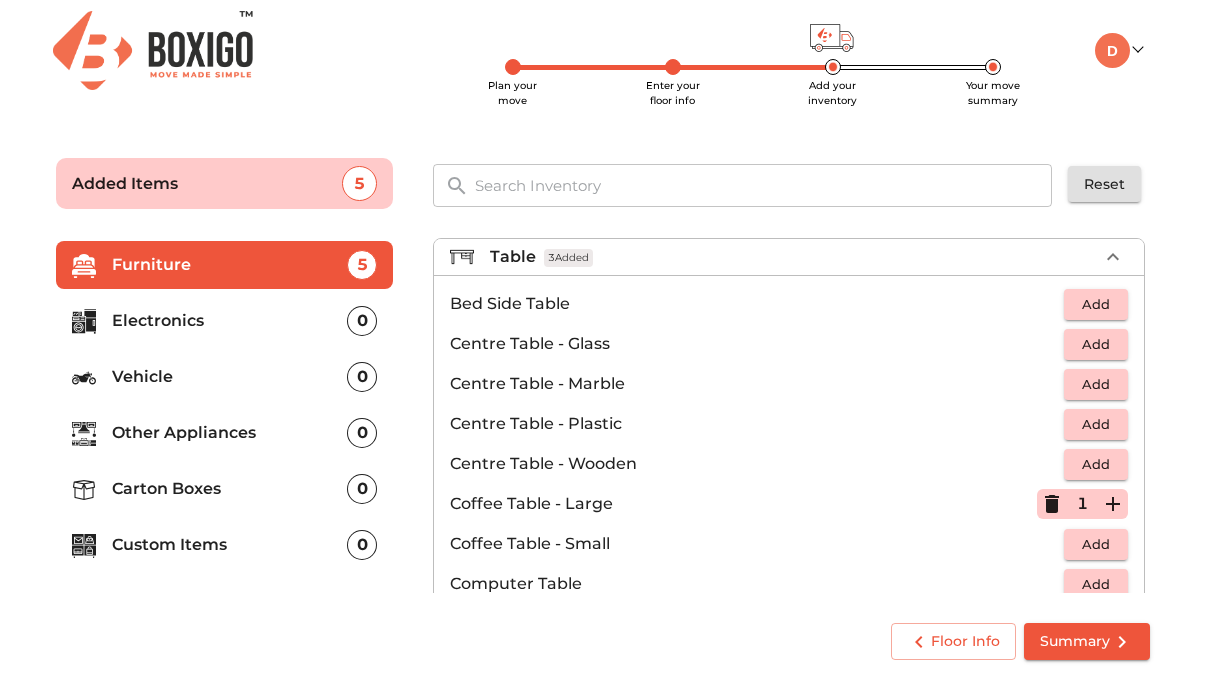 click 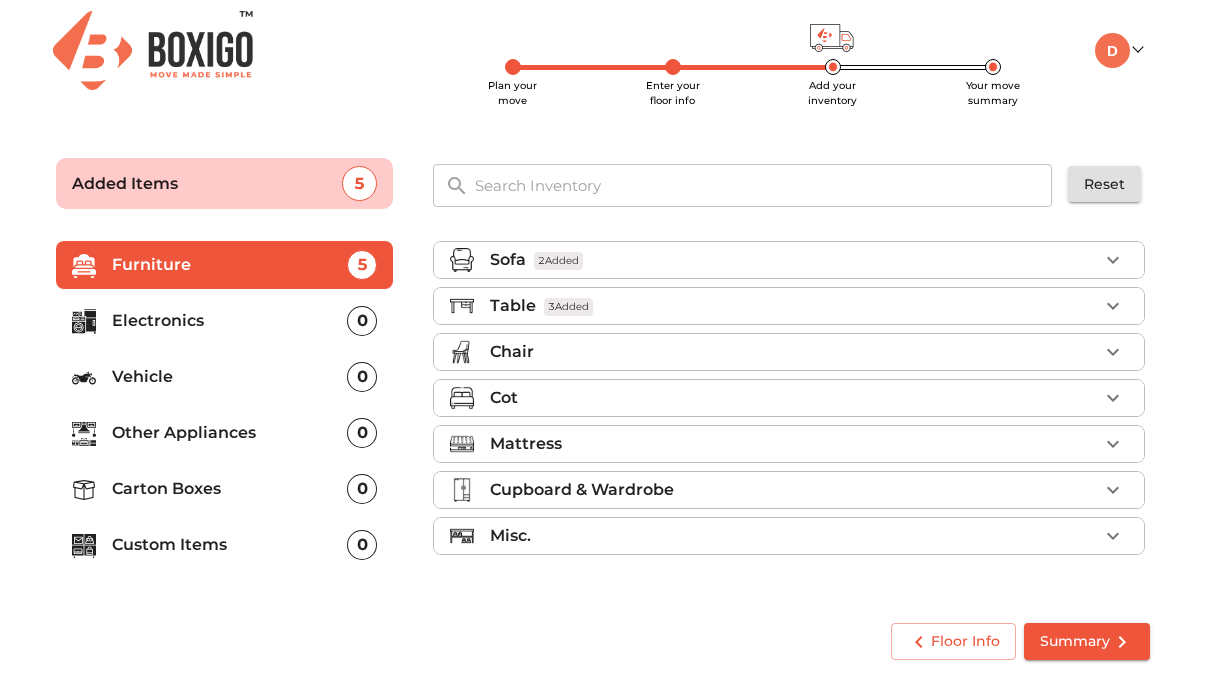 scroll, scrollTop: 0, scrollLeft: 0, axis: both 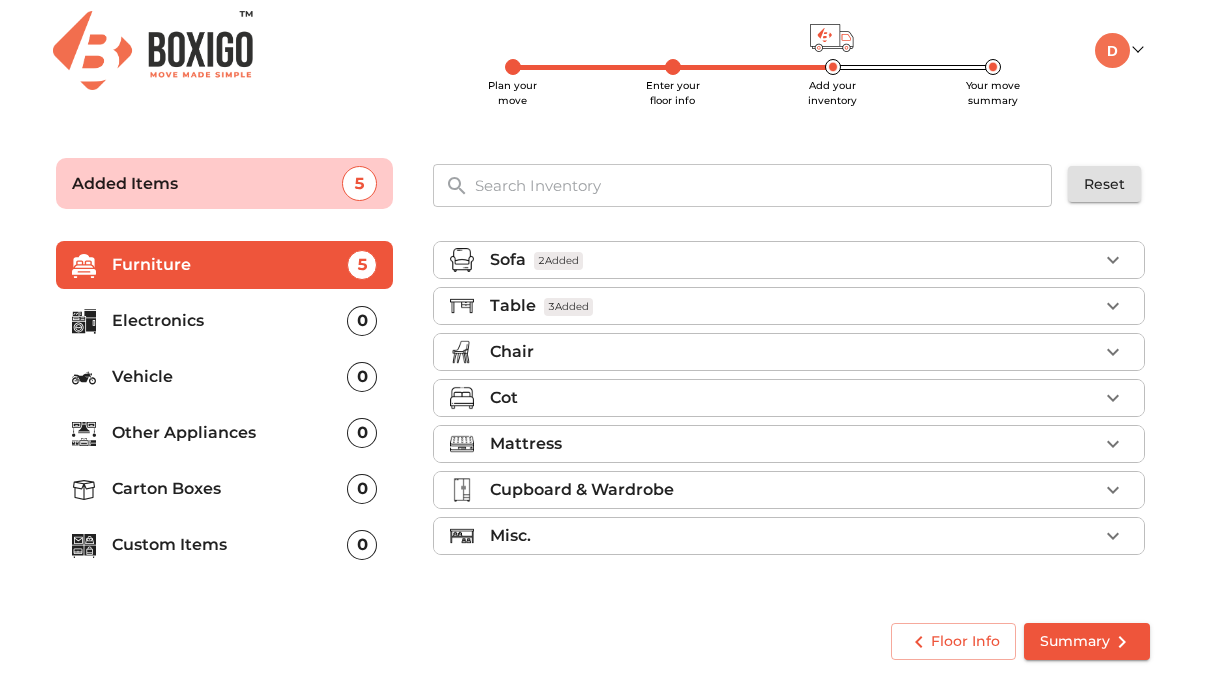 click 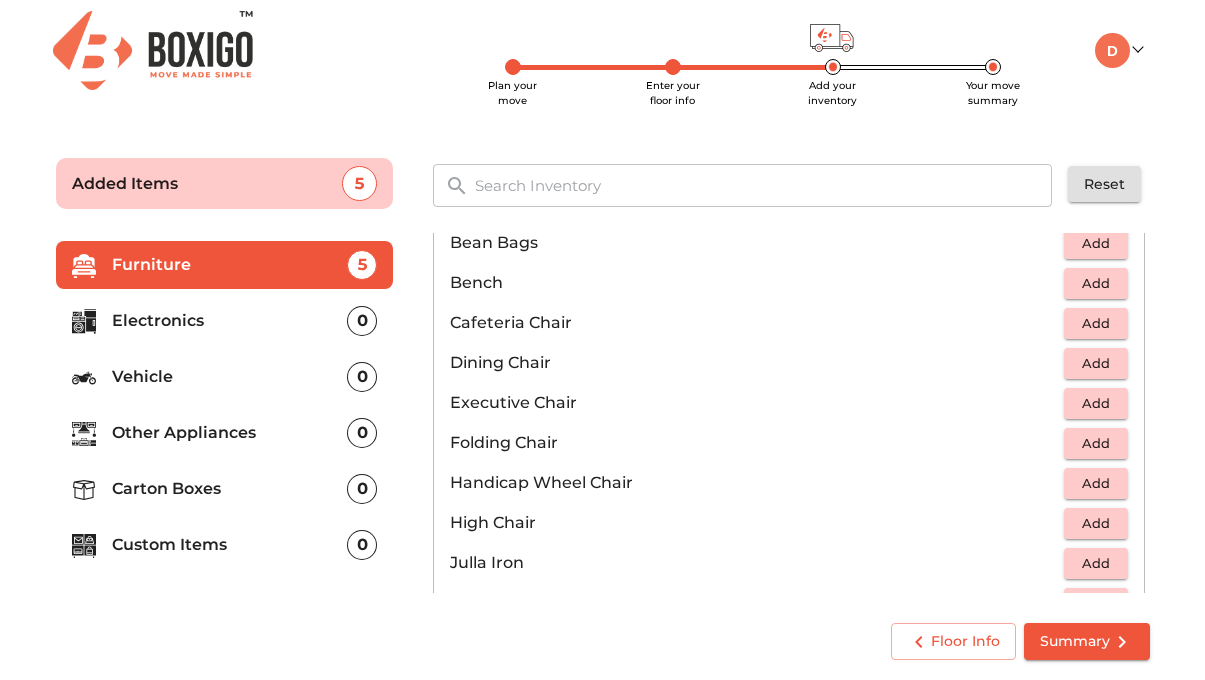 scroll, scrollTop: 292, scrollLeft: 0, axis: vertical 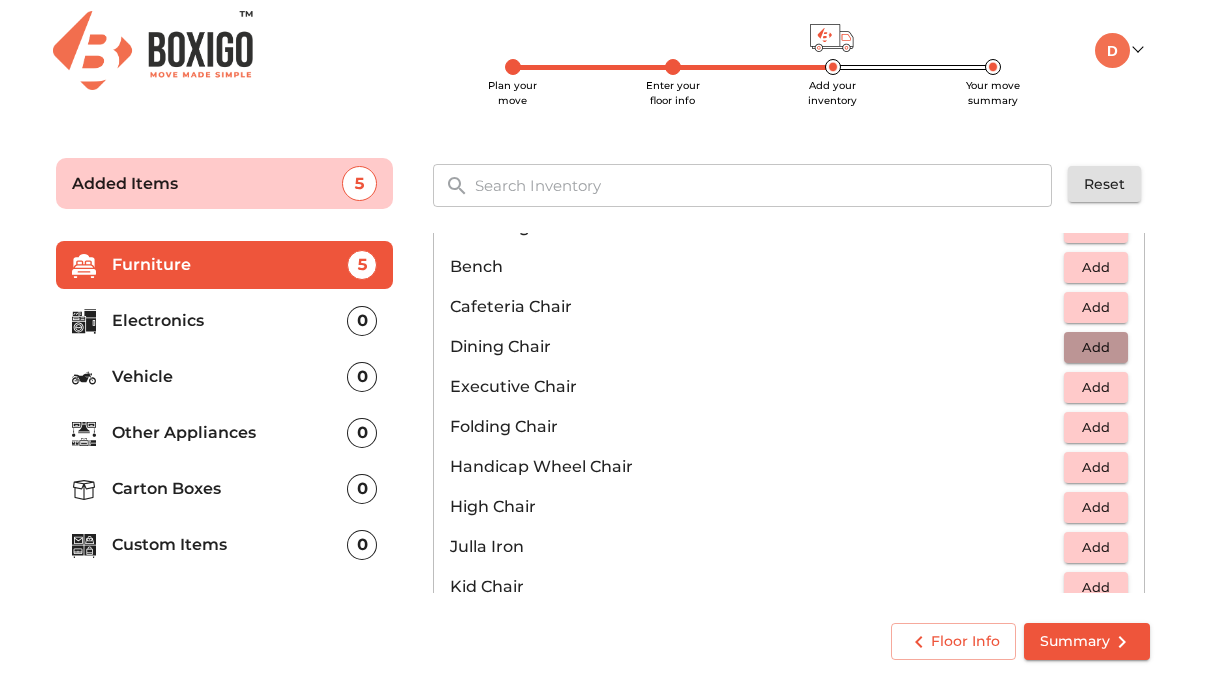 click on "Add" at bounding box center (1096, 347) 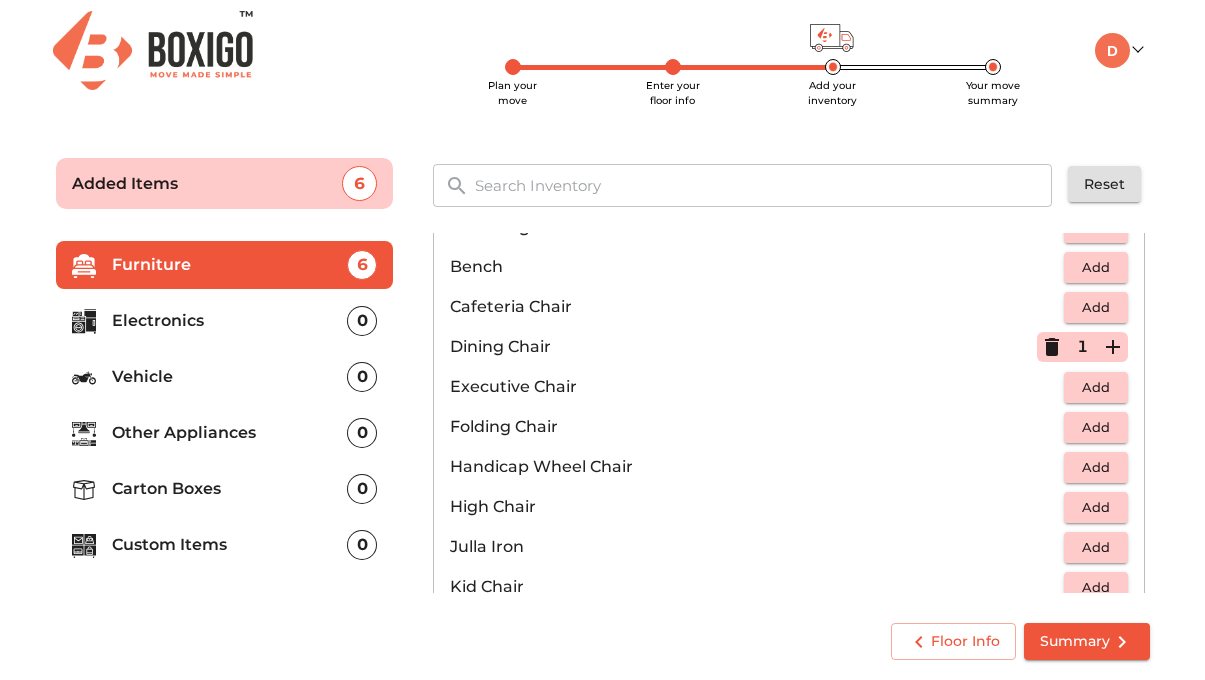 click 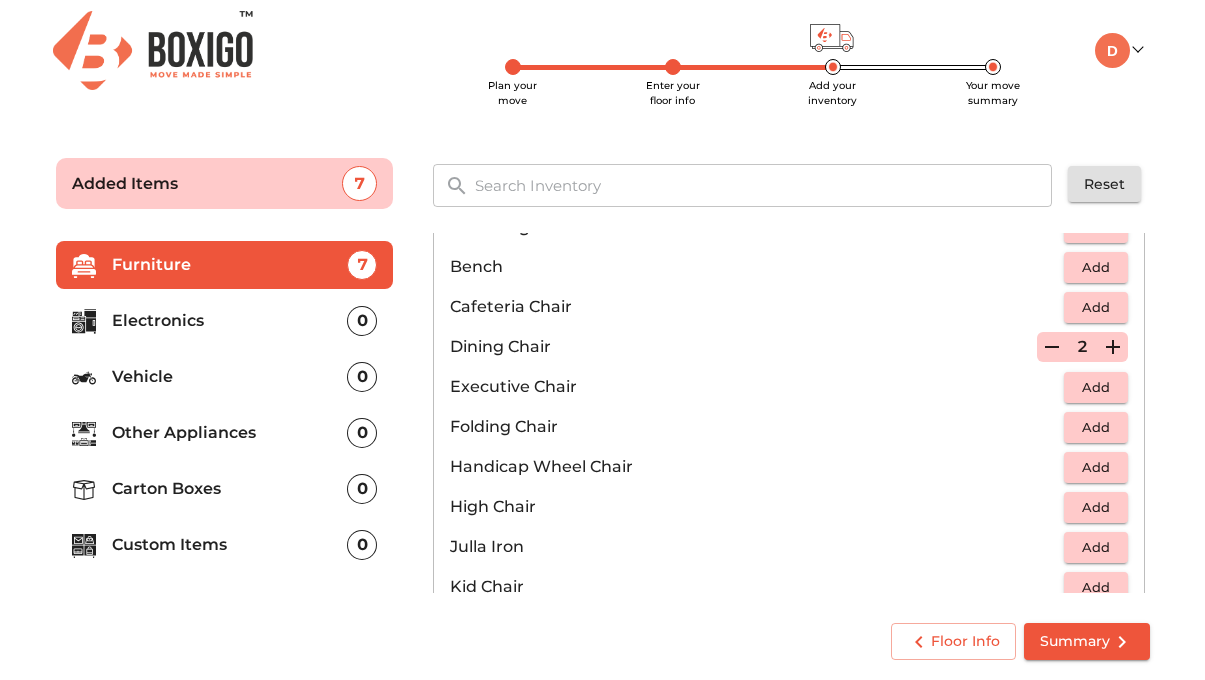 click 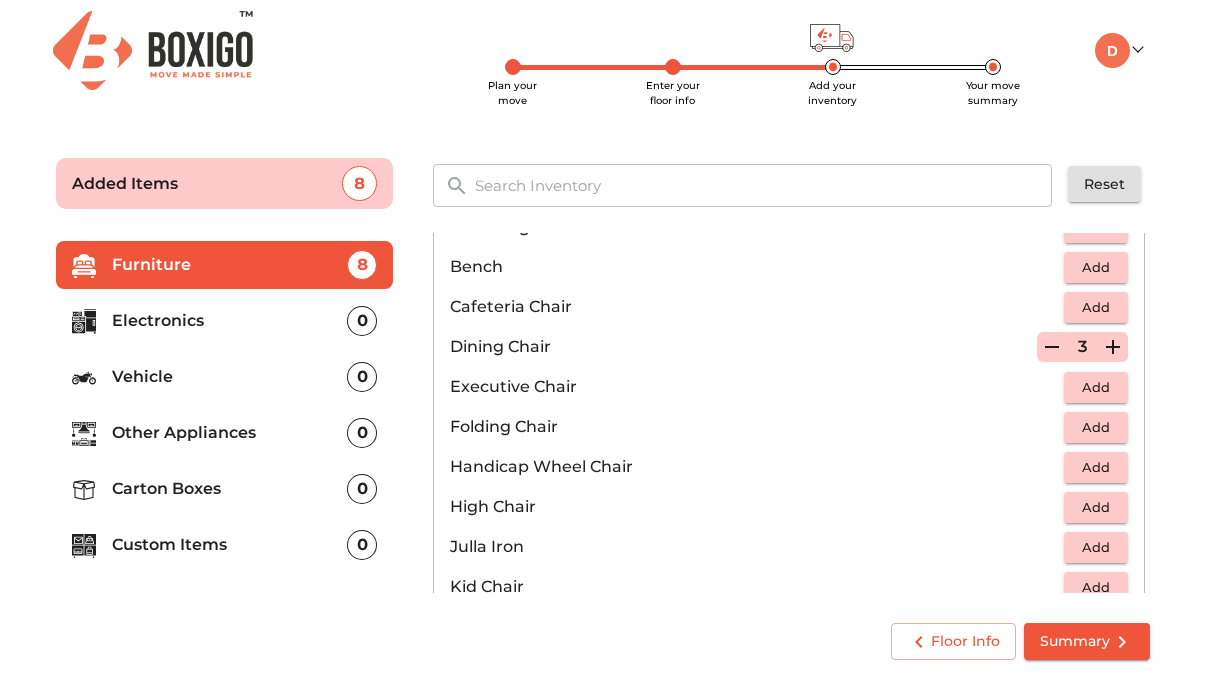 click 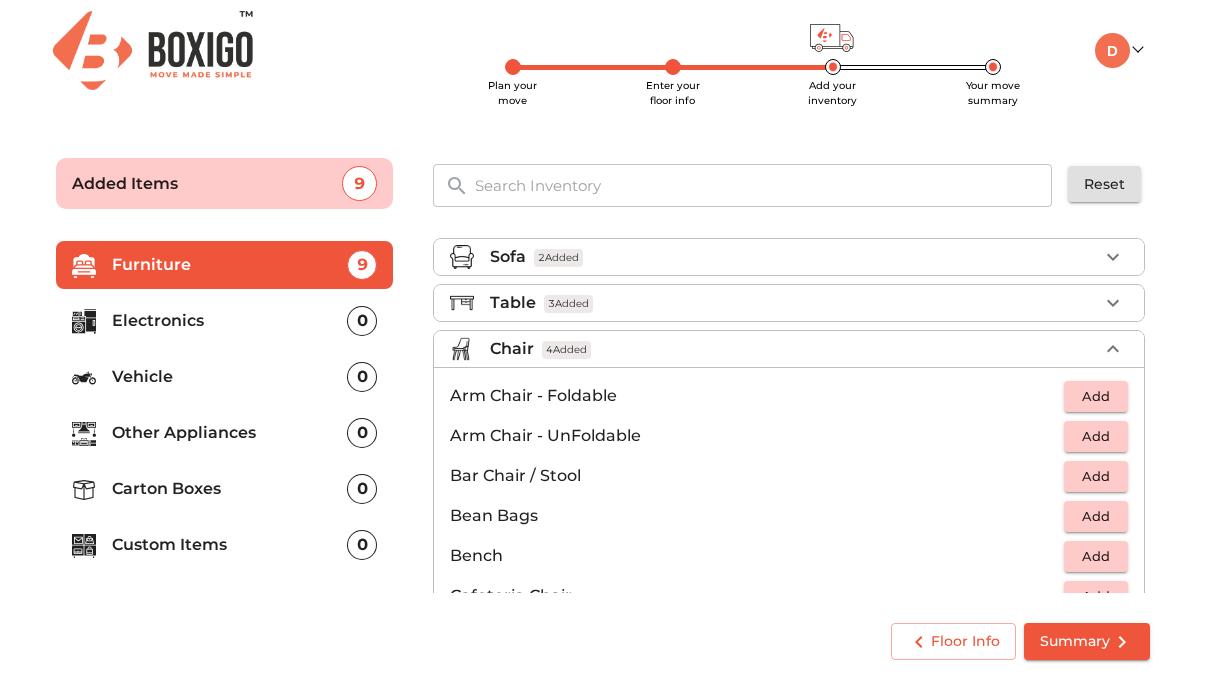 scroll, scrollTop: 0, scrollLeft: 0, axis: both 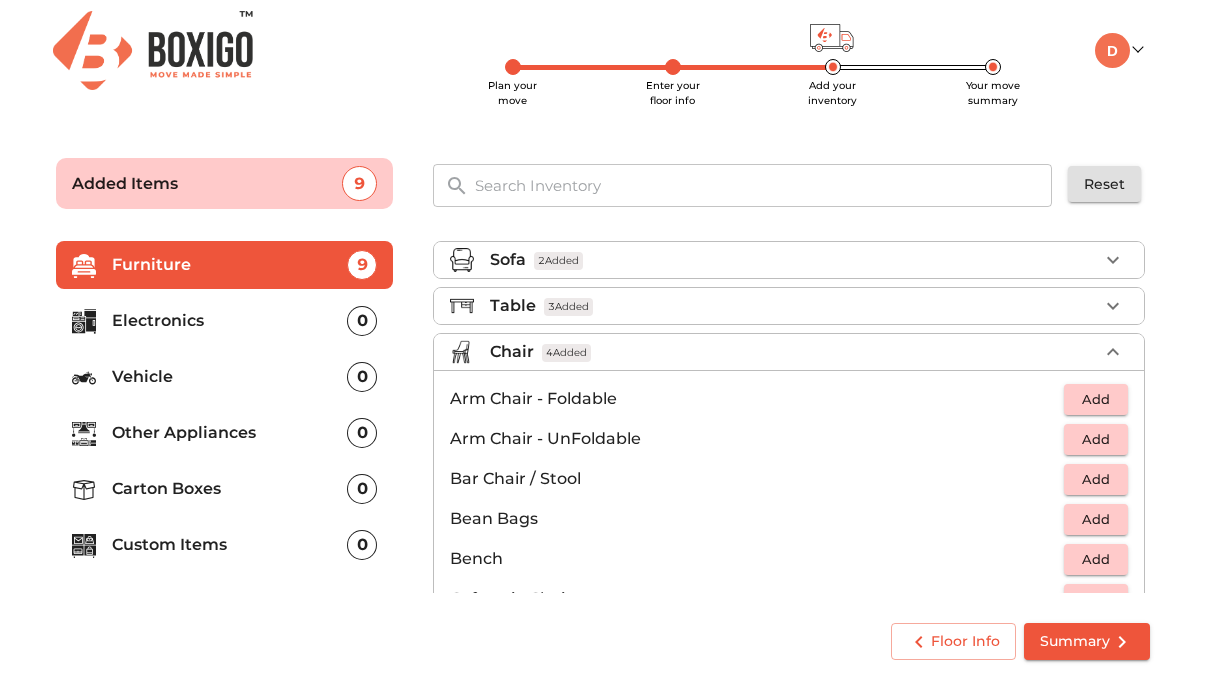click 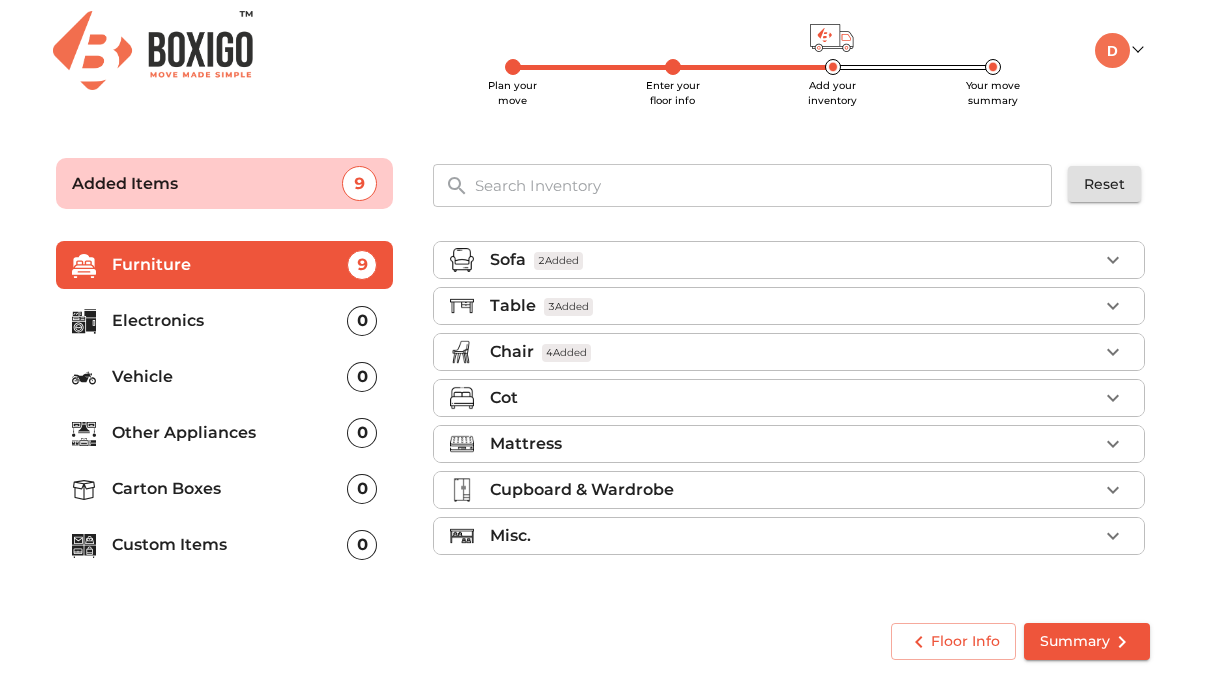 click on "Mattress" at bounding box center (794, 444) 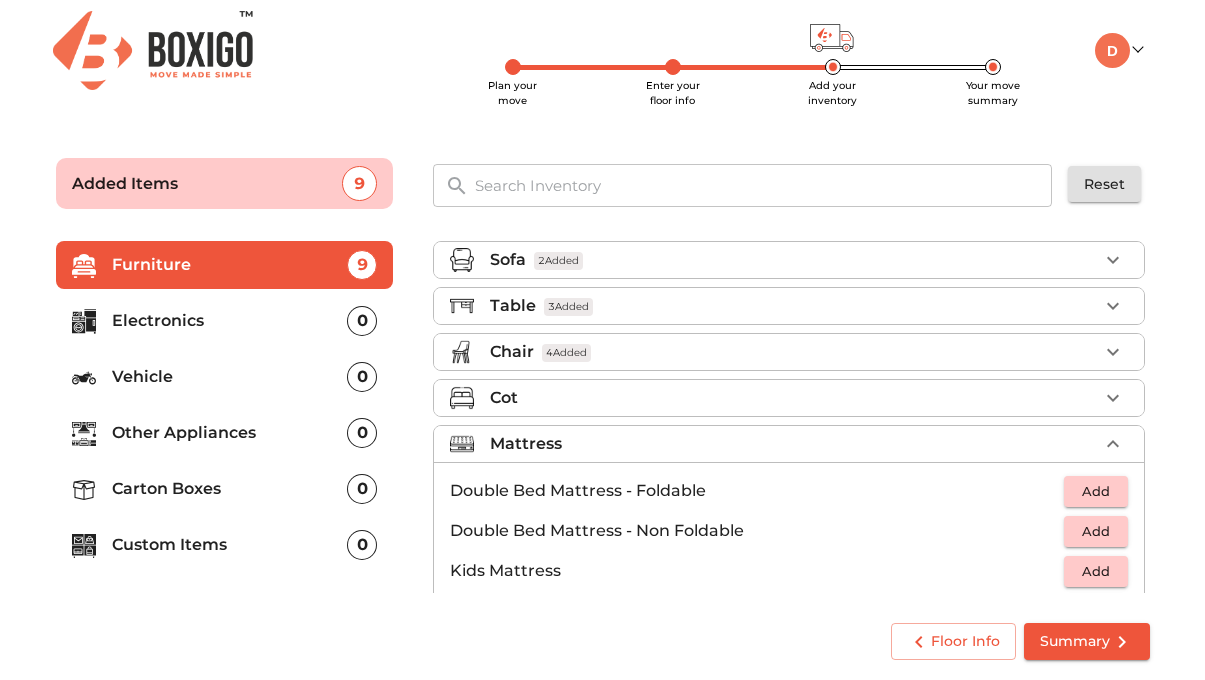 click on "Add" at bounding box center (1096, 531) 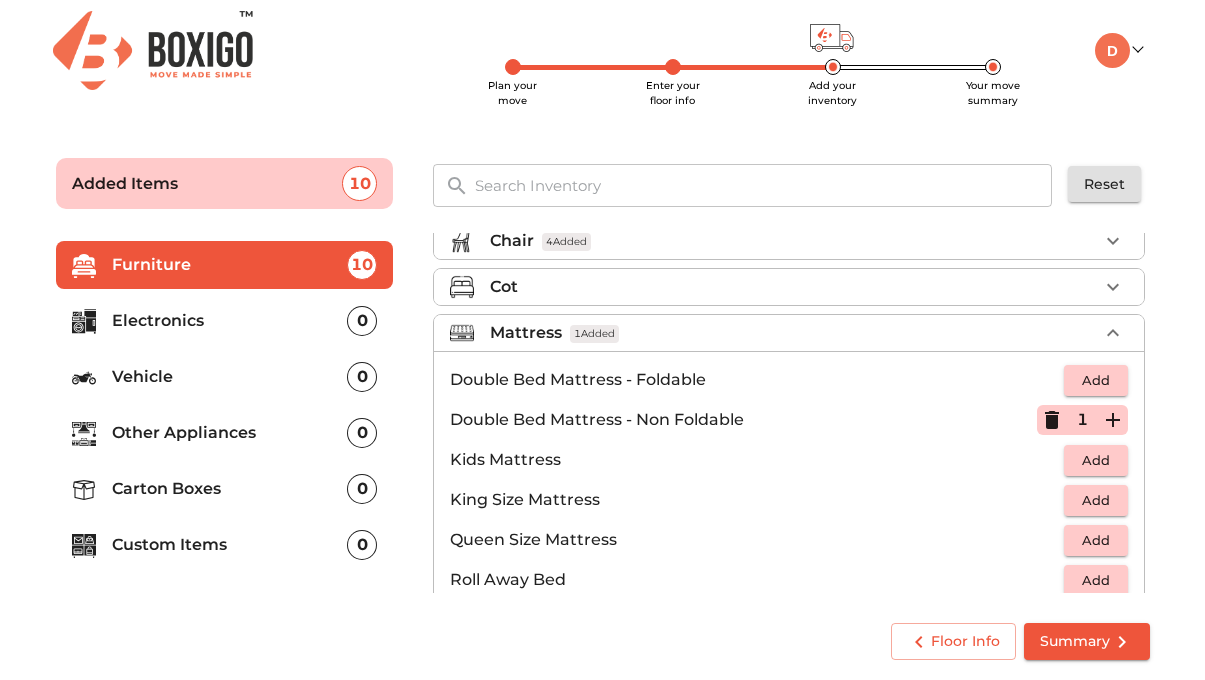 scroll, scrollTop: 100, scrollLeft: 0, axis: vertical 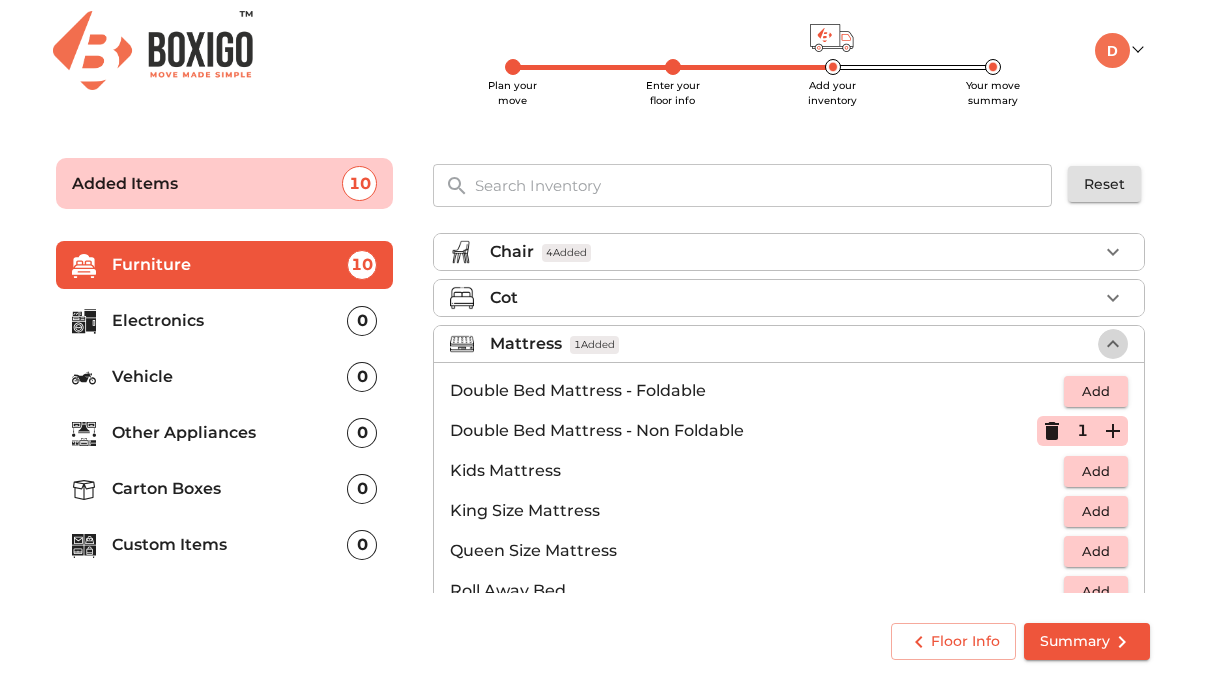 click 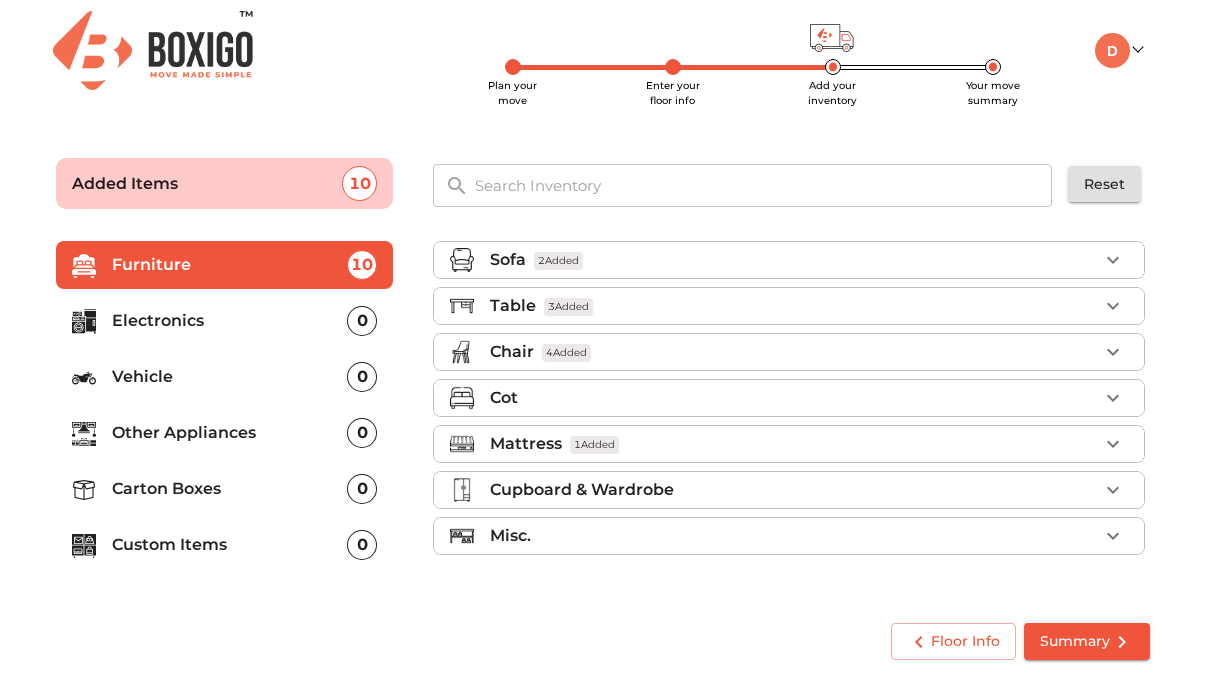 scroll, scrollTop: 0, scrollLeft: 0, axis: both 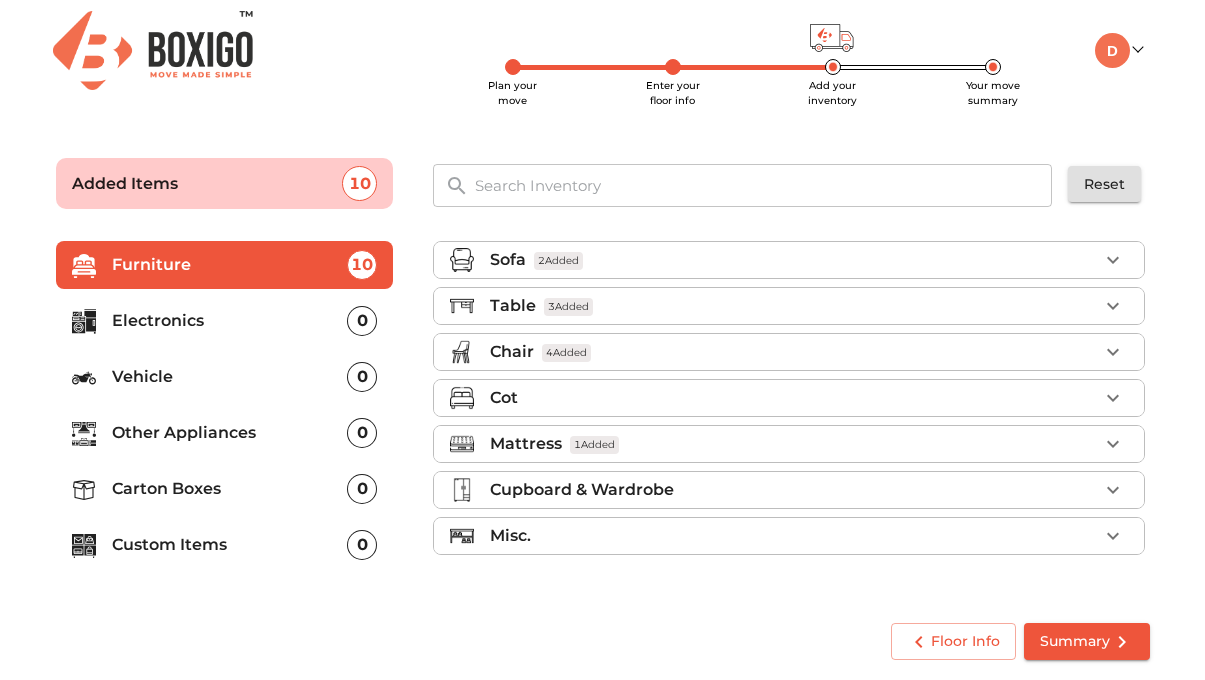 click on "Cupboard & Wardrobe" at bounding box center (794, 490) 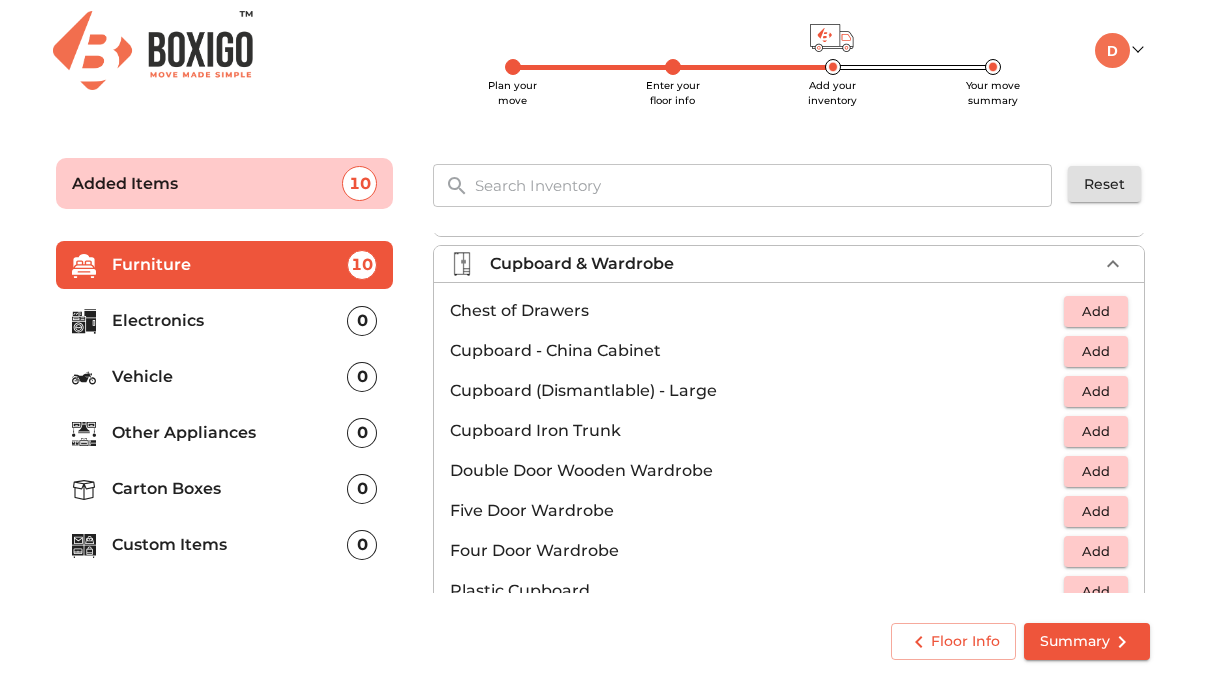 scroll, scrollTop: 224, scrollLeft: 0, axis: vertical 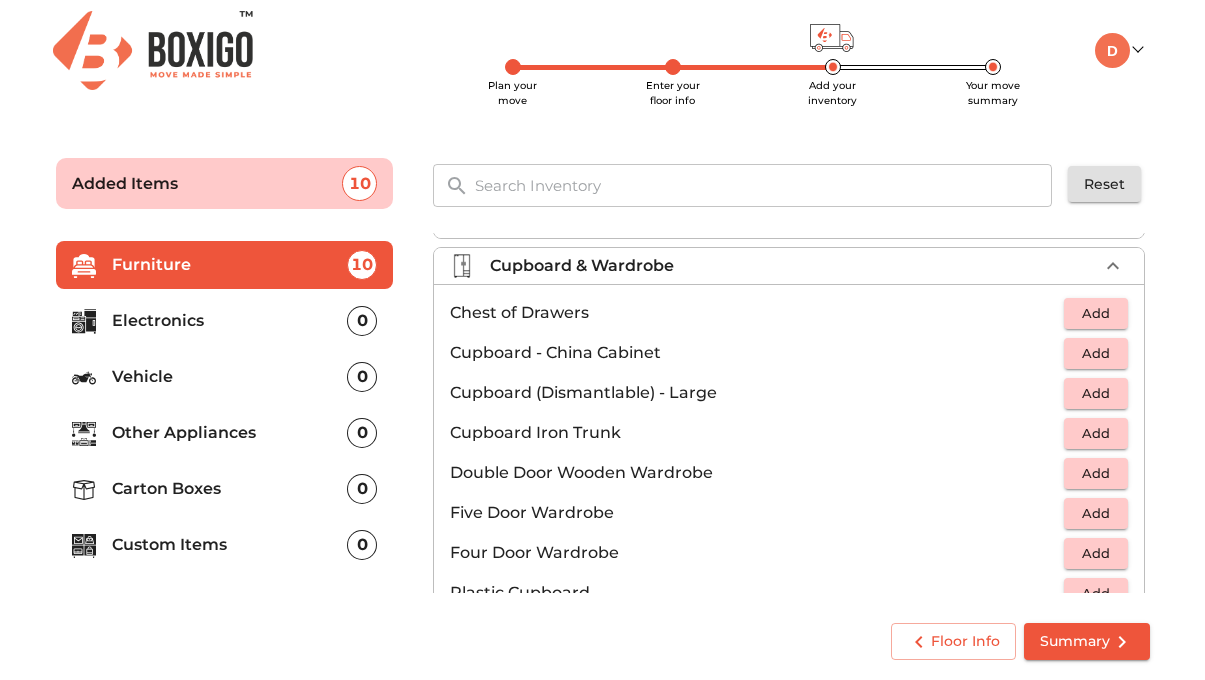 click on "Cupboard & Wardrobe" at bounding box center (794, 266) 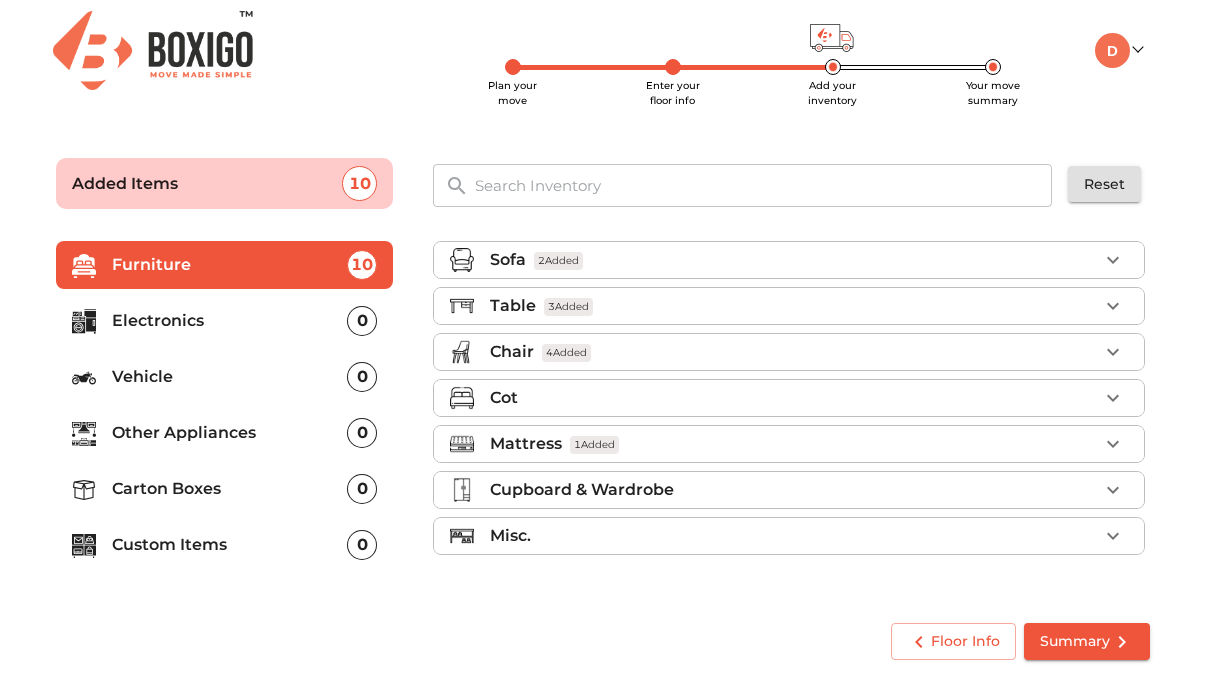scroll, scrollTop: 0, scrollLeft: 0, axis: both 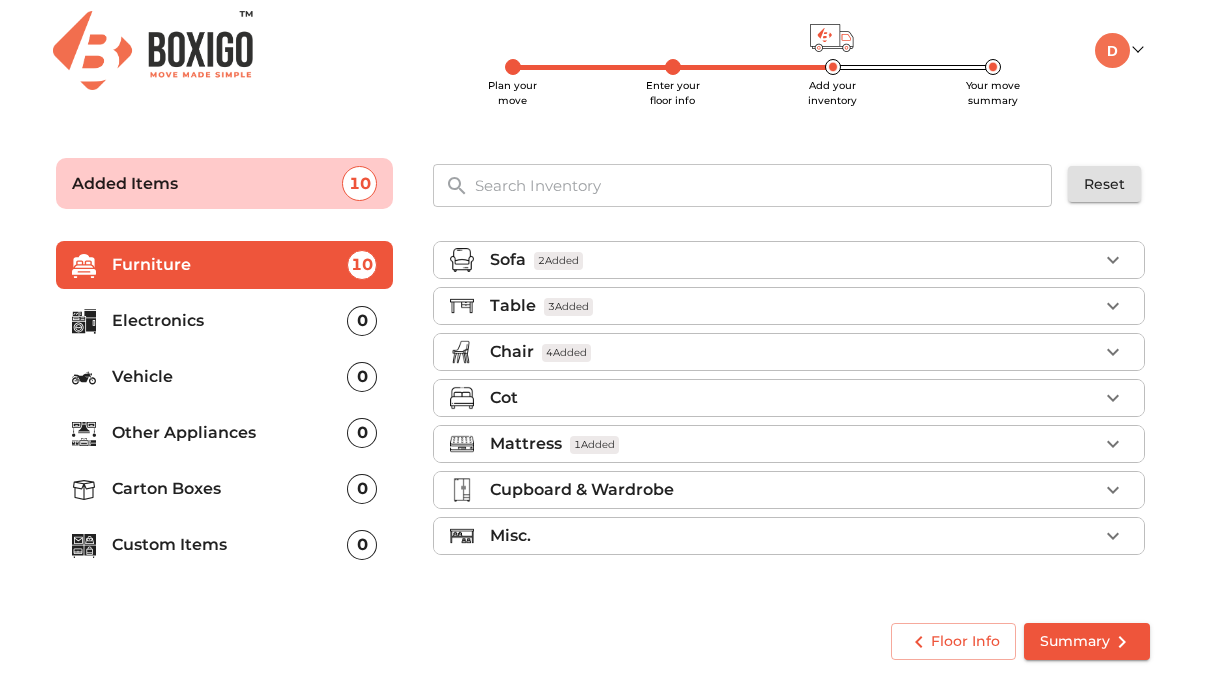 click on "Misc." at bounding box center [794, 536] 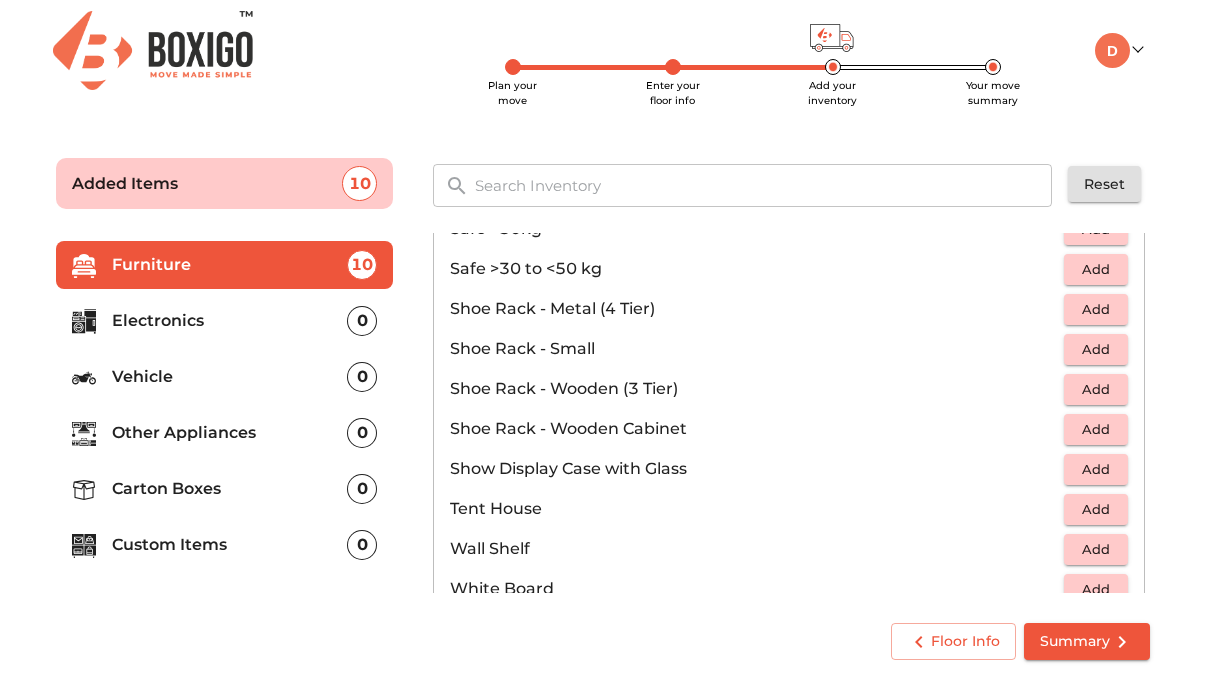 scroll, scrollTop: 1050, scrollLeft: 0, axis: vertical 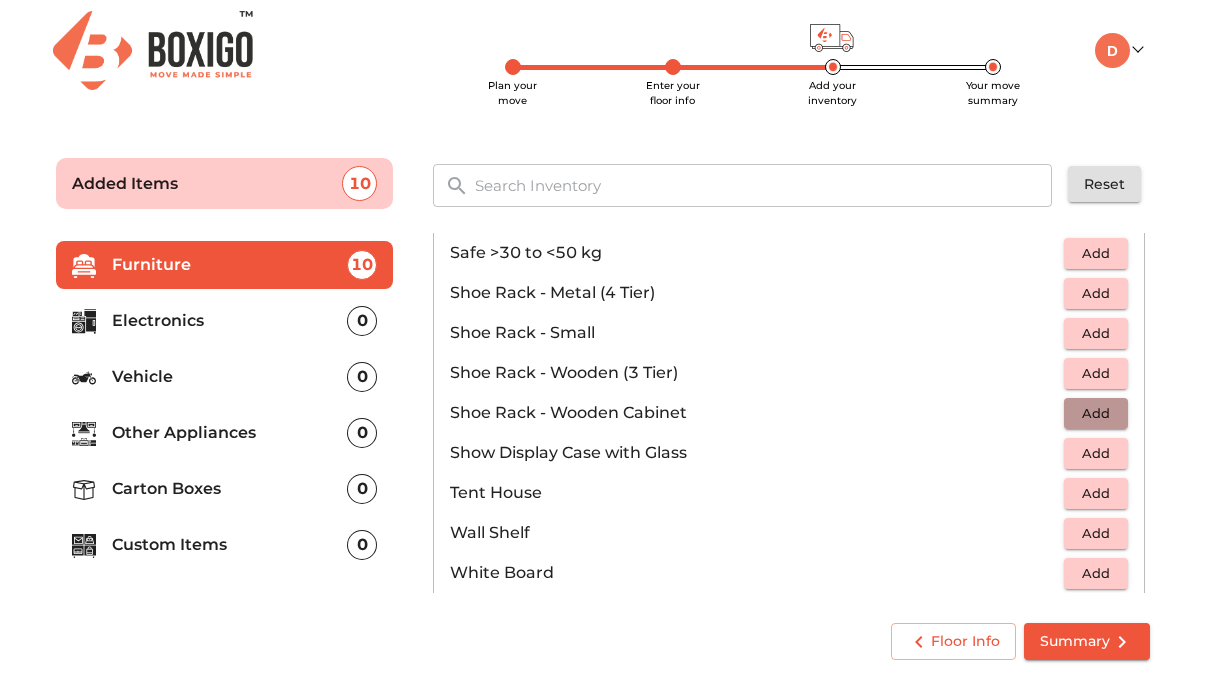 click on "Add" at bounding box center (1096, 413) 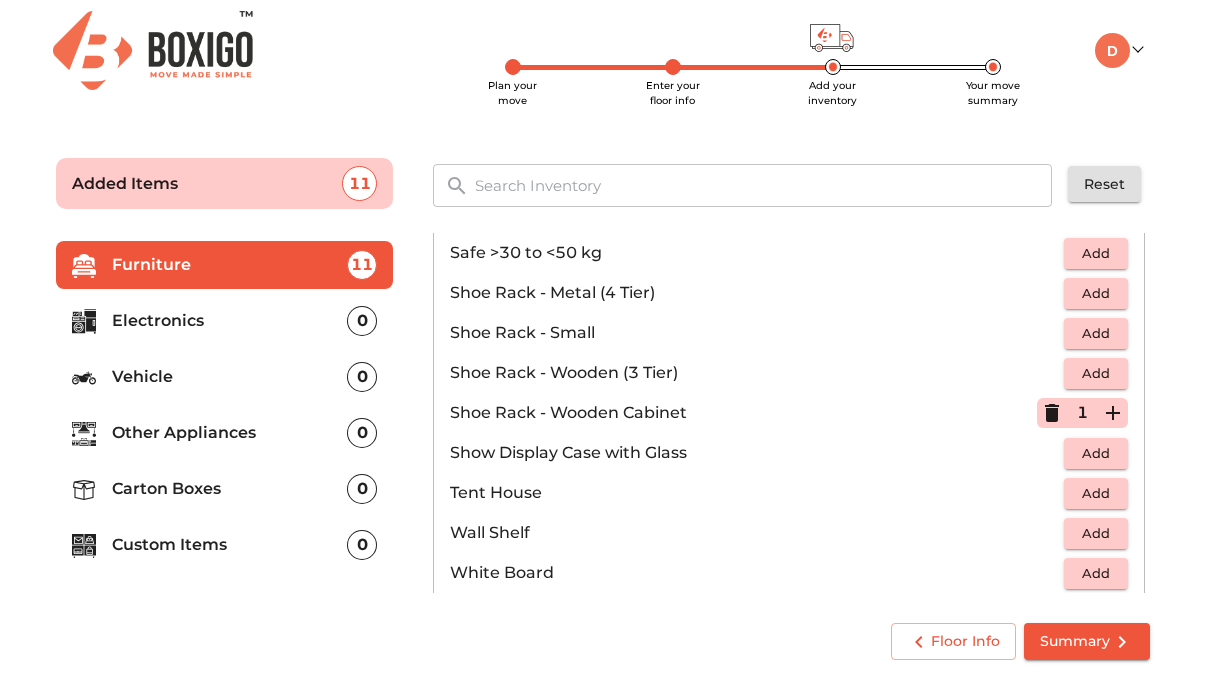 scroll, scrollTop: 1075, scrollLeft: 0, axis: vertical 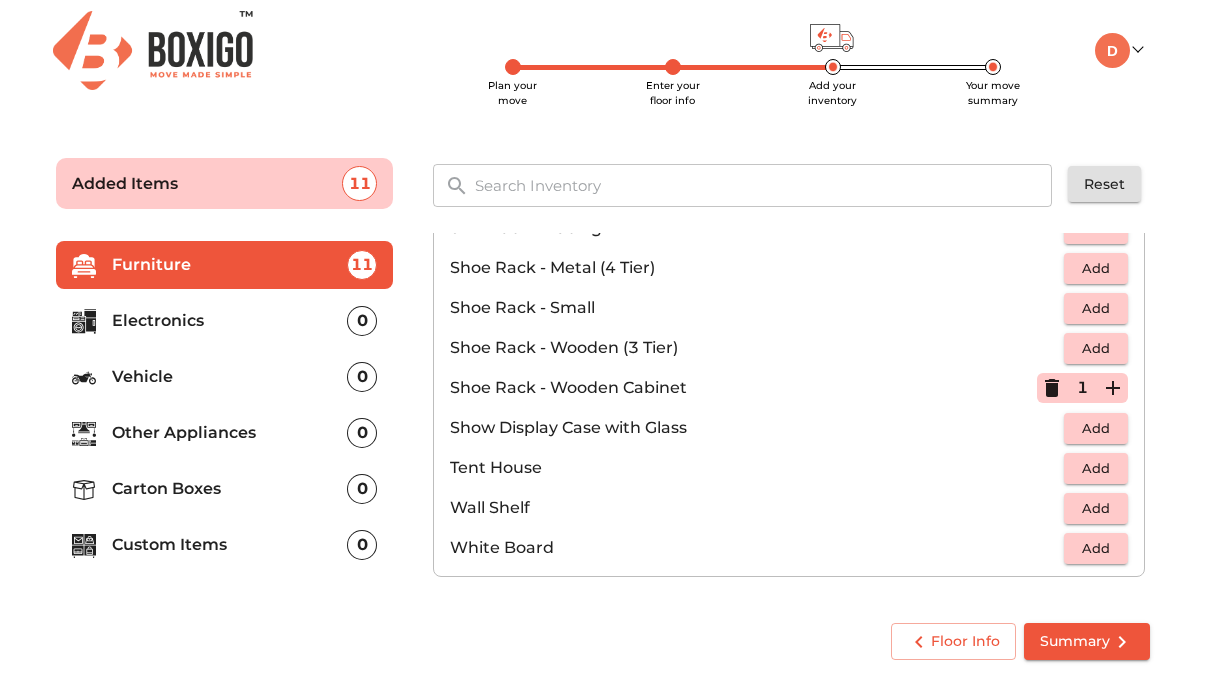 click on "Floor Info Summary" at bounding box center [603, 641] 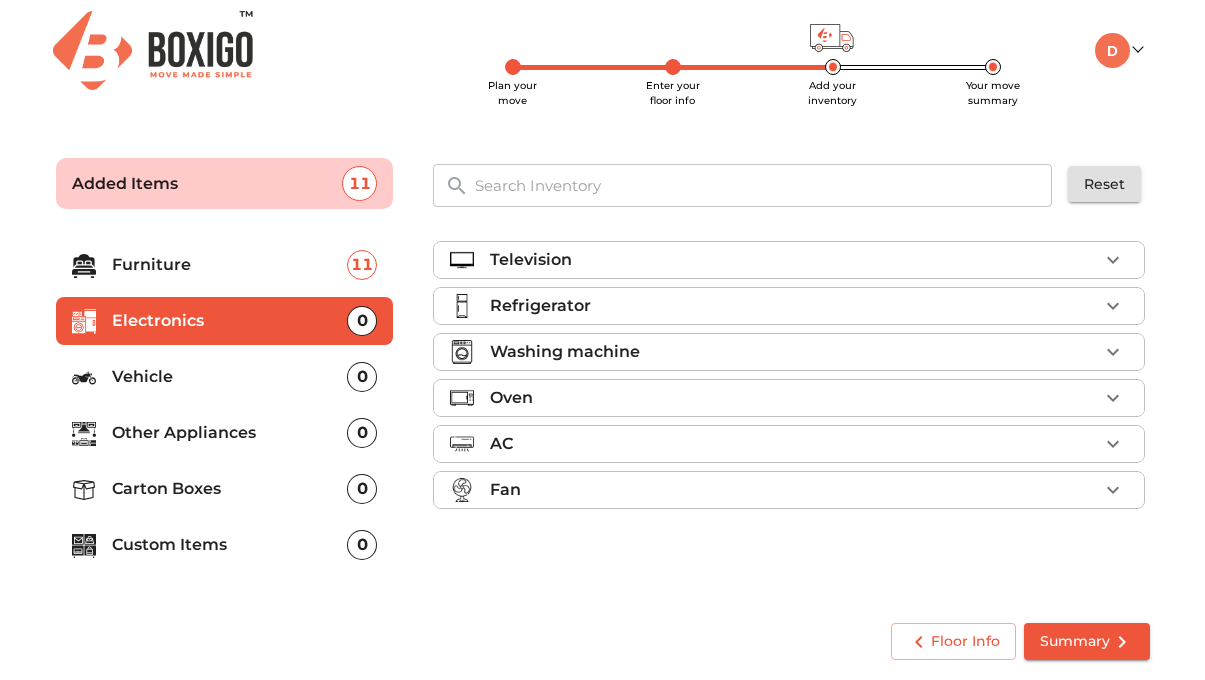 scroll, scrollTop: 0, scrollLeft: 0, axis: both 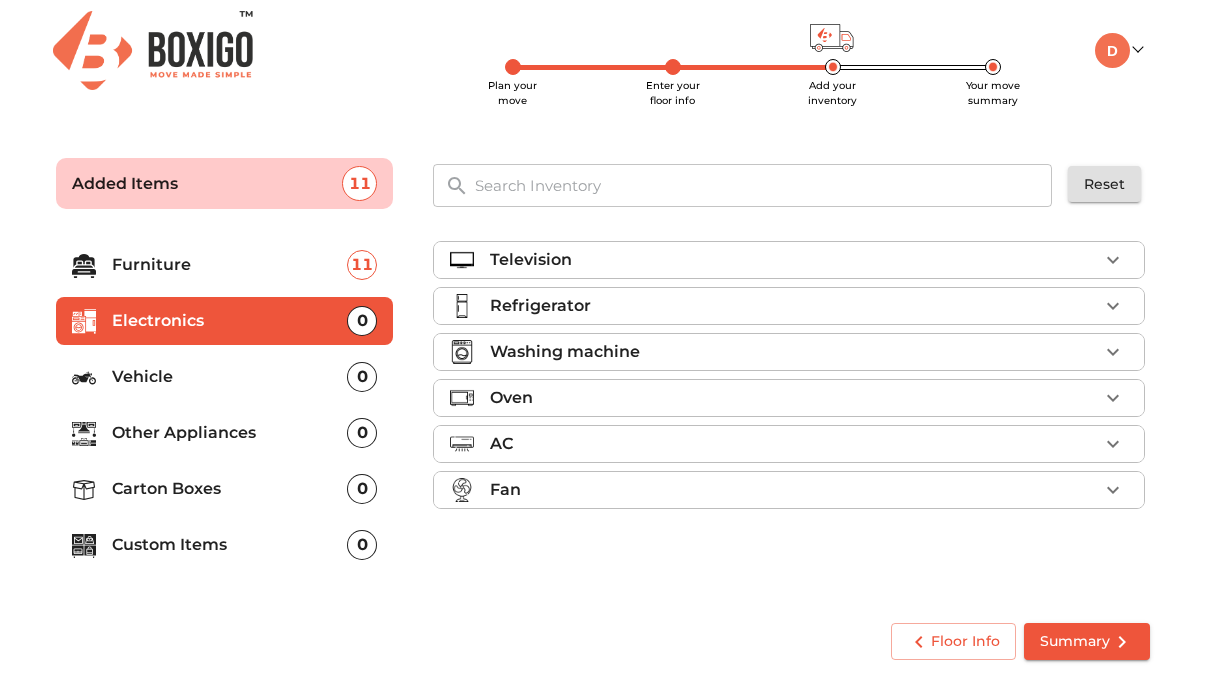 click on "Television" at bounding box center (794, 260) 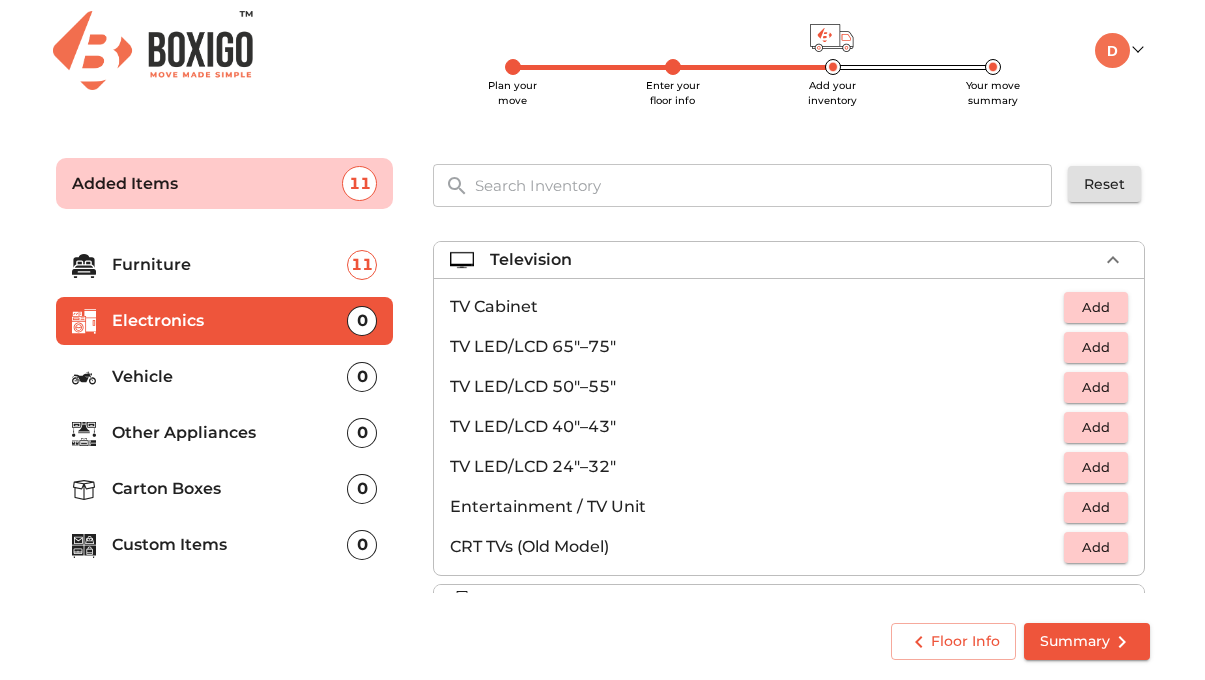 click on "Add" at bounding box center [1096, 427] 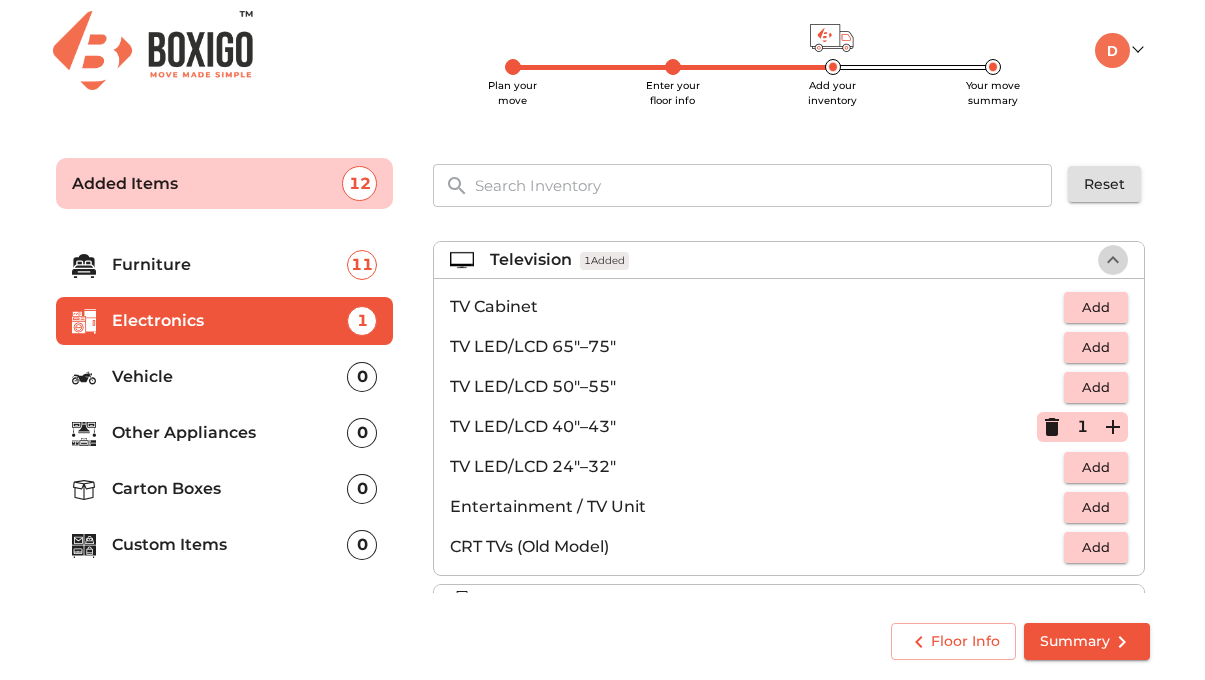 click 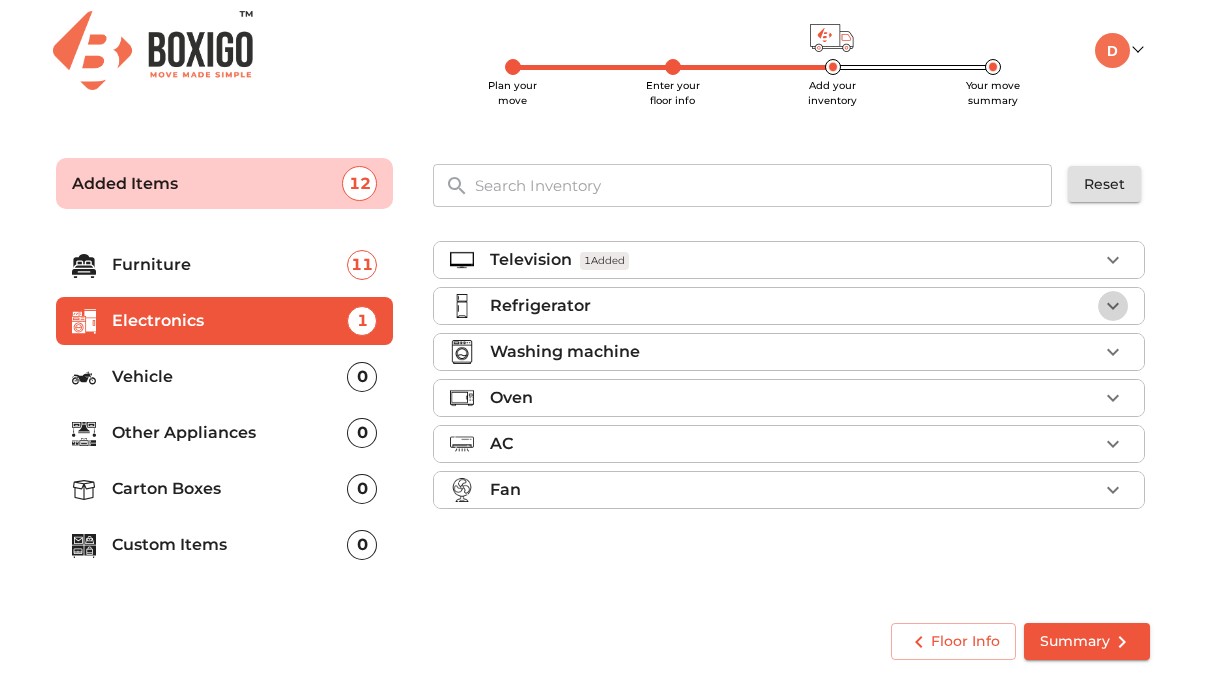 click 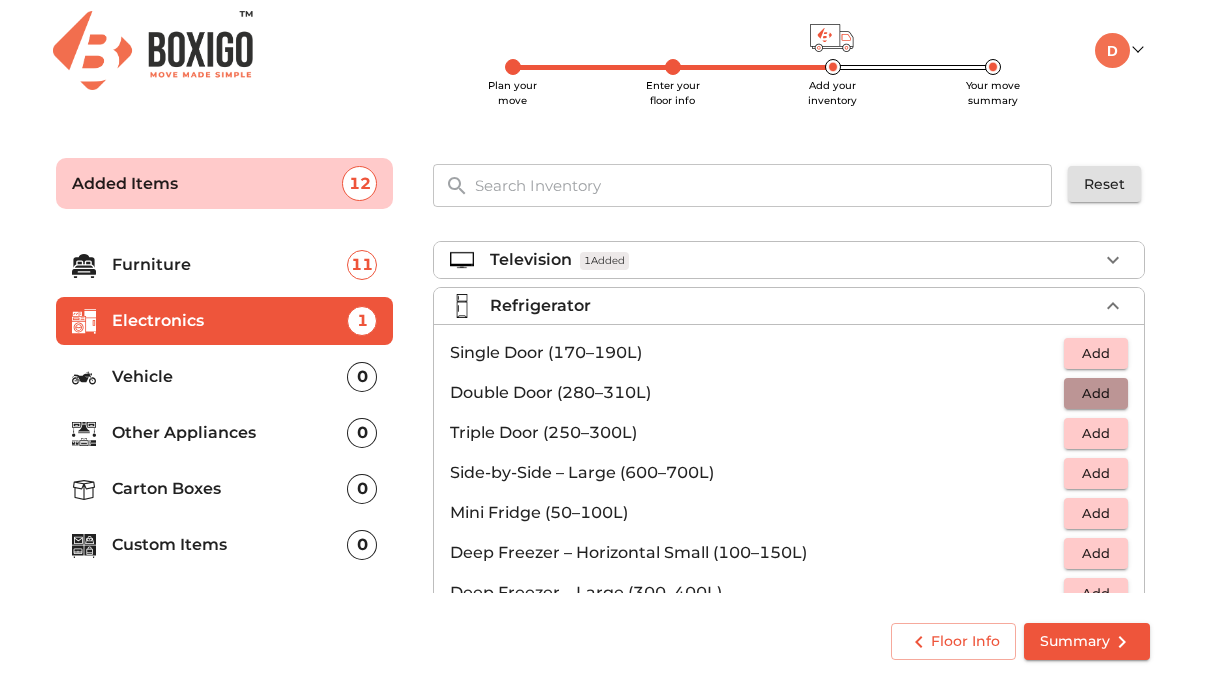 click on "Add" at bounding box center [1096, 393] 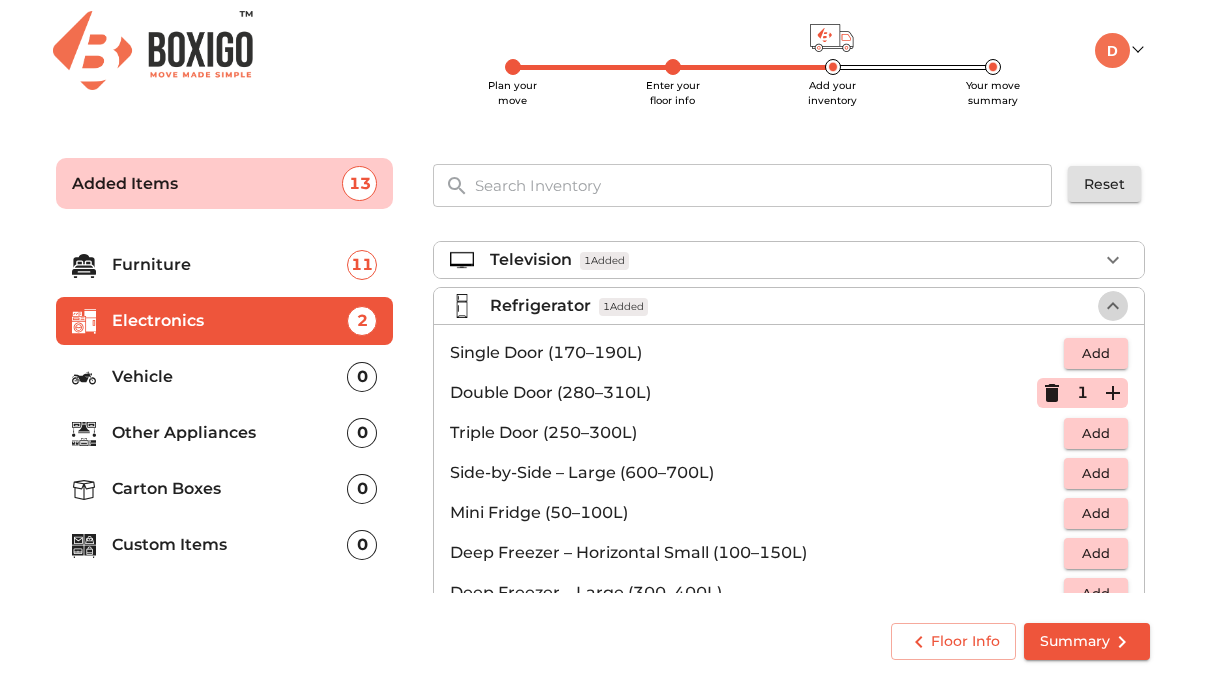 click 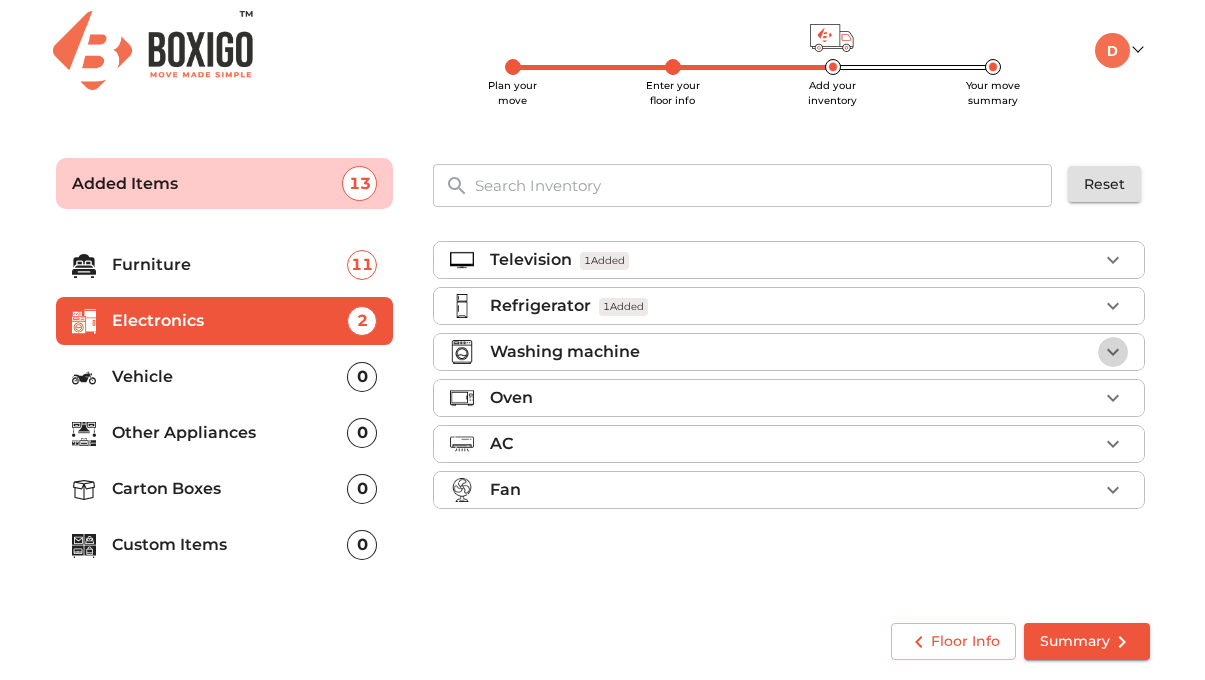 click 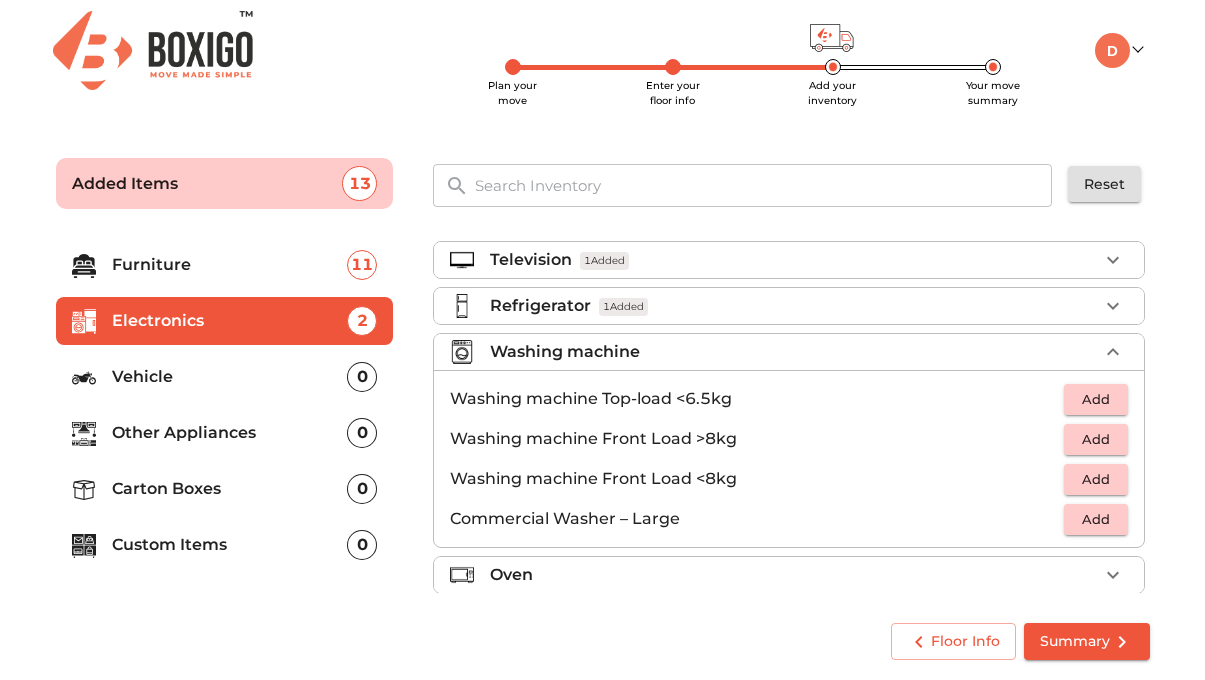 click on "Add" at bounding box center [1096, 399] 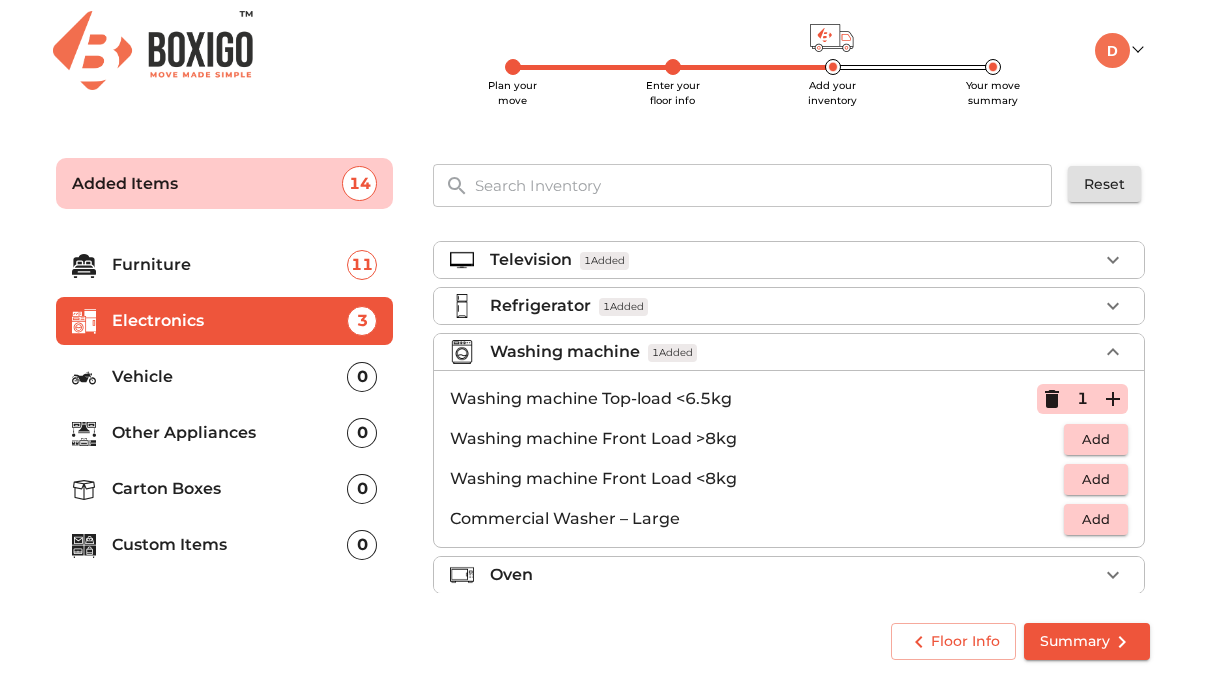 click 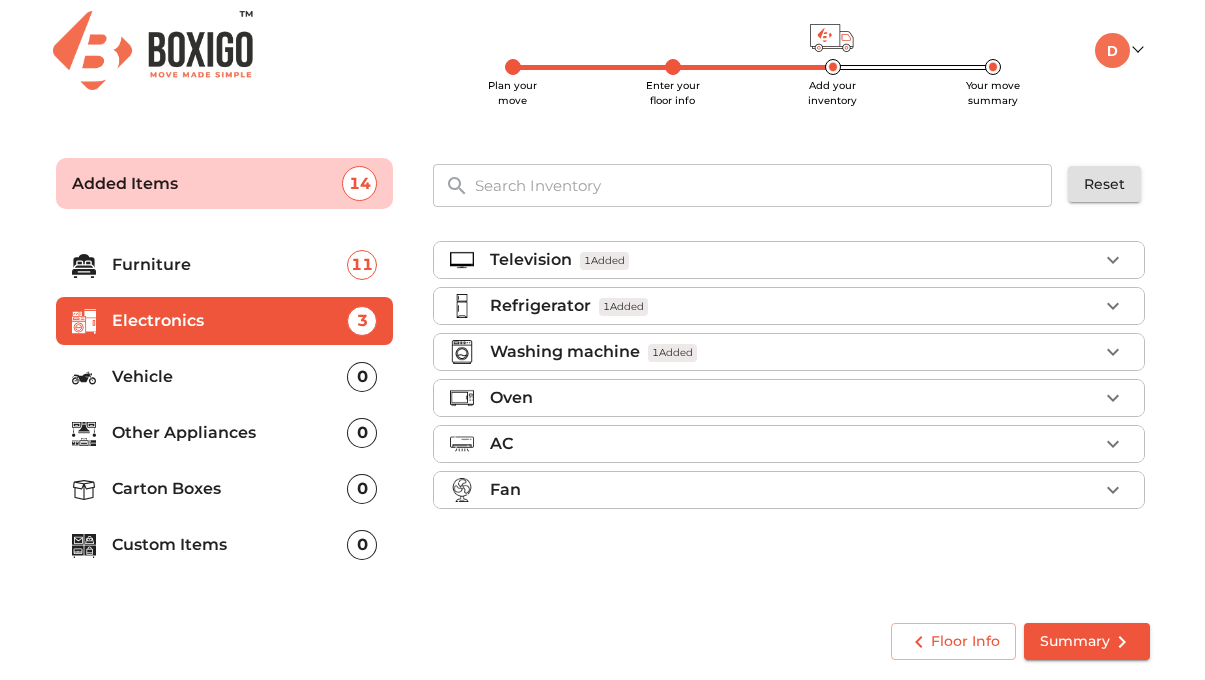 click 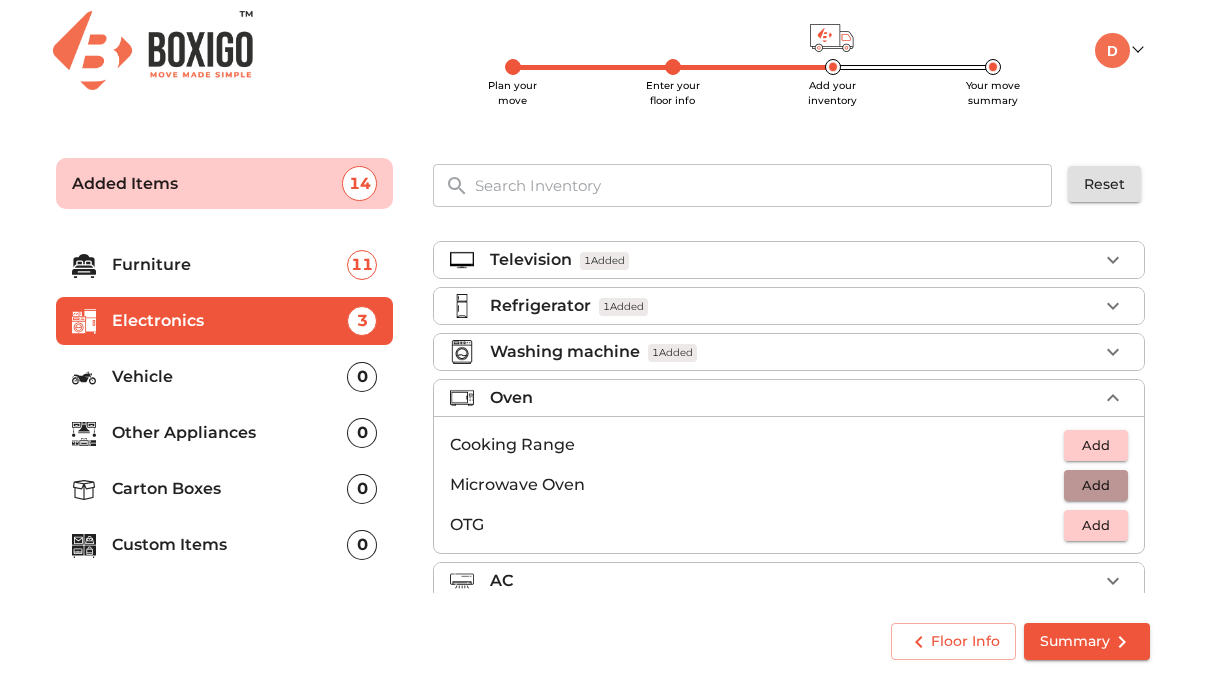 click on "Add" at bounding box center (1096, 485) 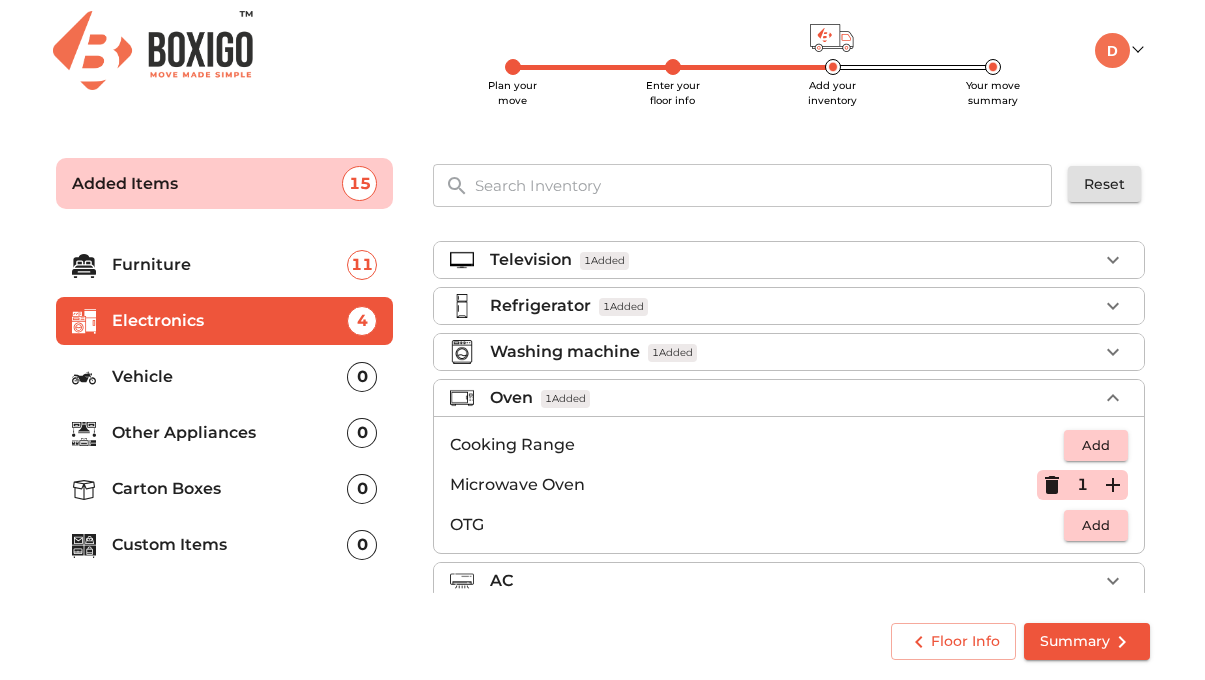 click on "Add" at bounding box center (1096, 445) 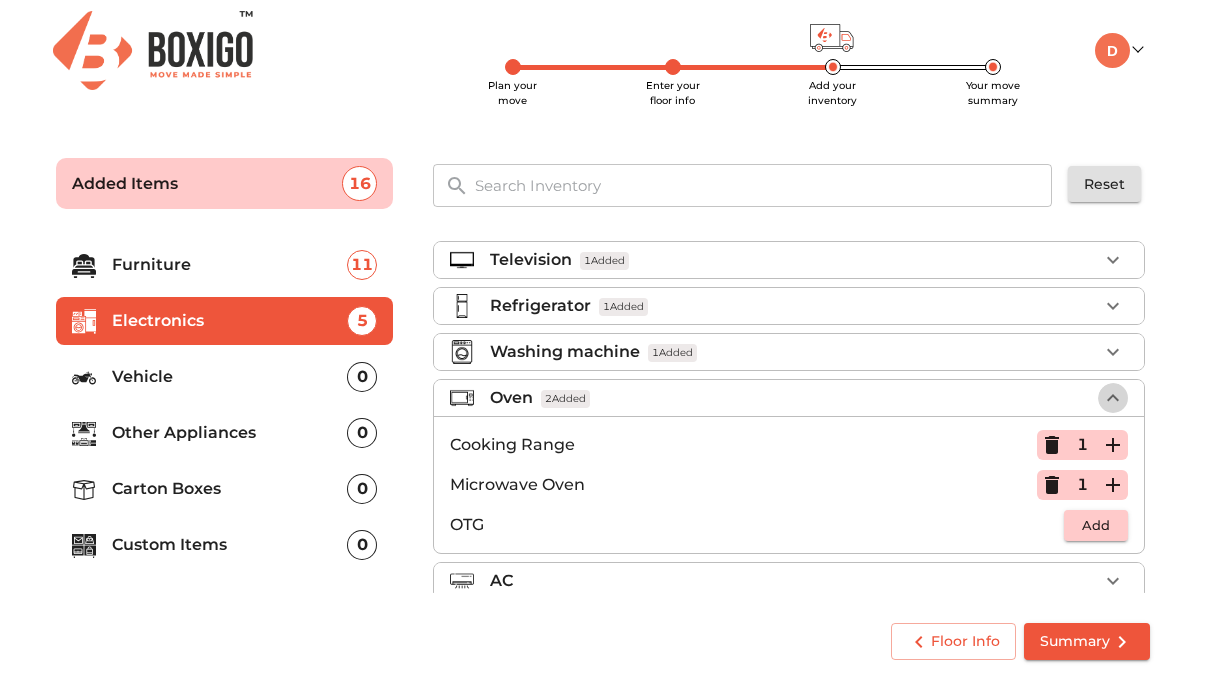 click 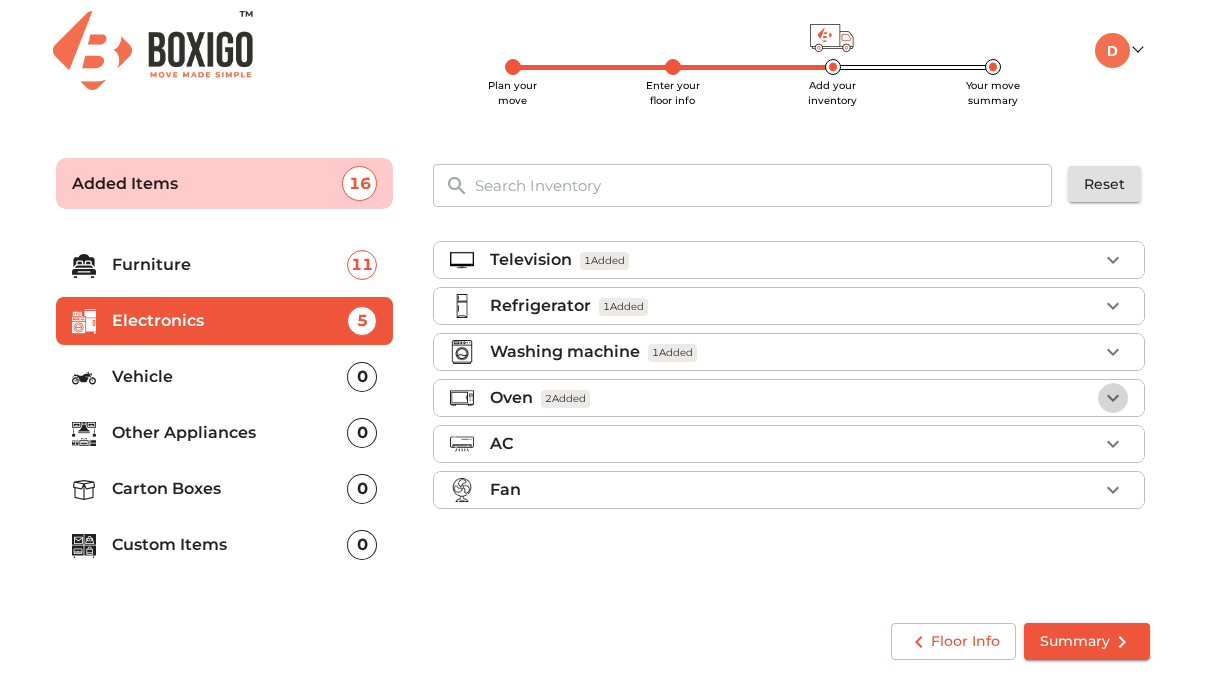 click 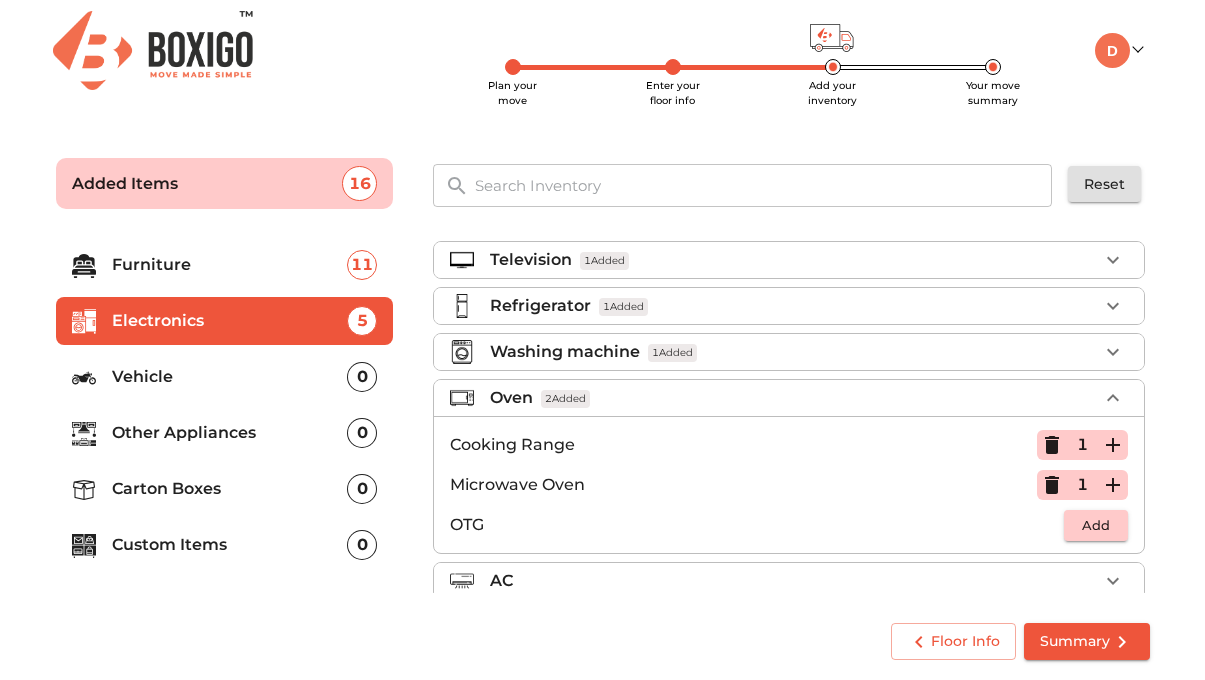 click 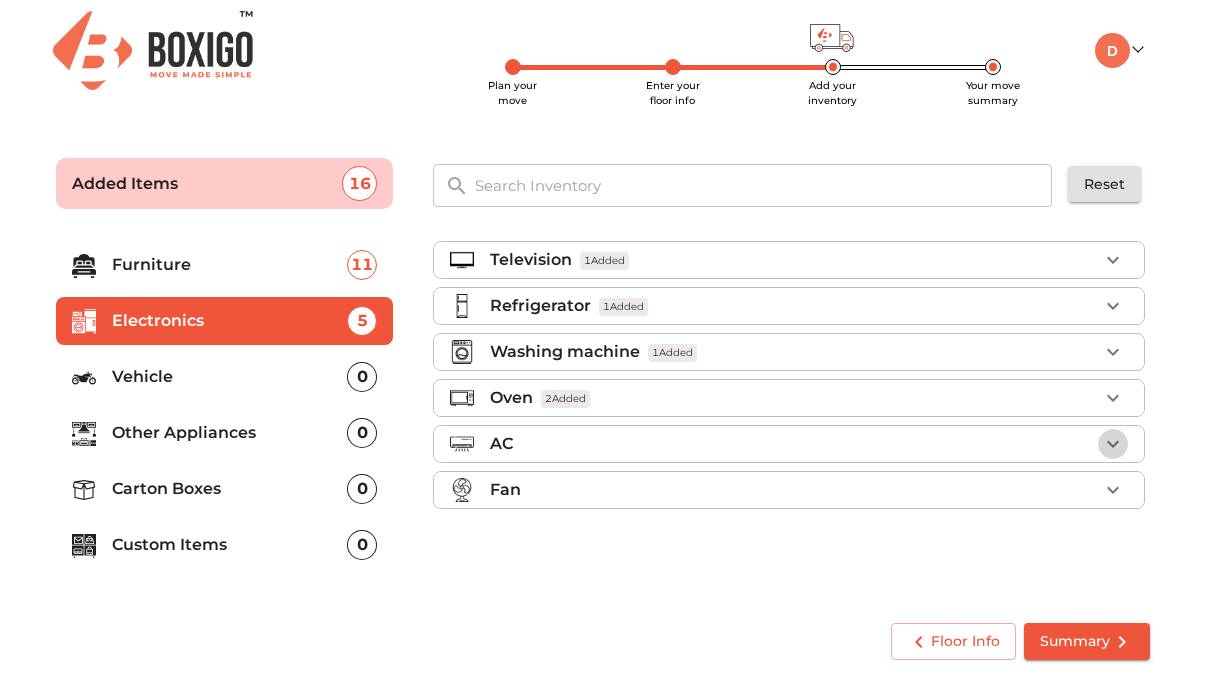 click 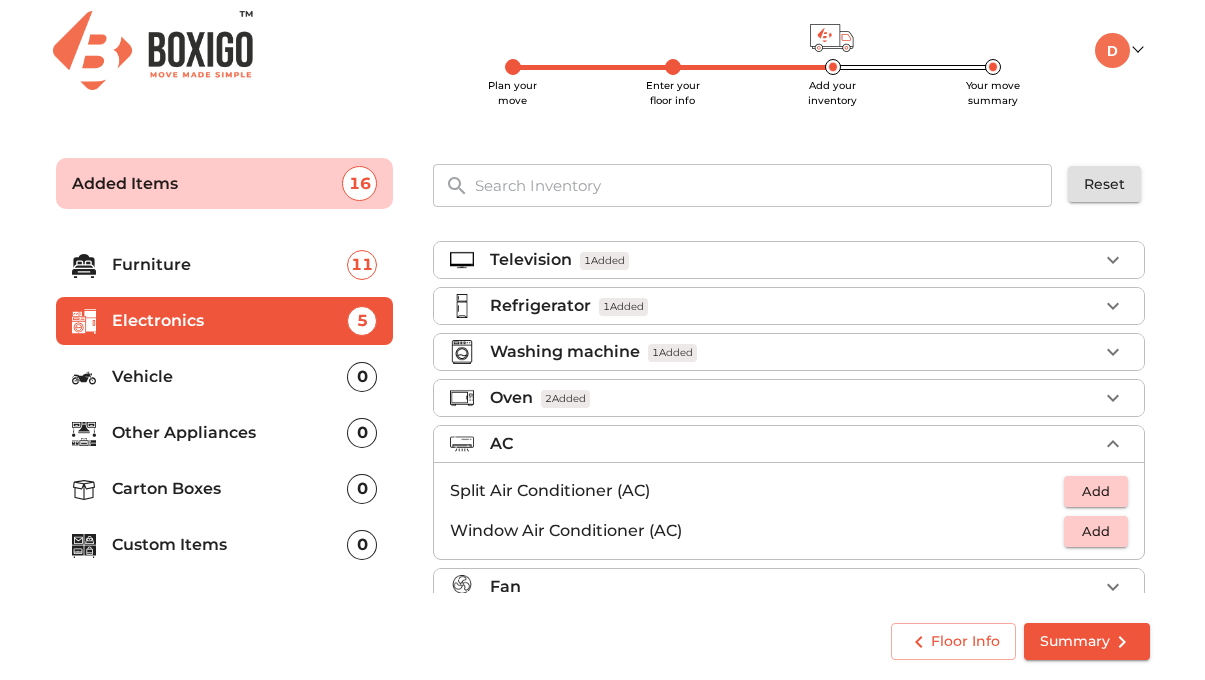 click 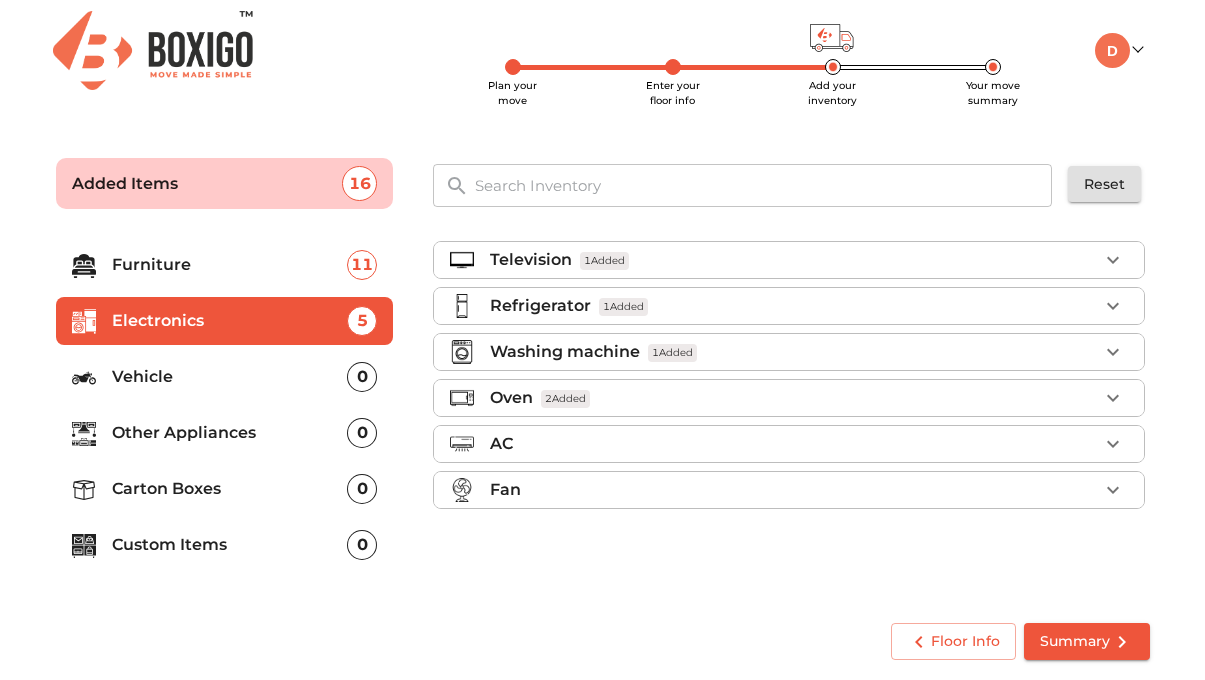 click on "Other Appliances" at bounding box center [230, 433] 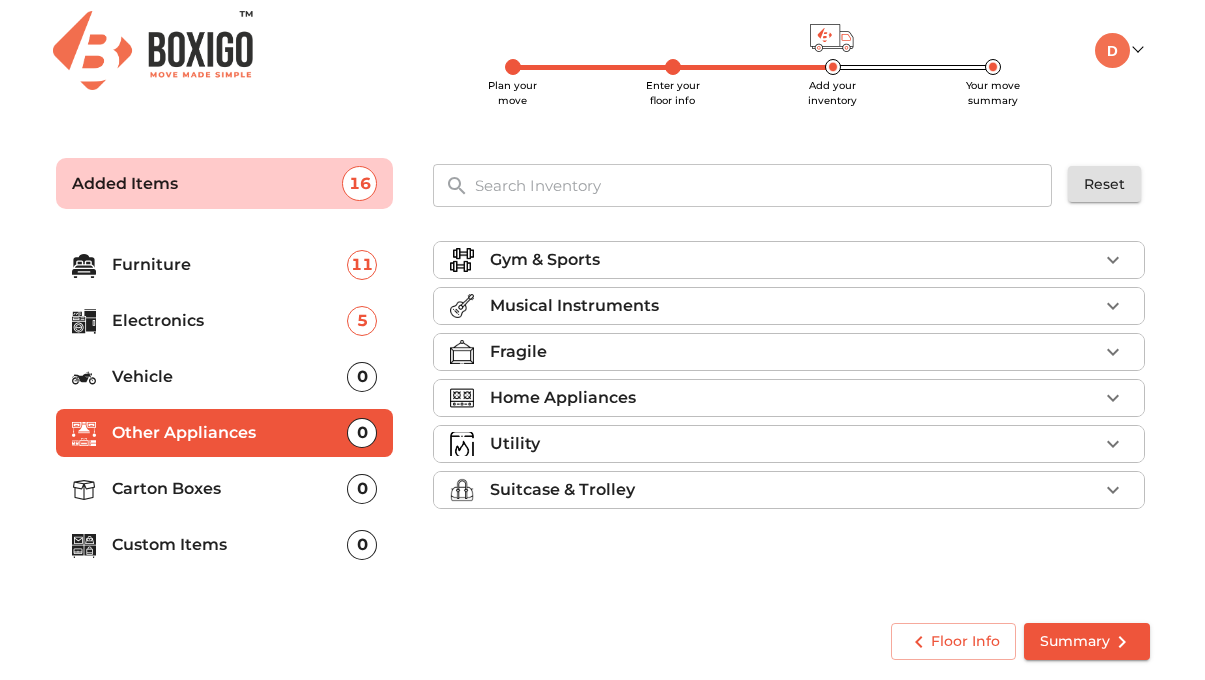 click on "Suitcase & Trolley" at bounding box center [794, 490] 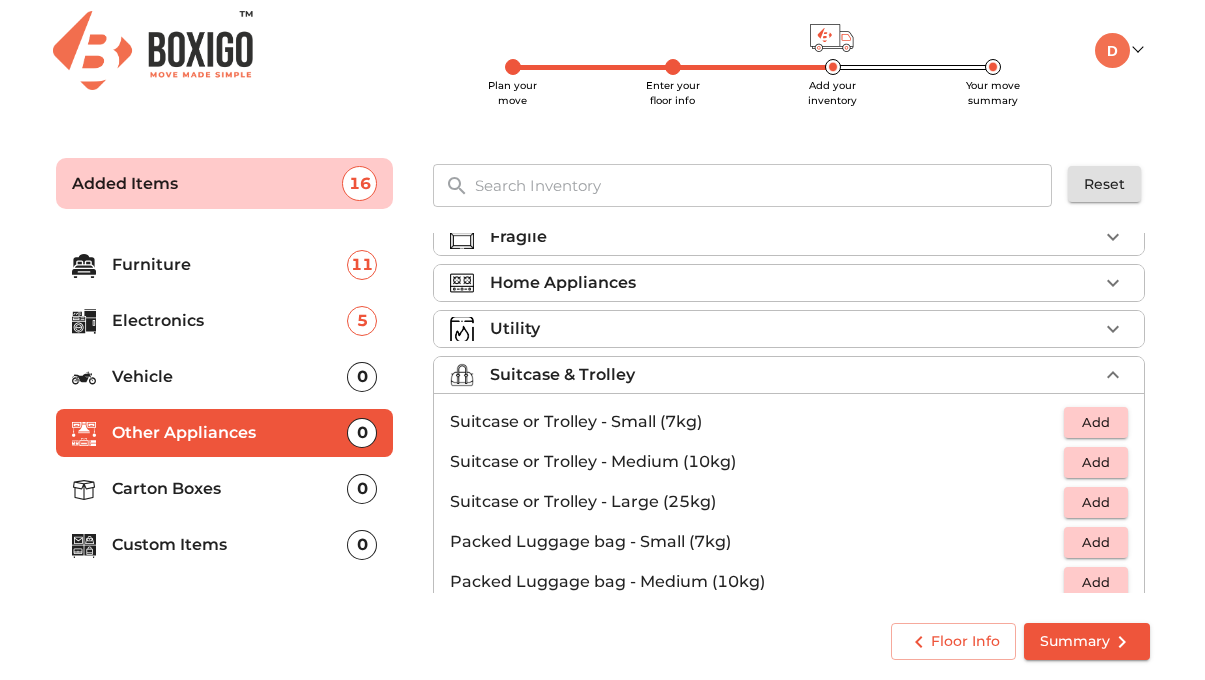 scroll, scrollTop: 116, scrollLeft: 0, axis: vertical 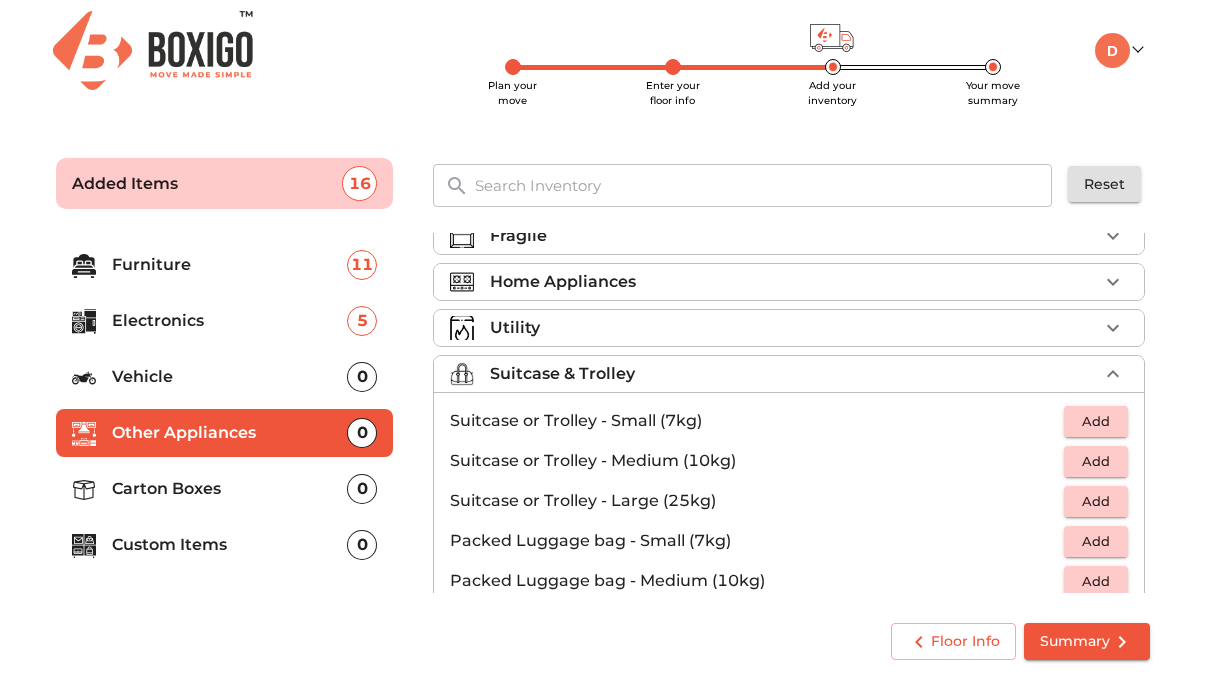 click on "Add" at bounding box center [1096, 501] 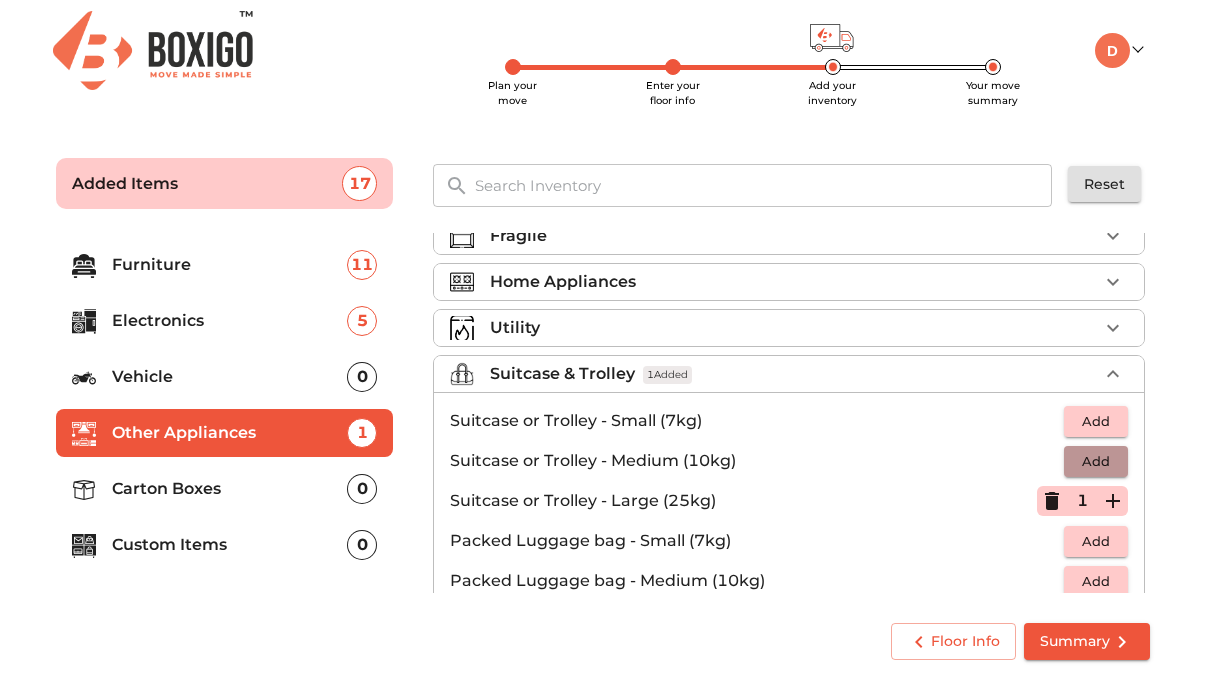 click on "Add" at bounding box center (1096, 461) 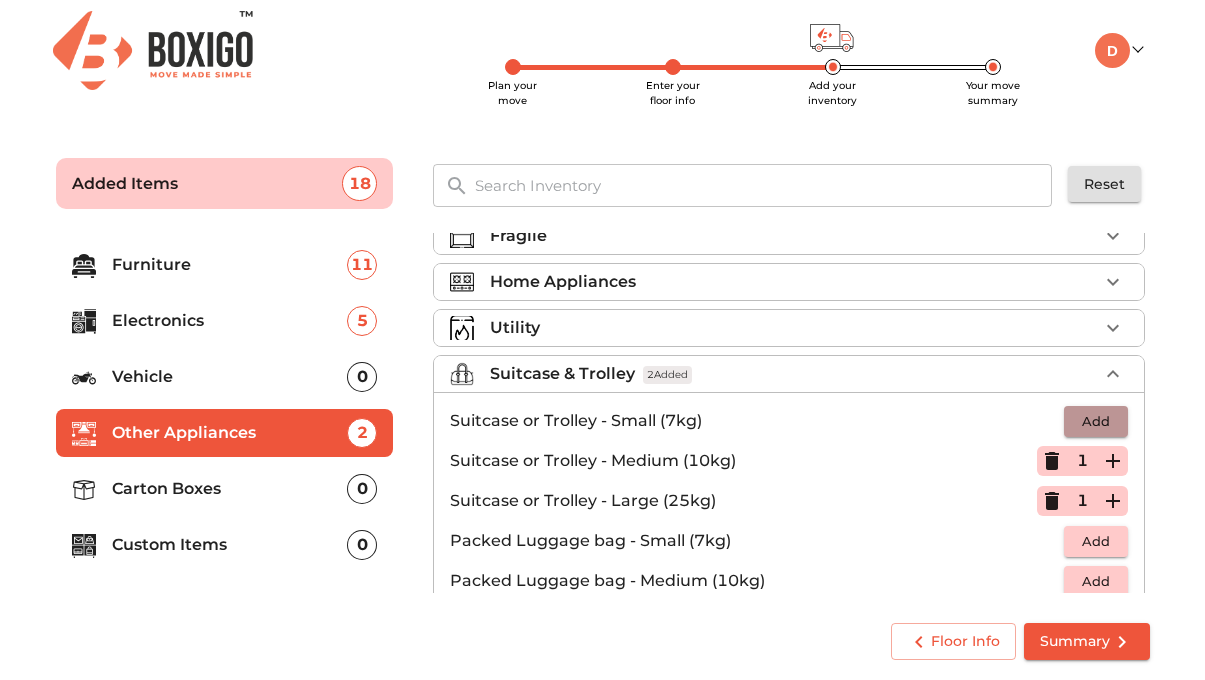 click on "Add" at bounding box center [1096, 421] 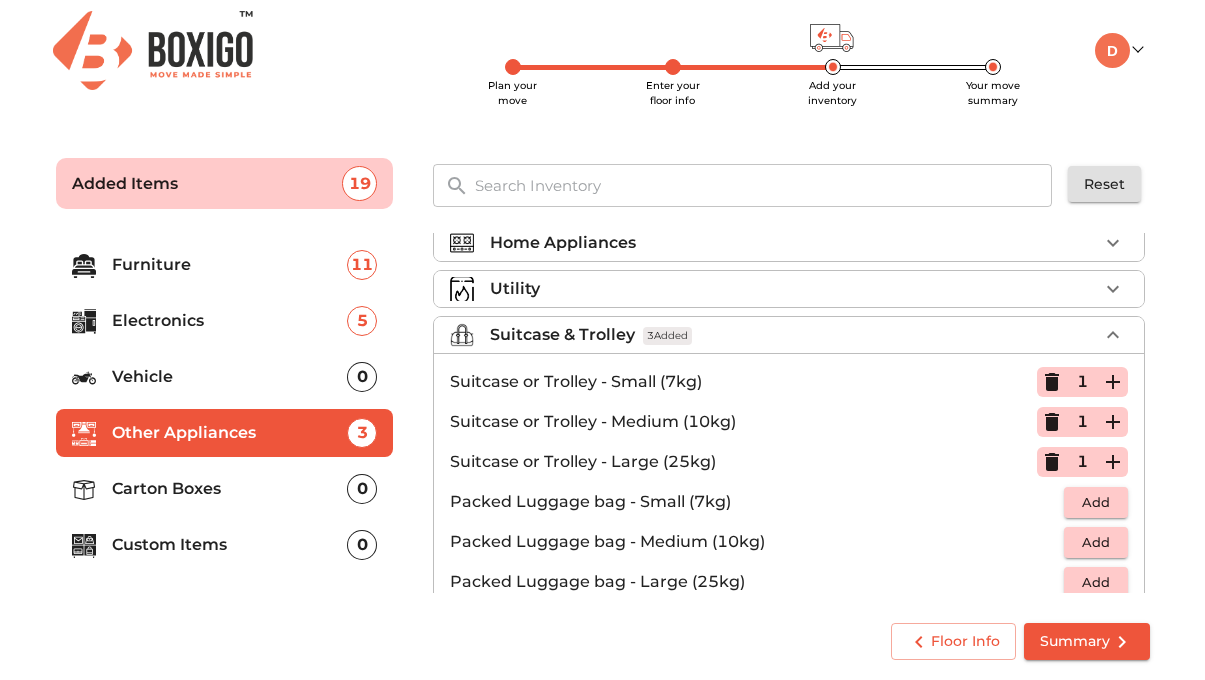 scroll, scrollTop: 109, scrollLeft: 0, axis: vertical 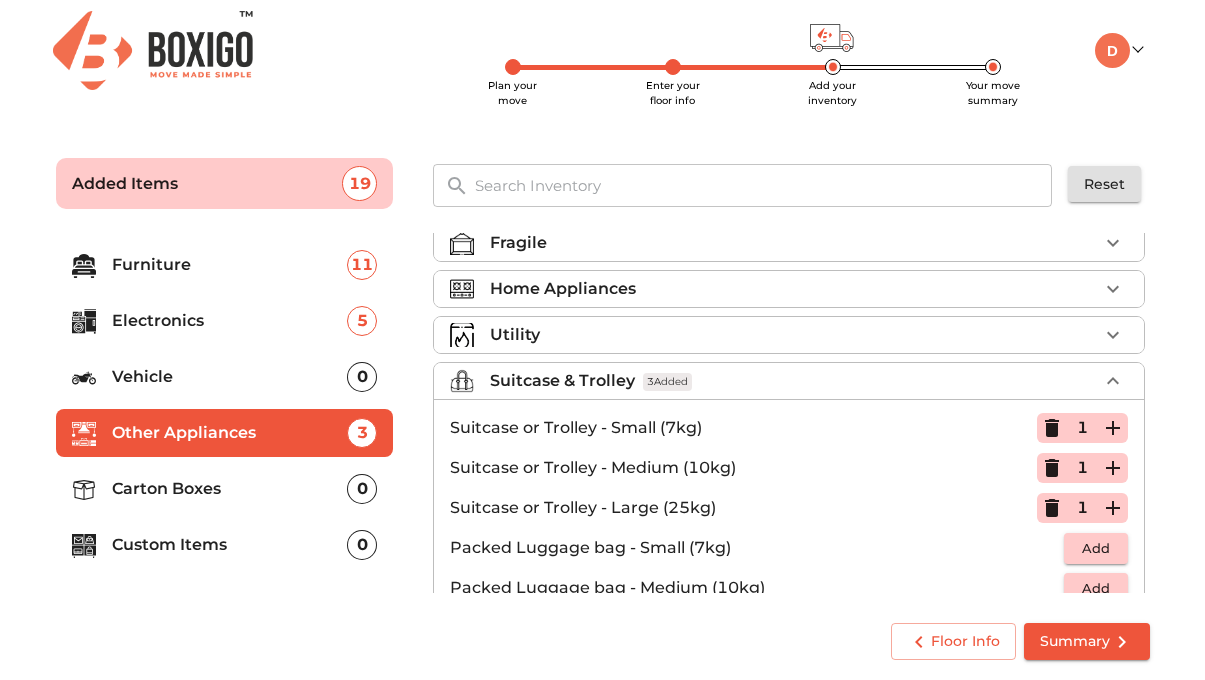 click 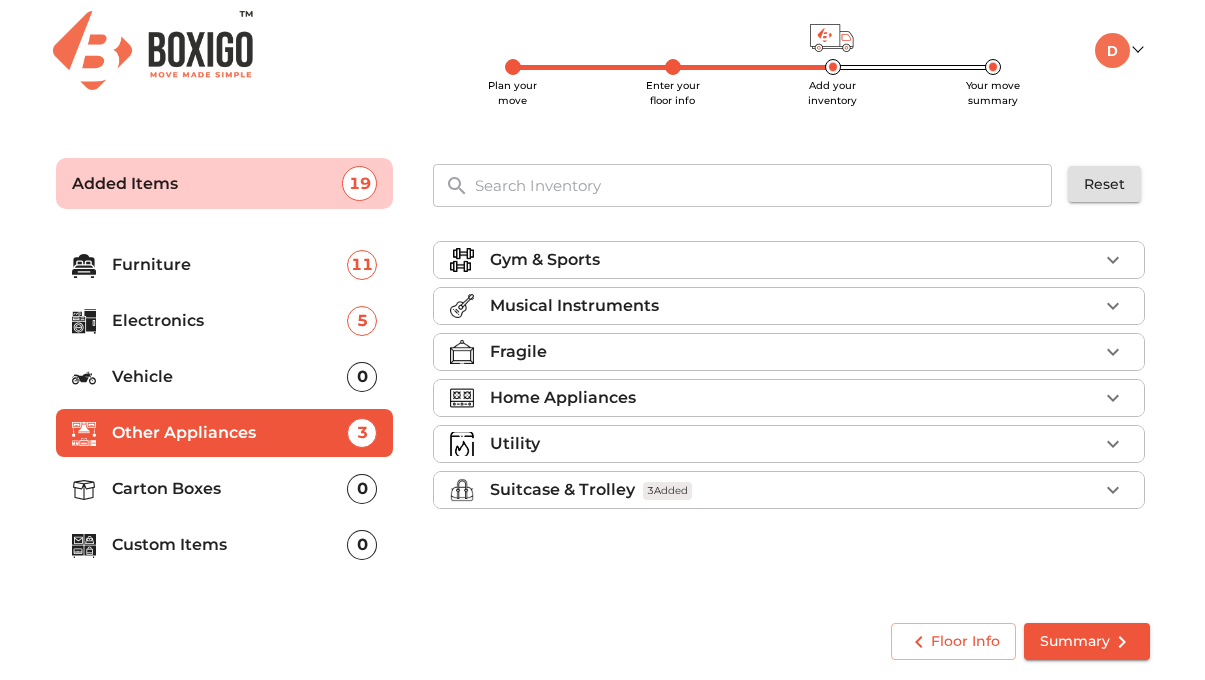 scroll, scrollTop: 0, scrollLeft: 0, axis: both 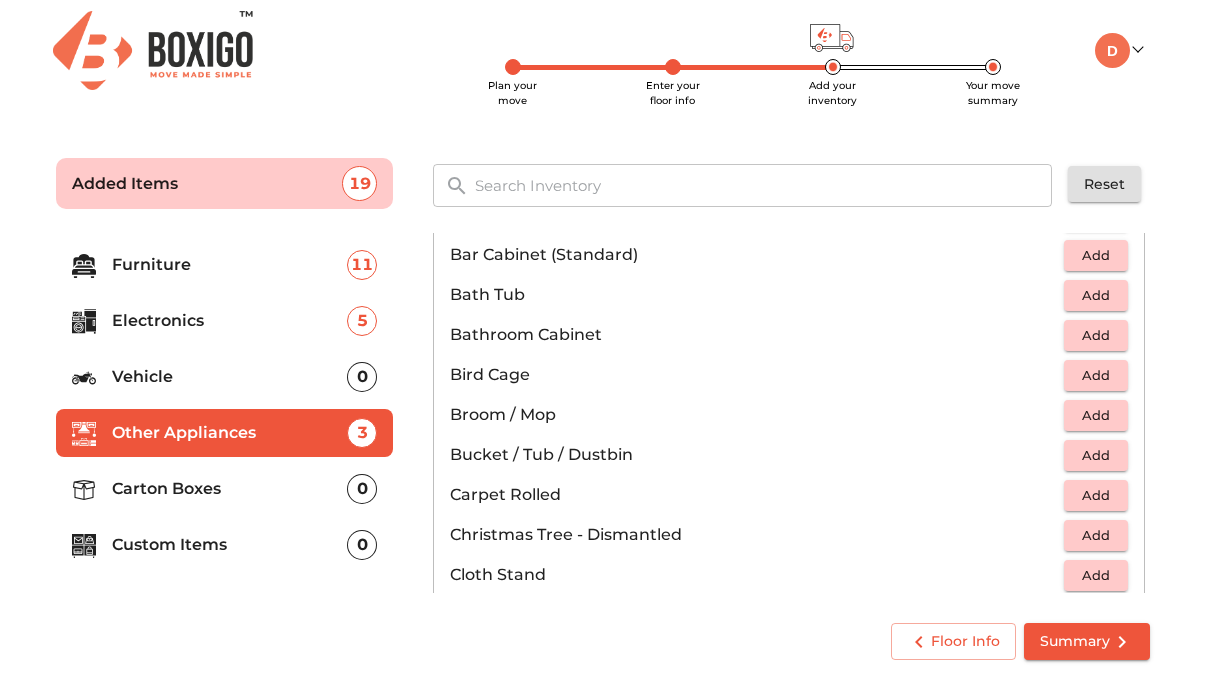 click on "Add" at bounding box center (1096, 455) 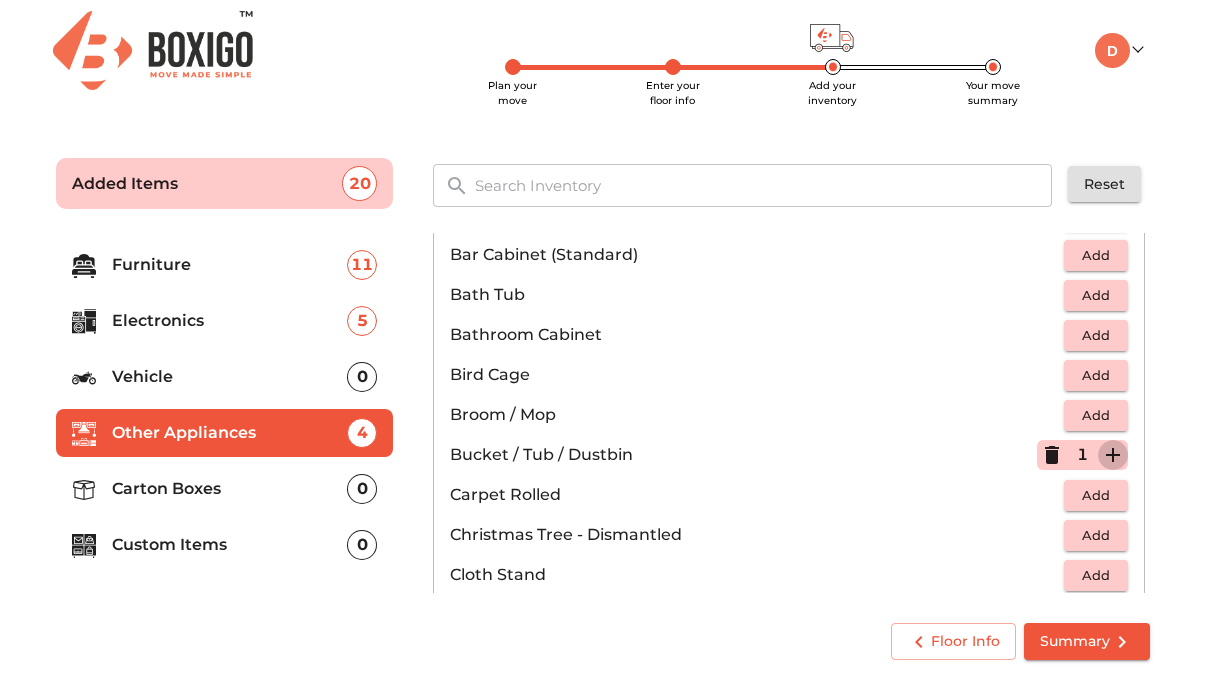 click 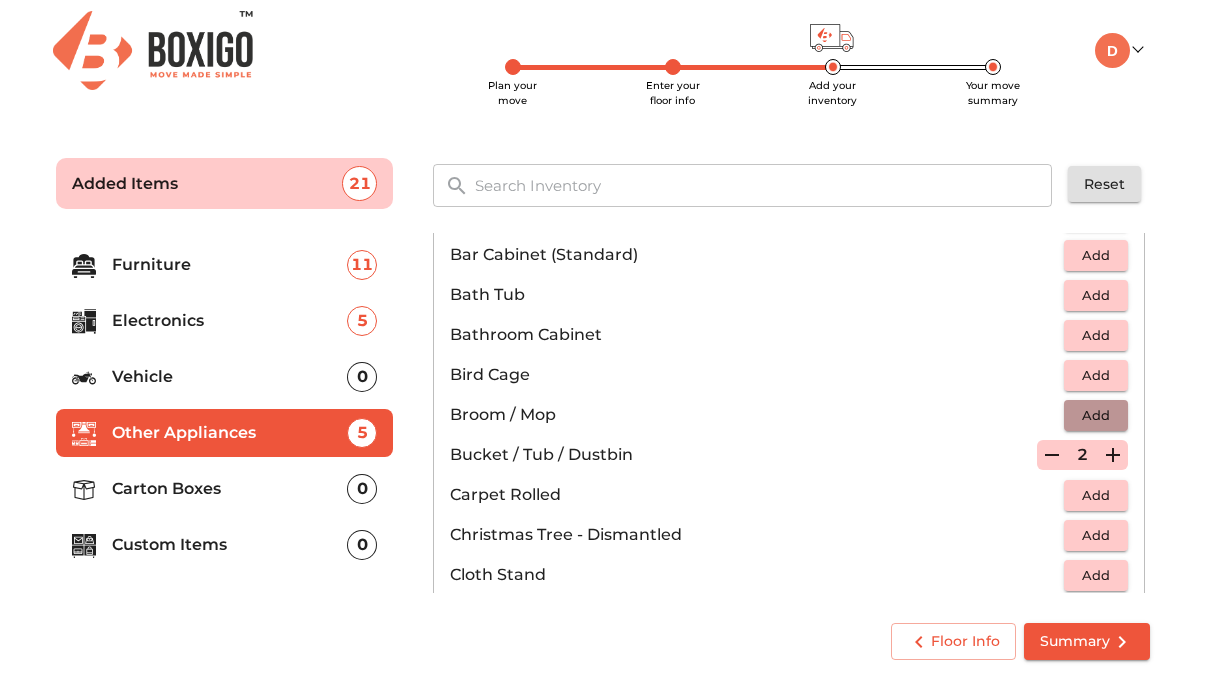 click on "Add" at bounding box center [1096, 415] 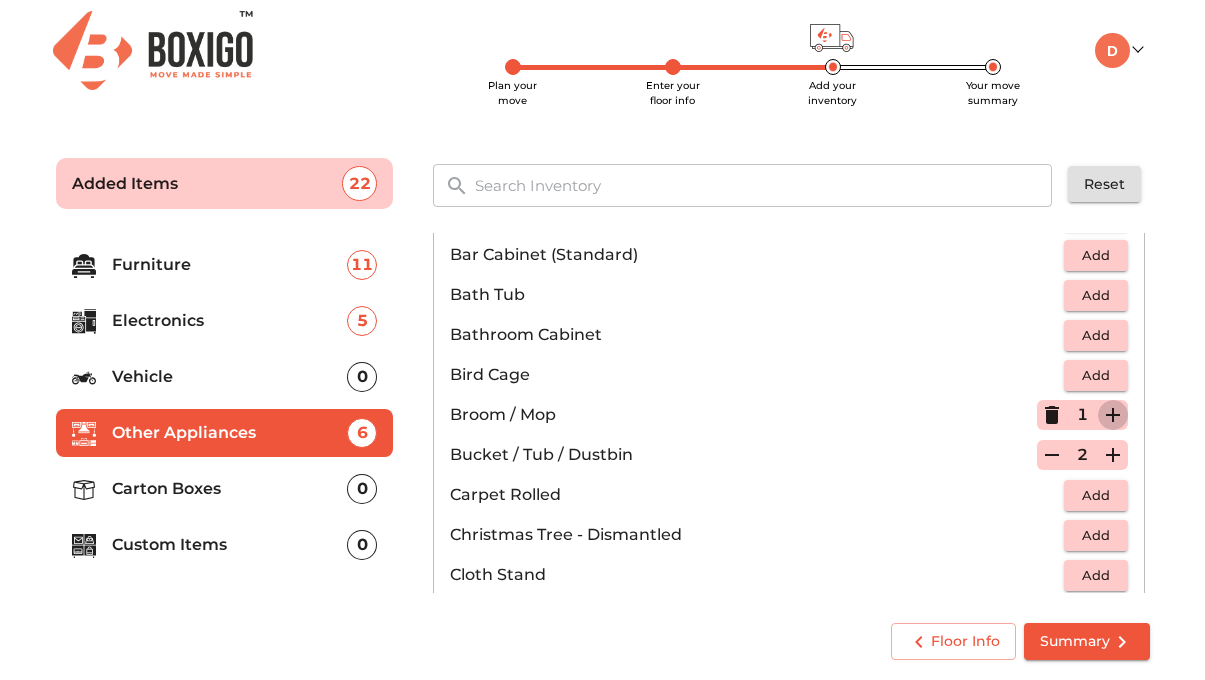 click 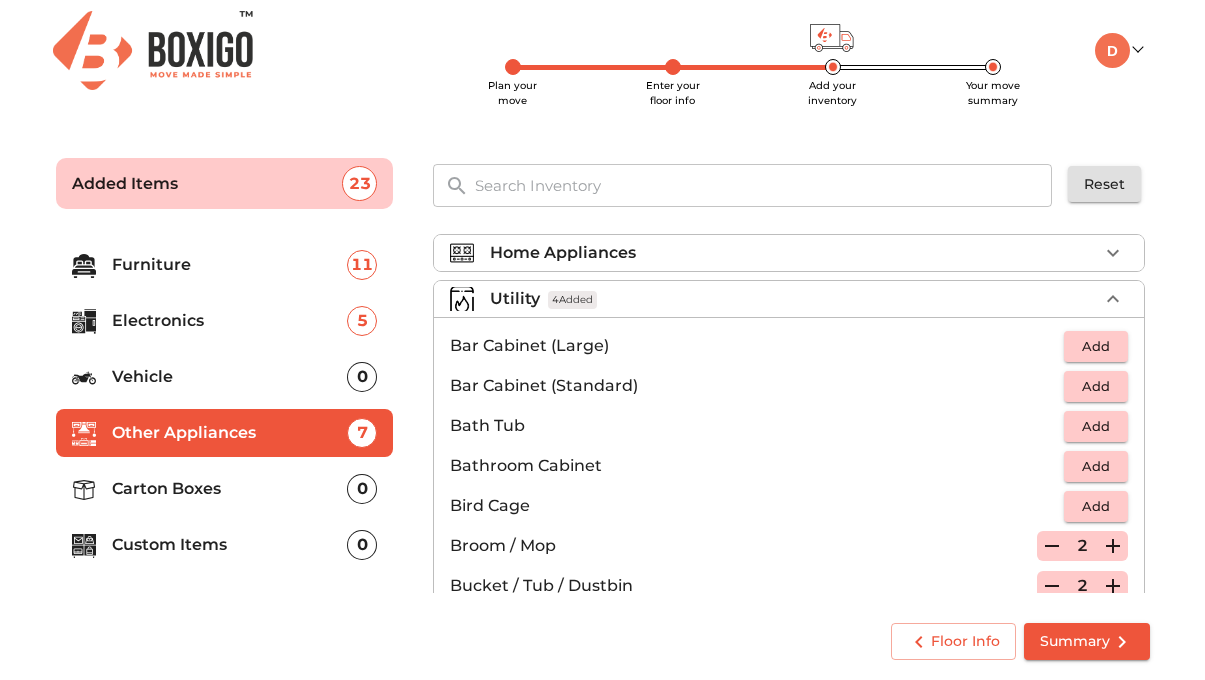 scroll, scrollTop: 143, scrollLeft: 0, axis: vertical 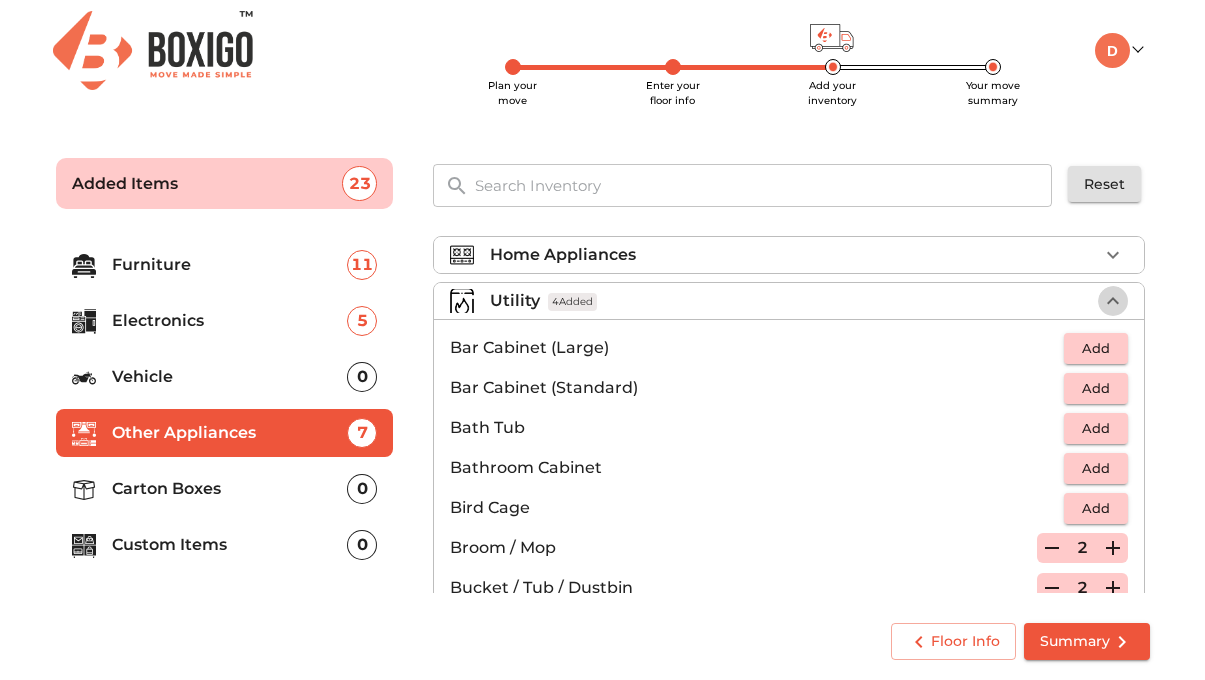 click 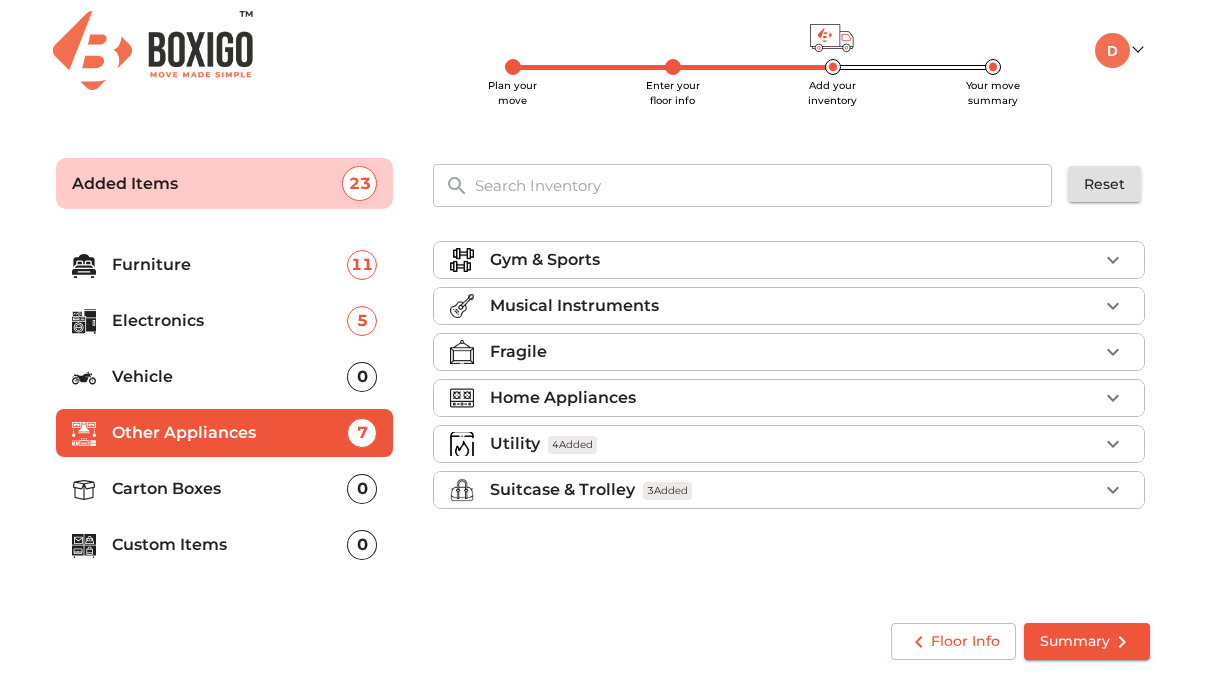 scroll, scrollTop: 0, scrollLeft: 0, axis: both 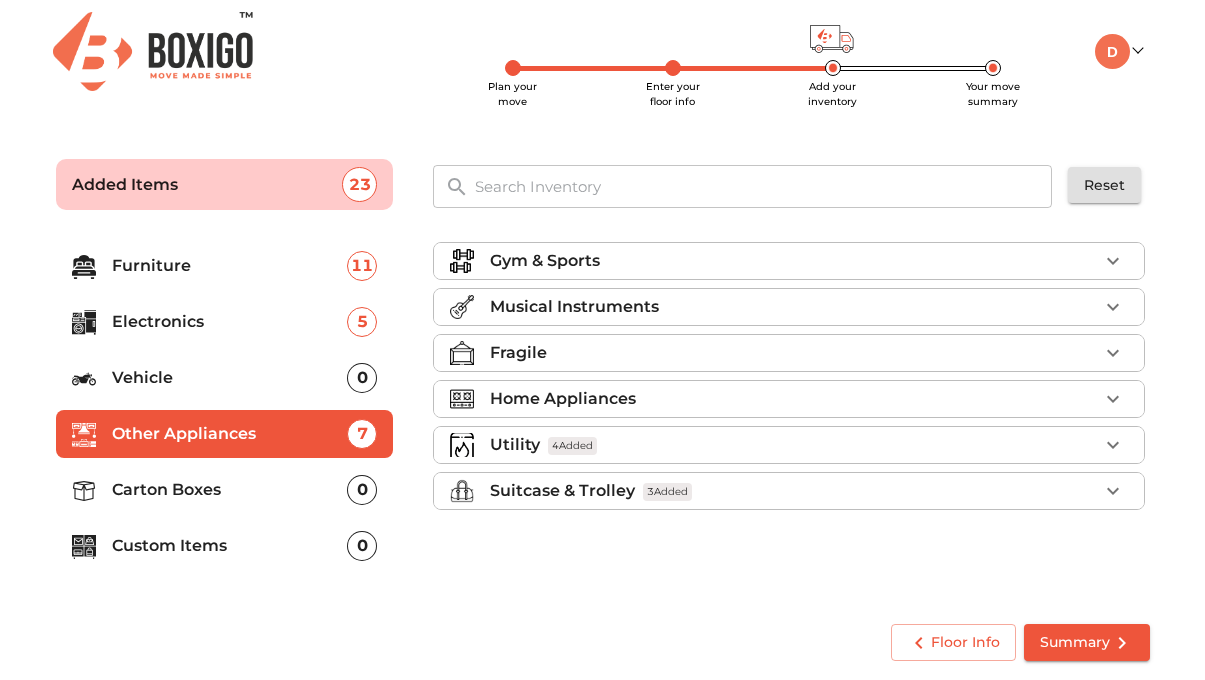 click on "Home Appliances" at bounding box center [794, 399] 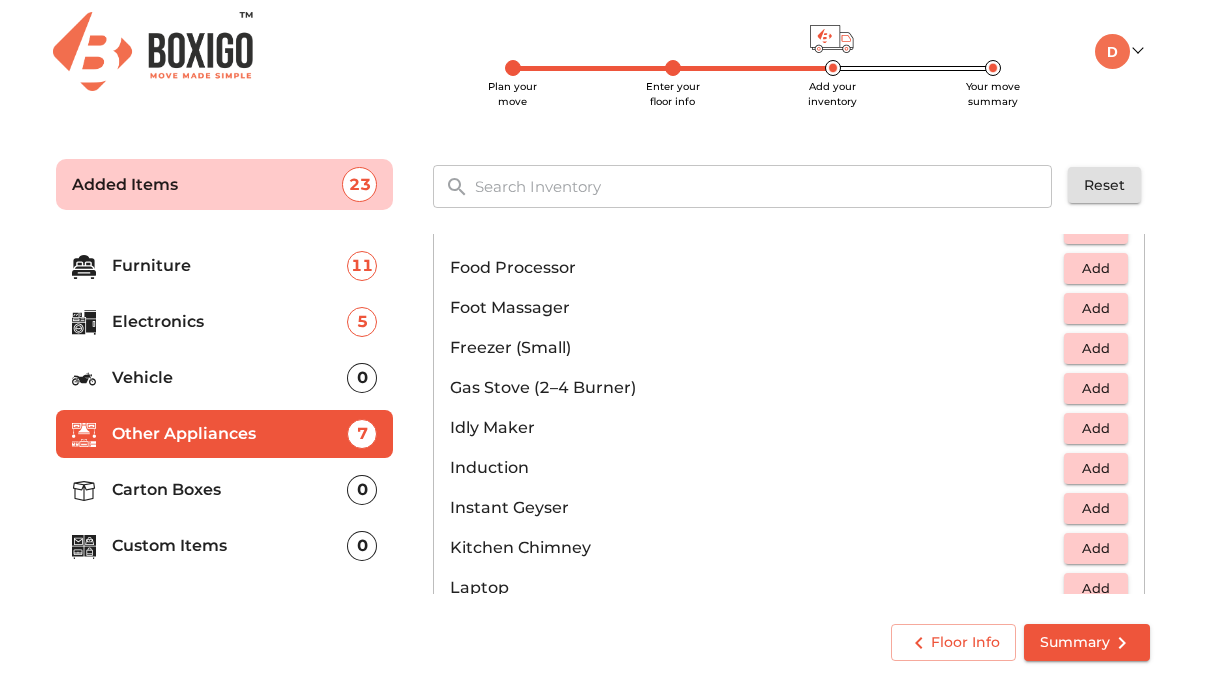 scroll, scrollTop: 740, scrollLeft: 0, axis: vertical 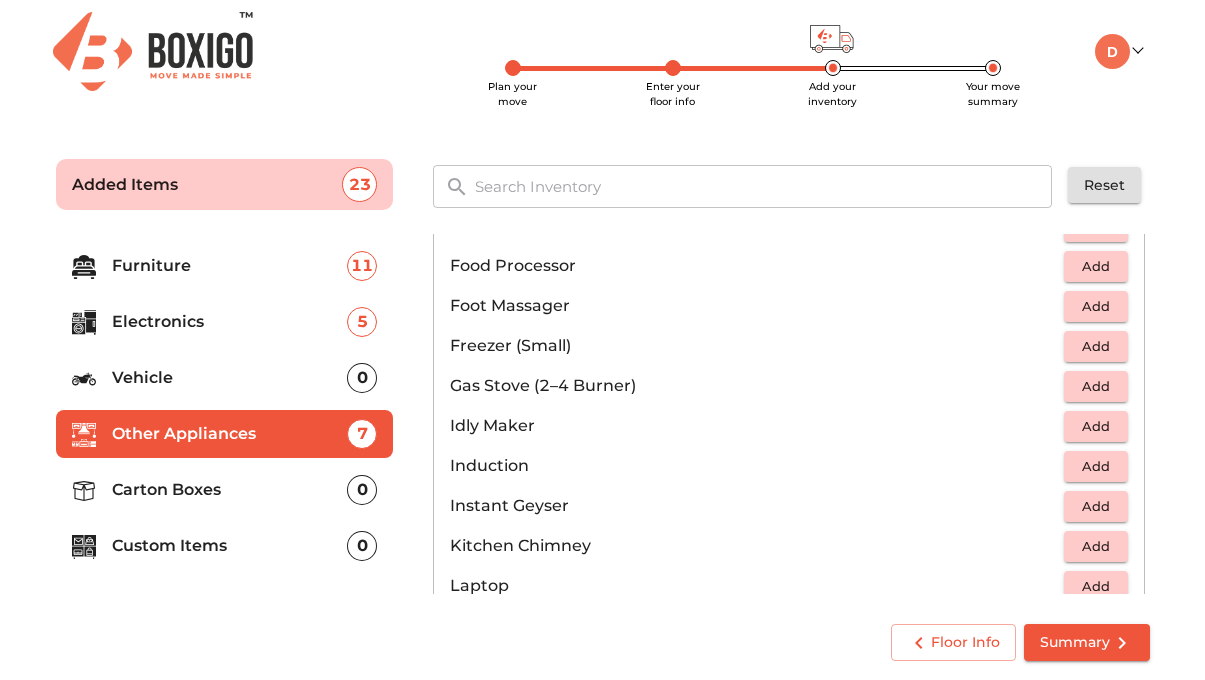 click on "Add" at bounding box center (1096, 386) 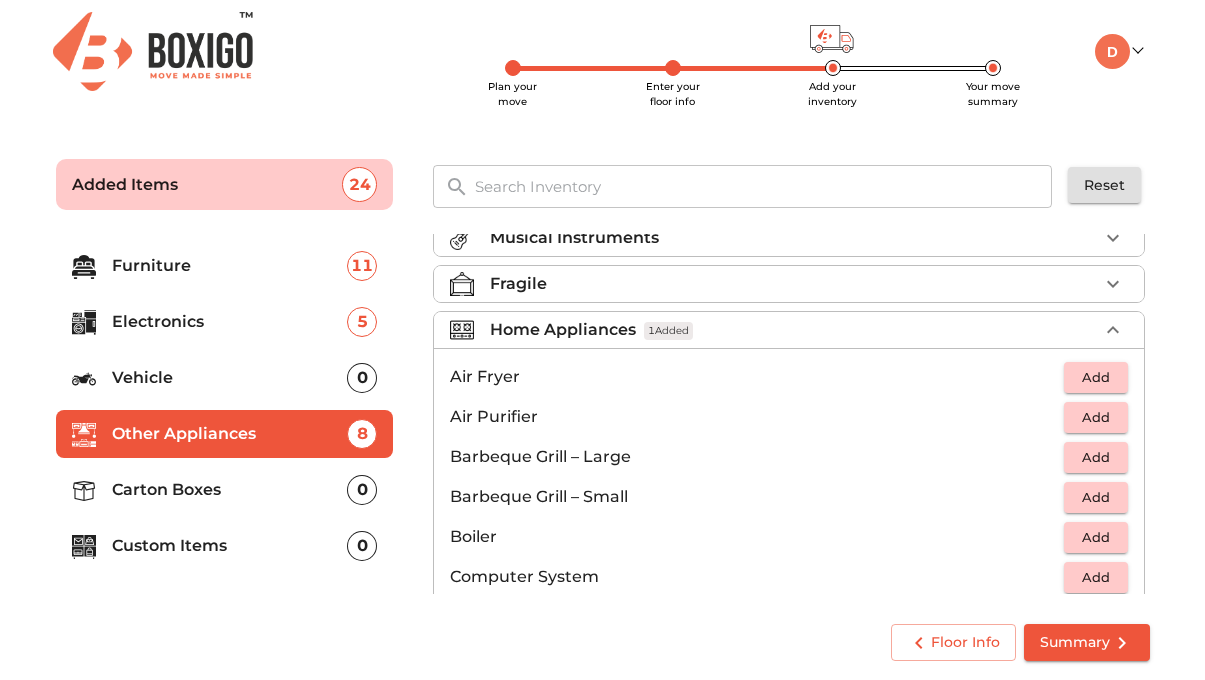 scroll, scrollTop: 0, scrollLeft: 0, axis: both 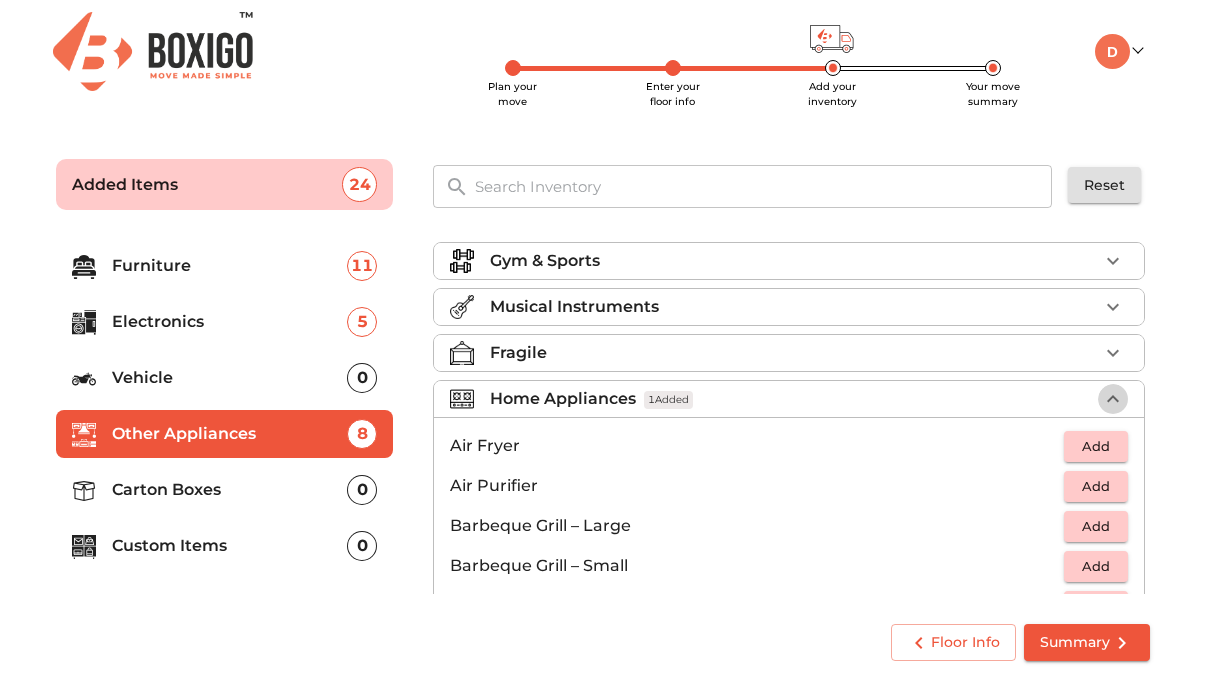 click 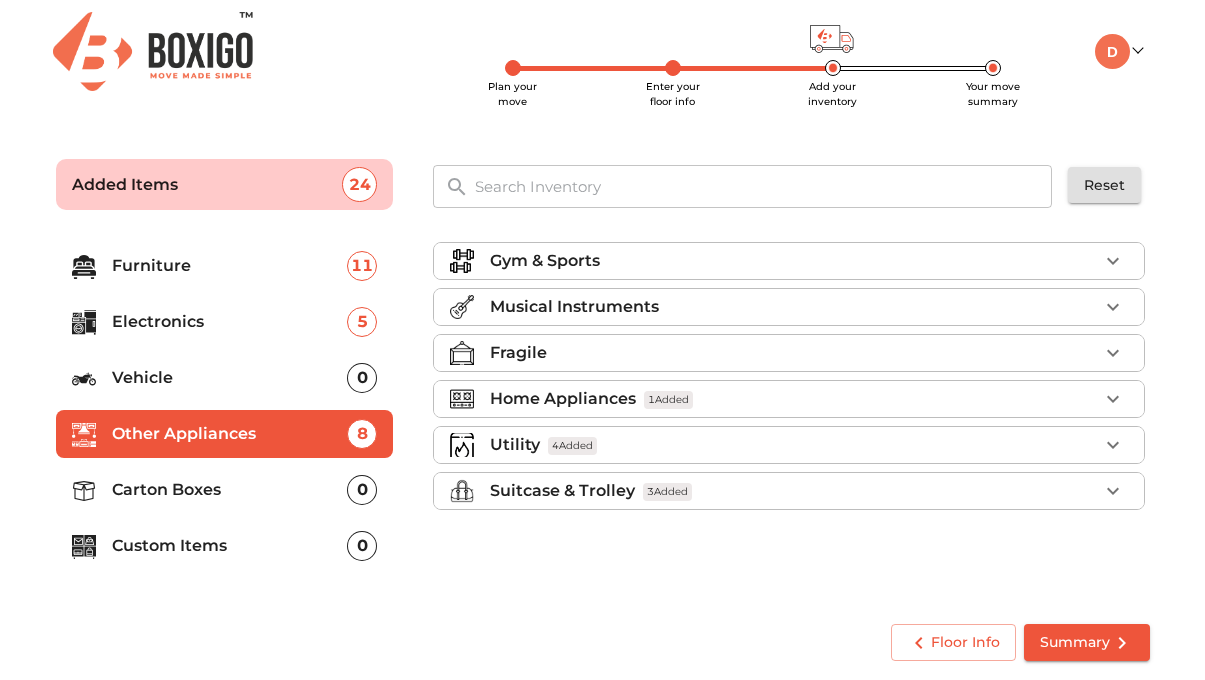click on "Gym & Sports" at bounding box center (789, 261) 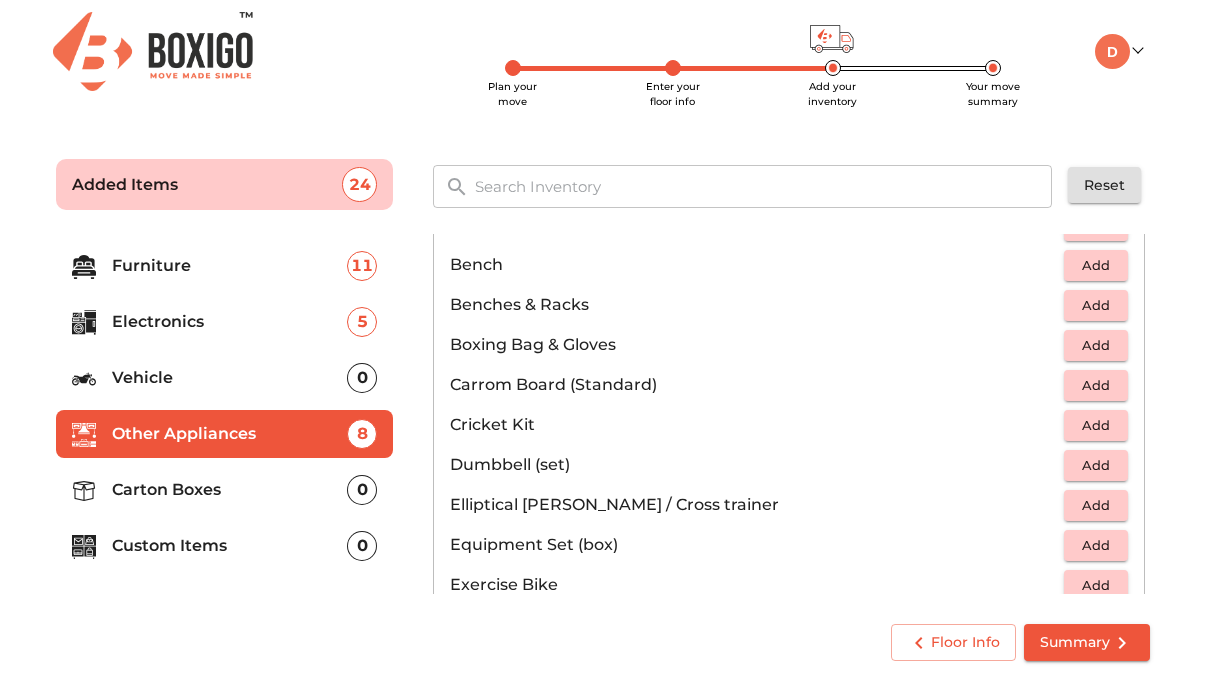 scroll, scrollTop: 0, scrollLeft: 0, axis: both 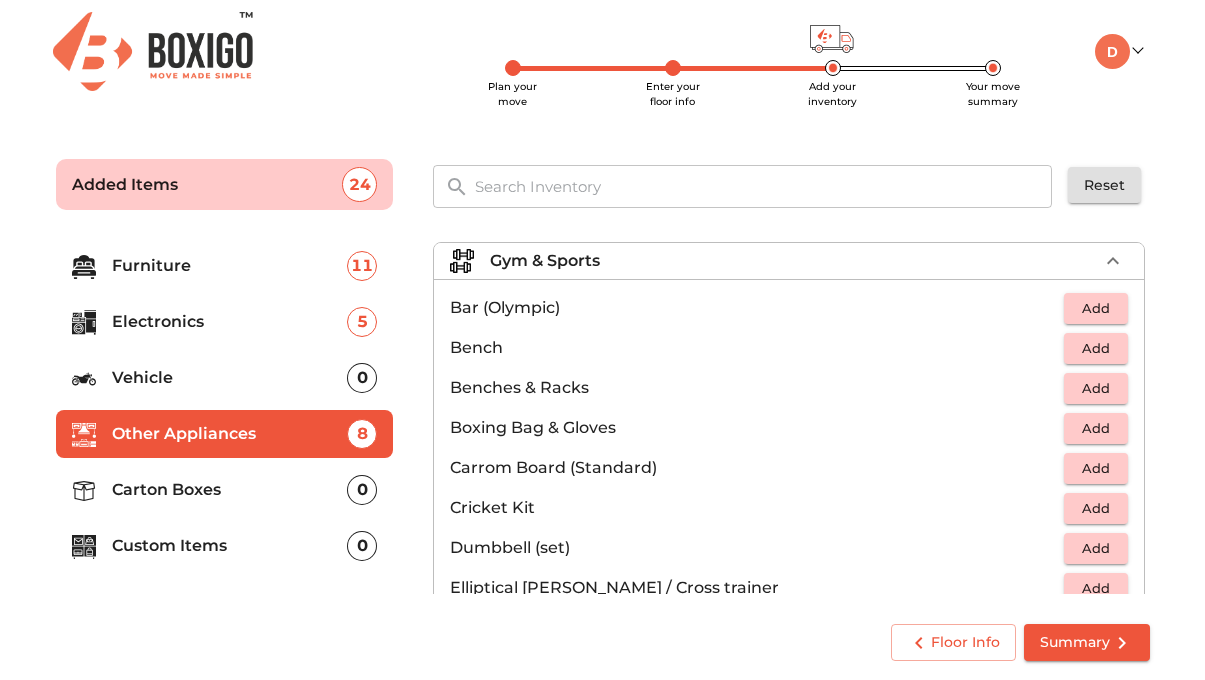 click on "Gym & Sports" at bounding box center [794, 261] 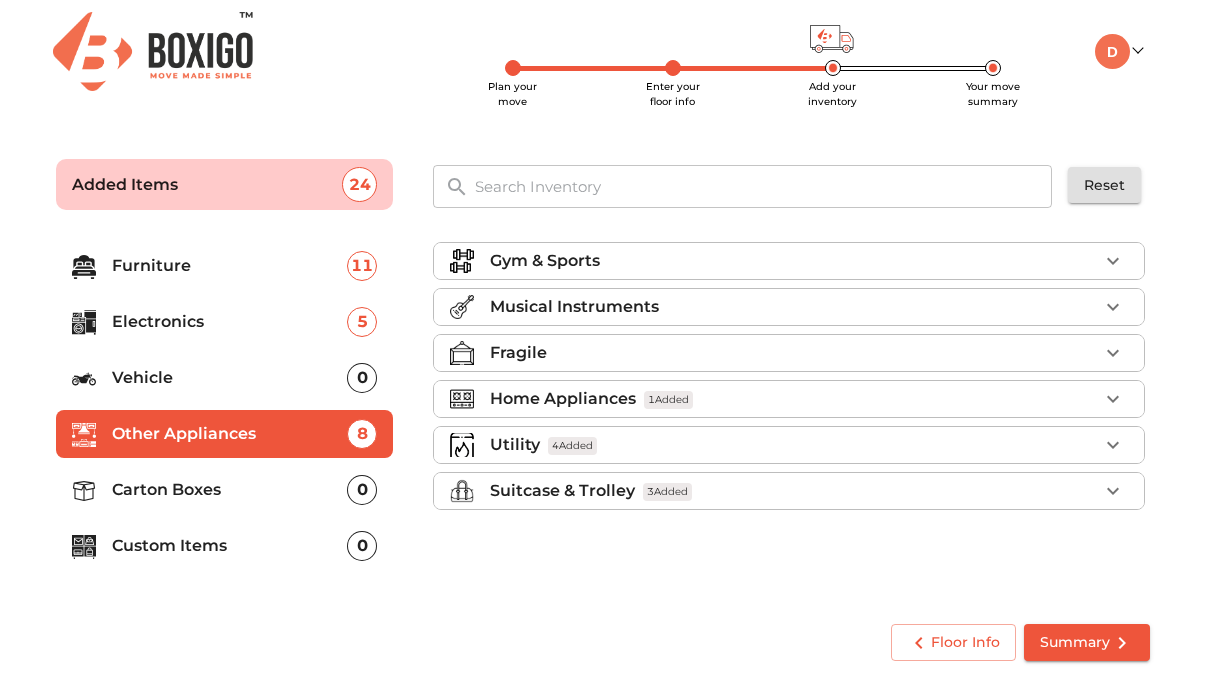 click on "Musical Instruments" at bounding box center (794, 307) 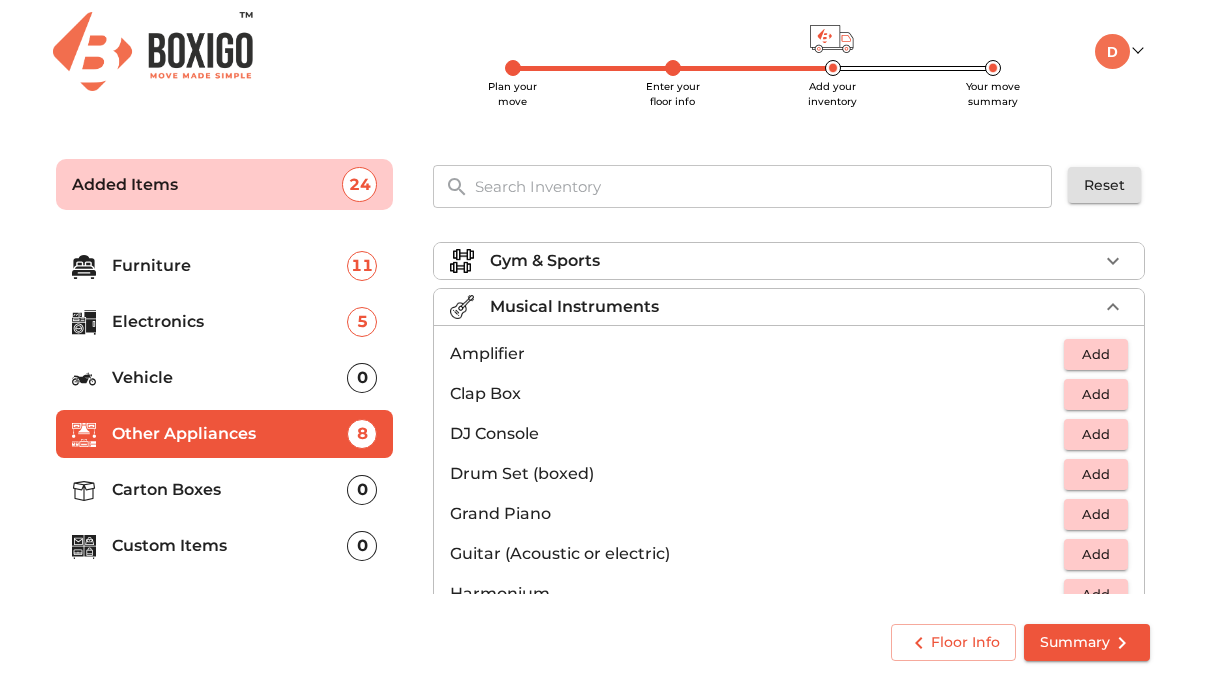click on "Musical Instruments" at bounding box center [794, 307] 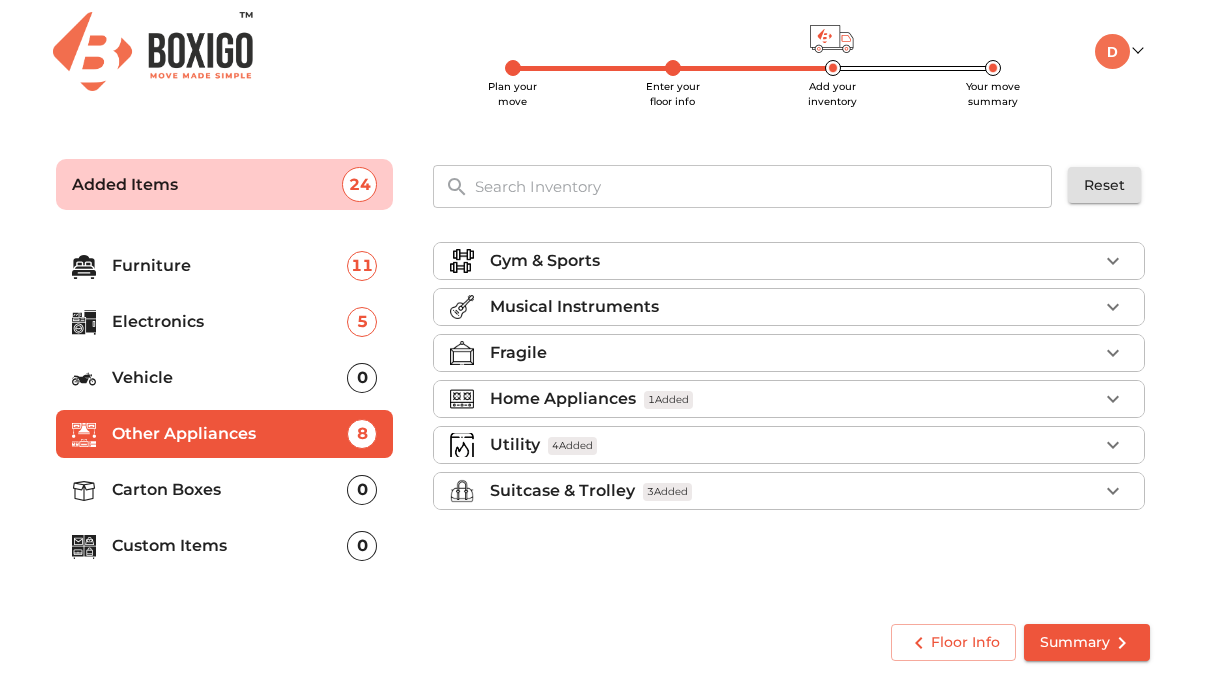 scroll, scrollTop: 1, scrollLeft: 0, axis: vertical 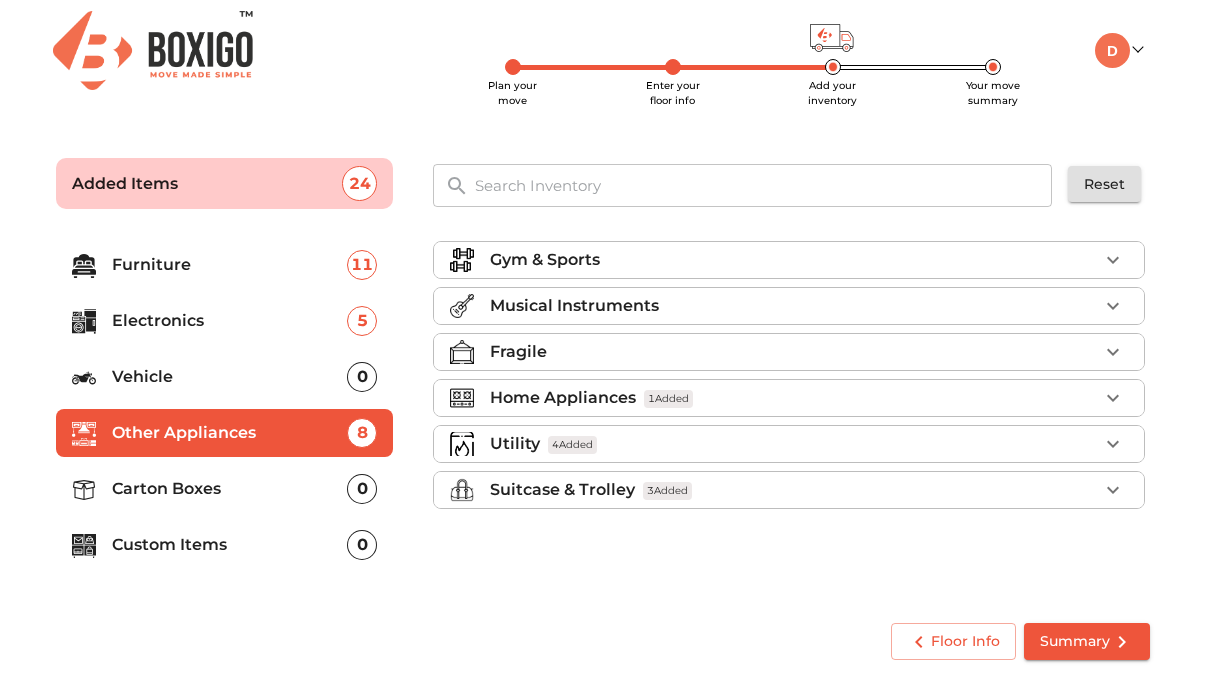 click on "Carton Boxes" at bounding box center (230, 489) 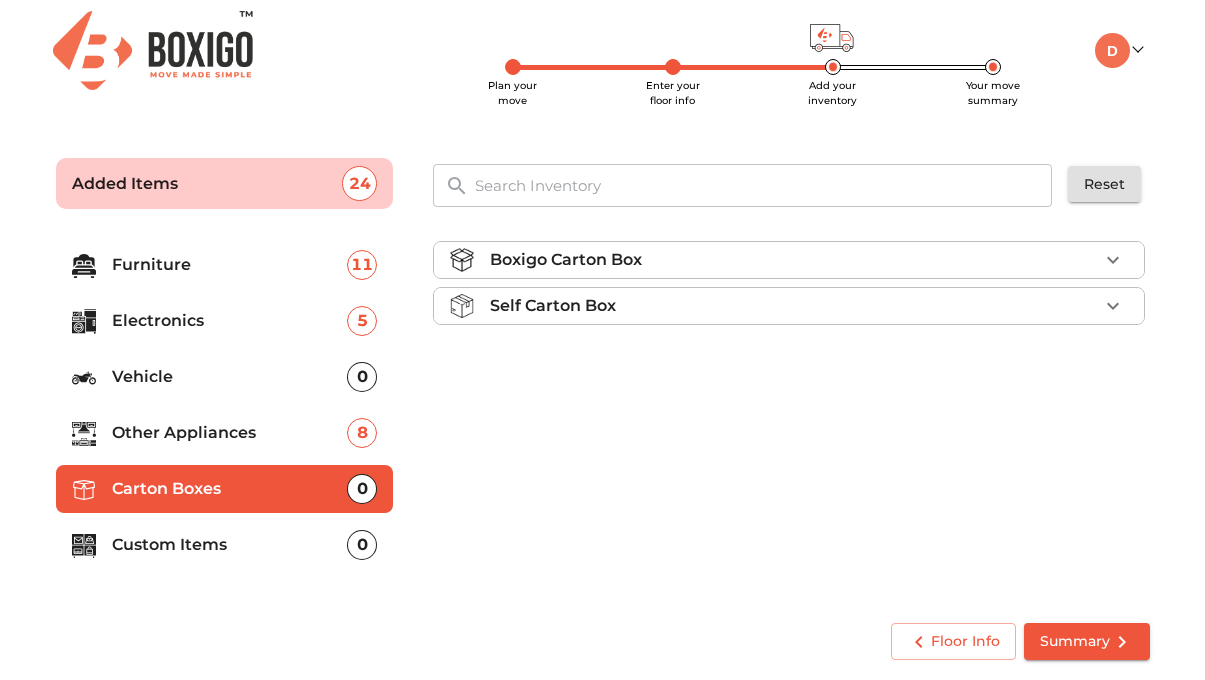 click on "Self Carton Box" at bounding box center (553, 306) 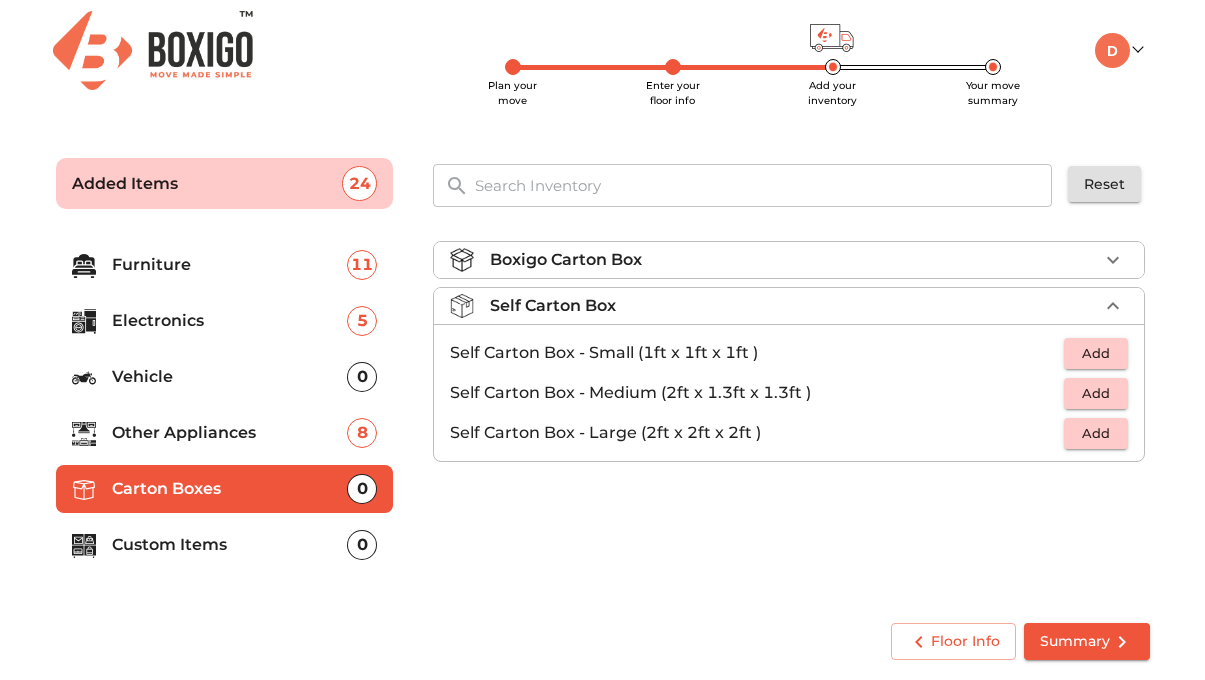 click on "Add" at bounding box center (1096, 393) 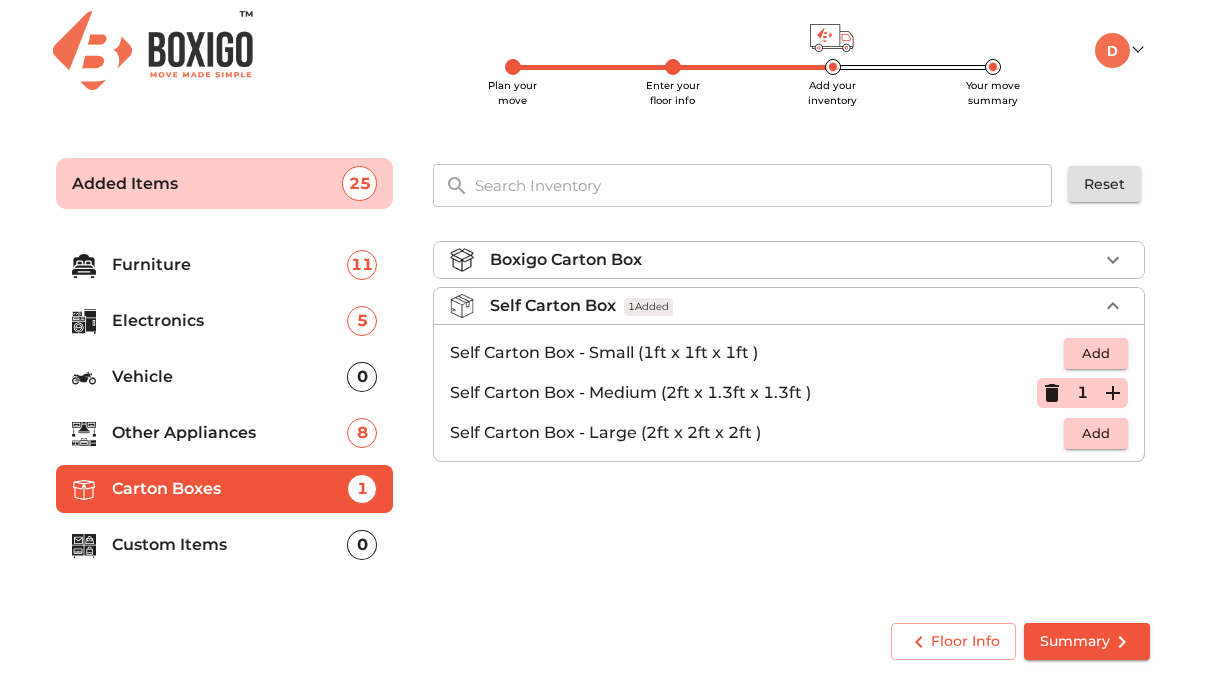 click 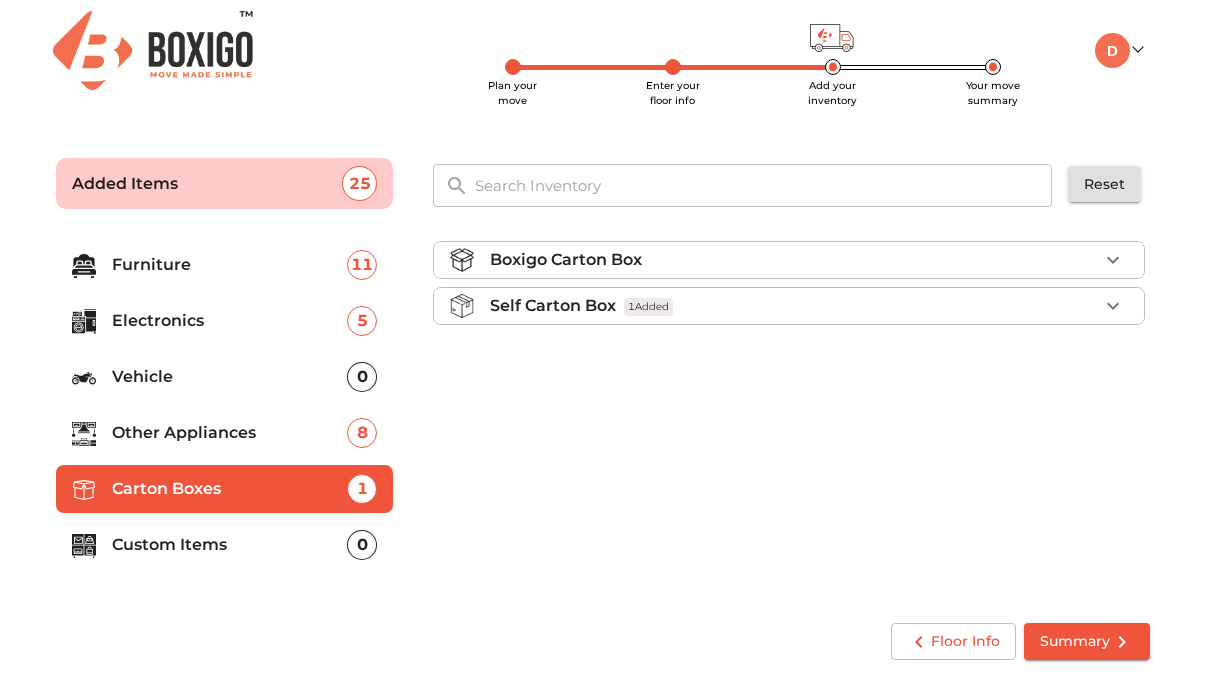 click on "Custom Items" at bounding box center (230, 545) 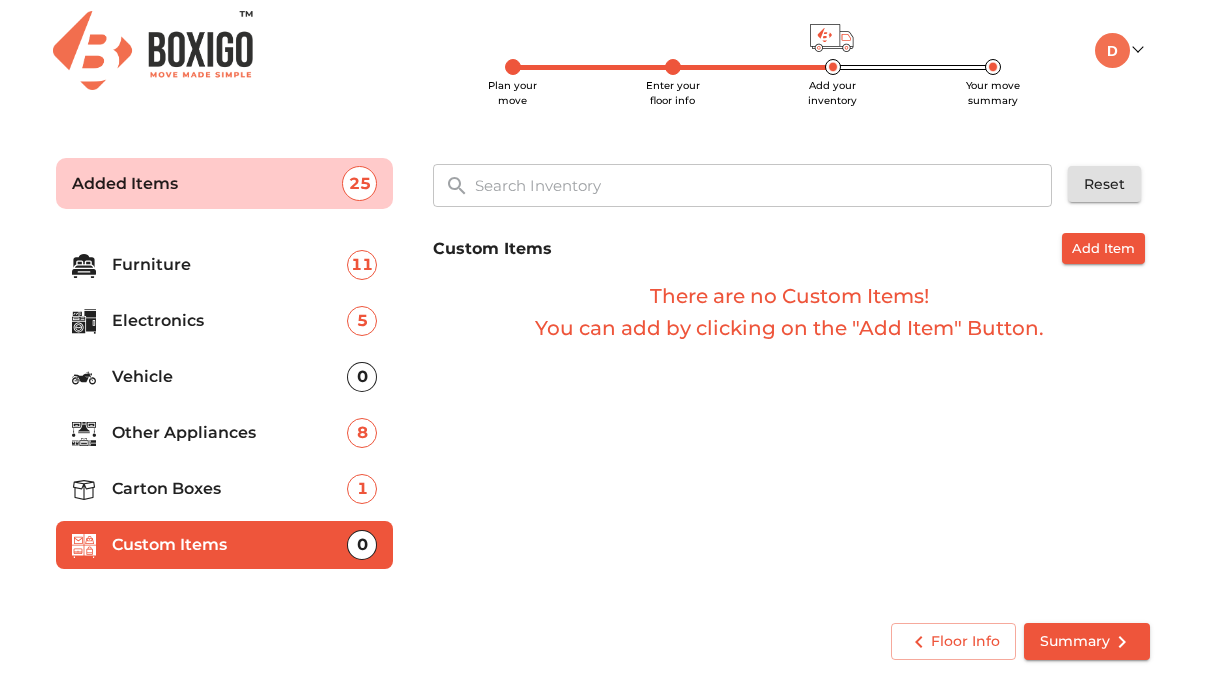 click on "Furniture" at bounding box center (230, 265) 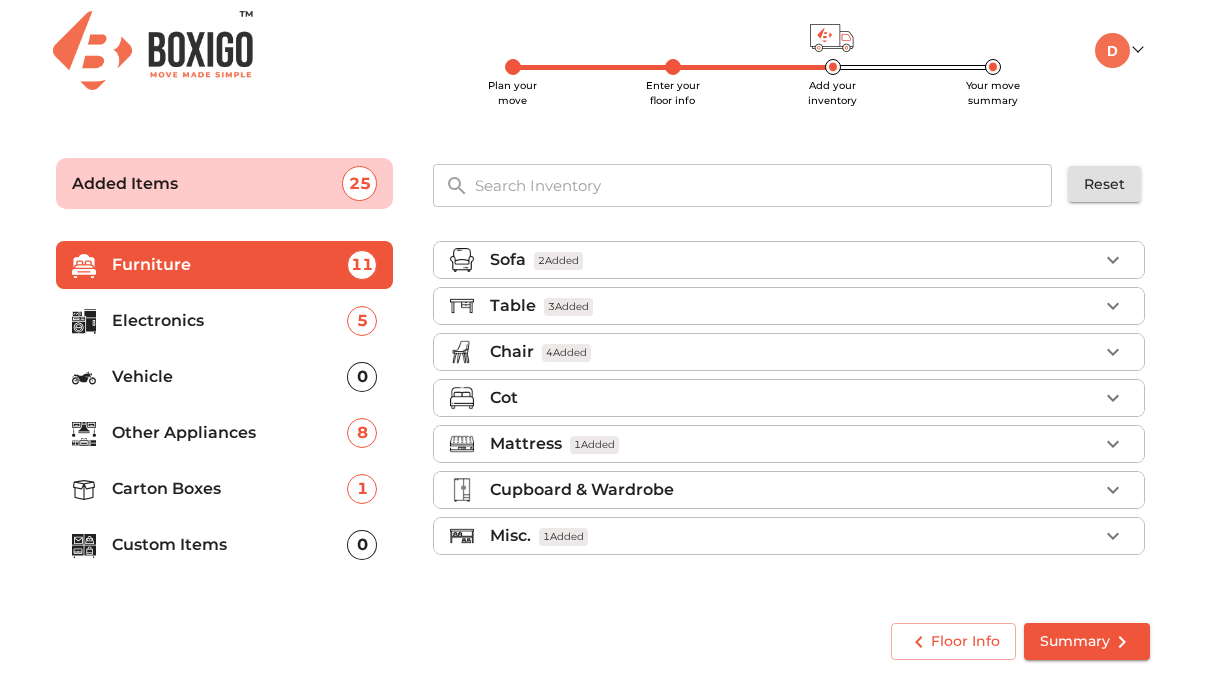 click on "Cot" at bounding box center (504, 398) 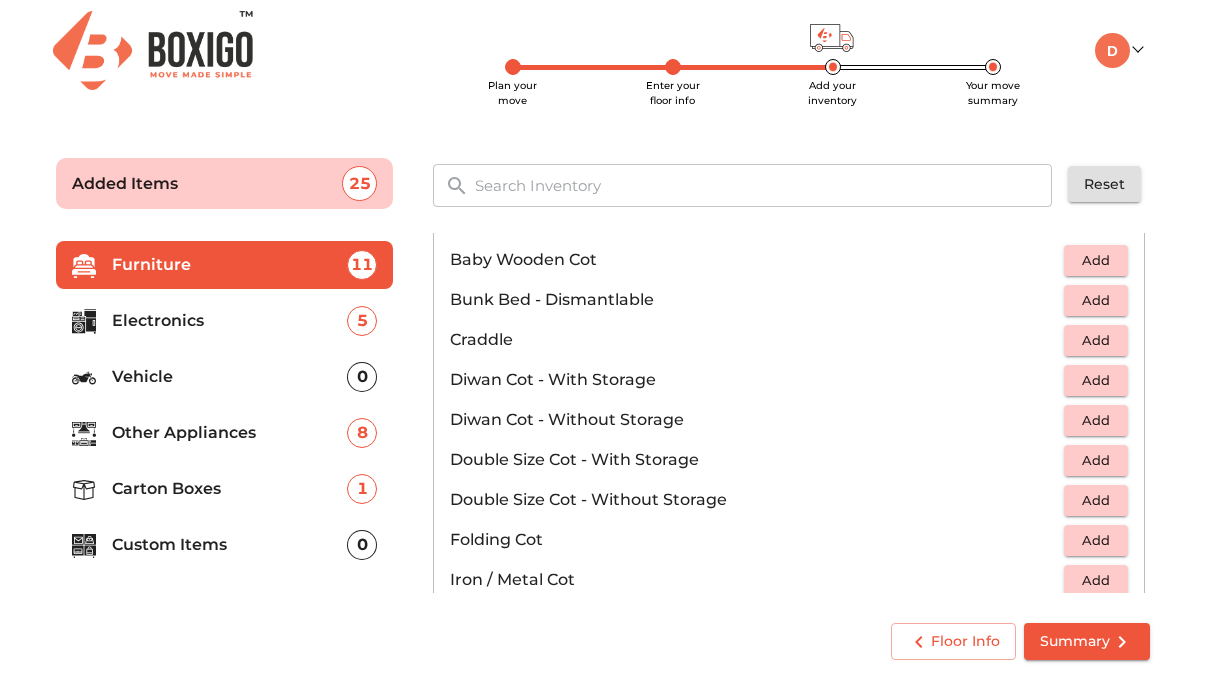 scroll, scrollTop: 191, scrollLeft: 0, axis: vertical 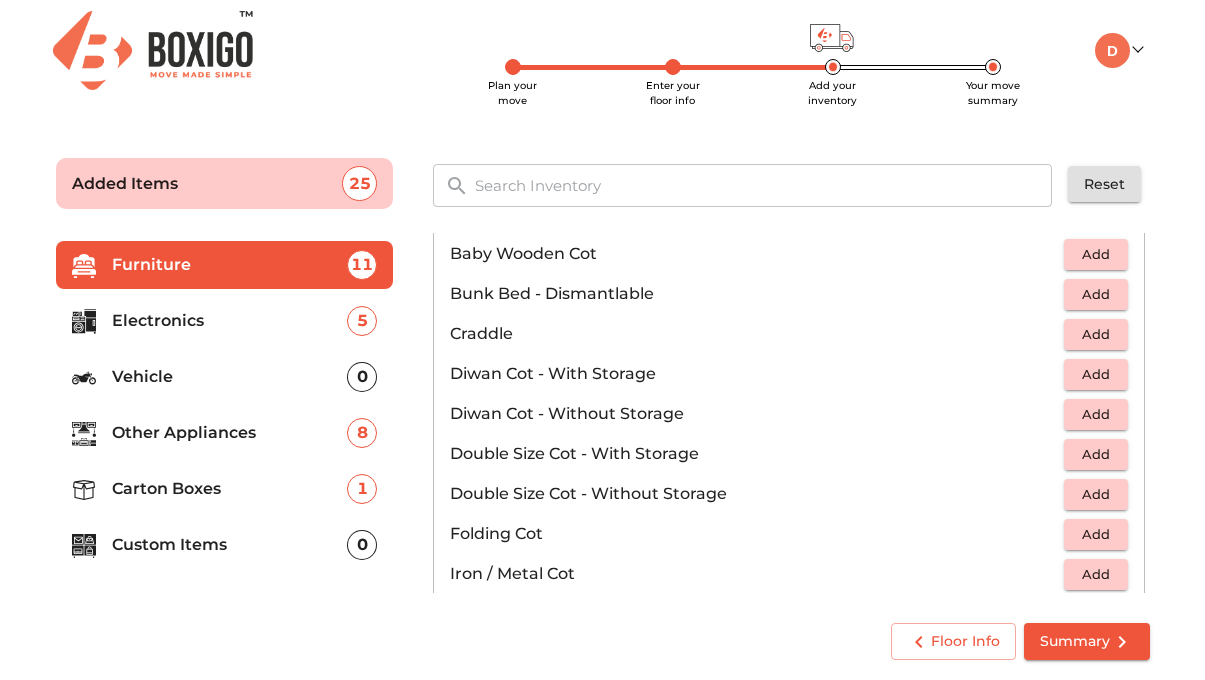click on "Add" at bounding box center (1096, 454) 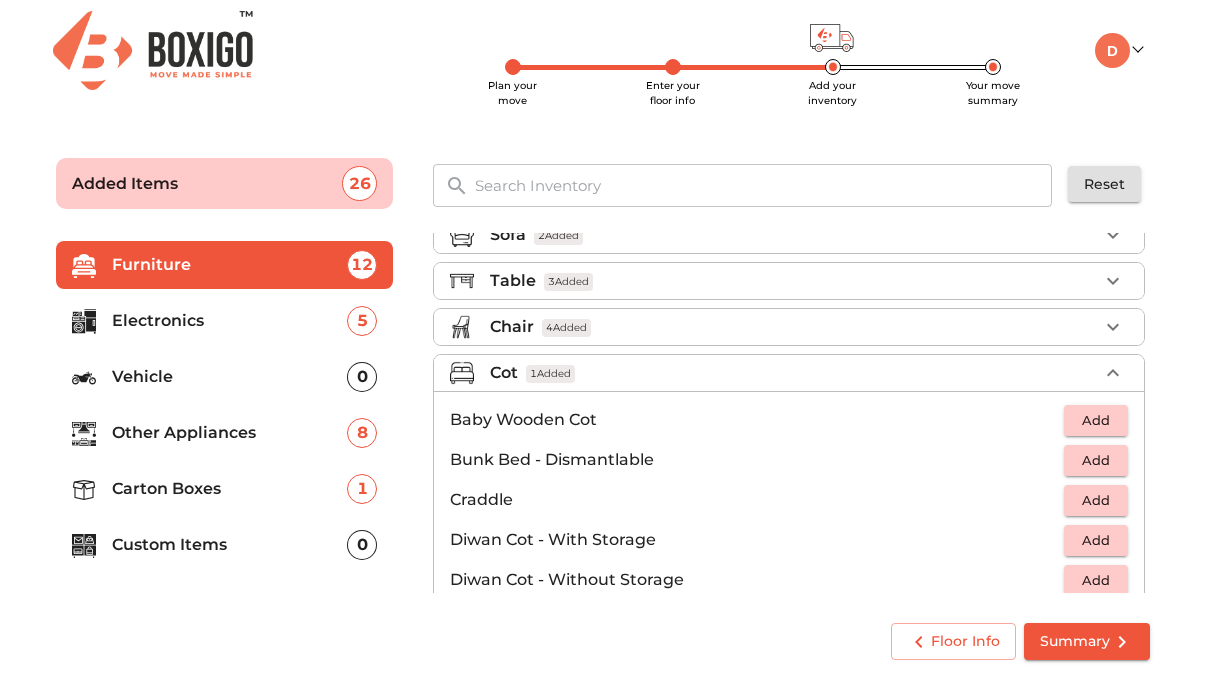 scroll, scrollTop: 0, scrollLeft: 0, axis: both 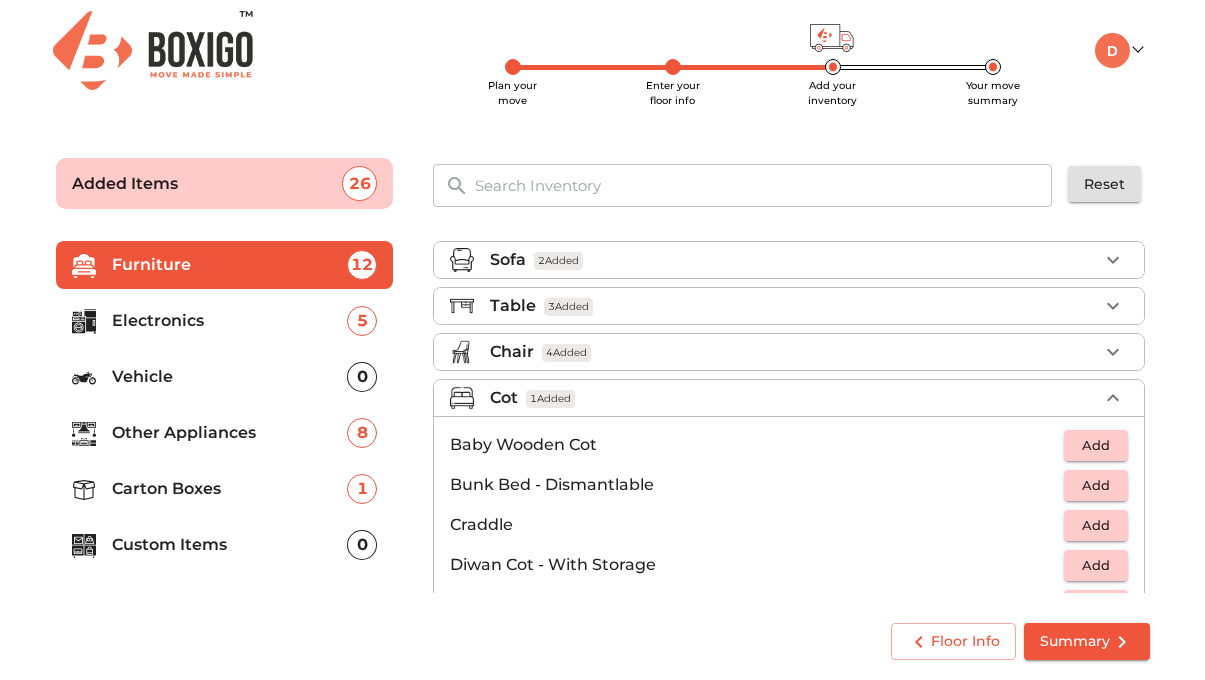 click 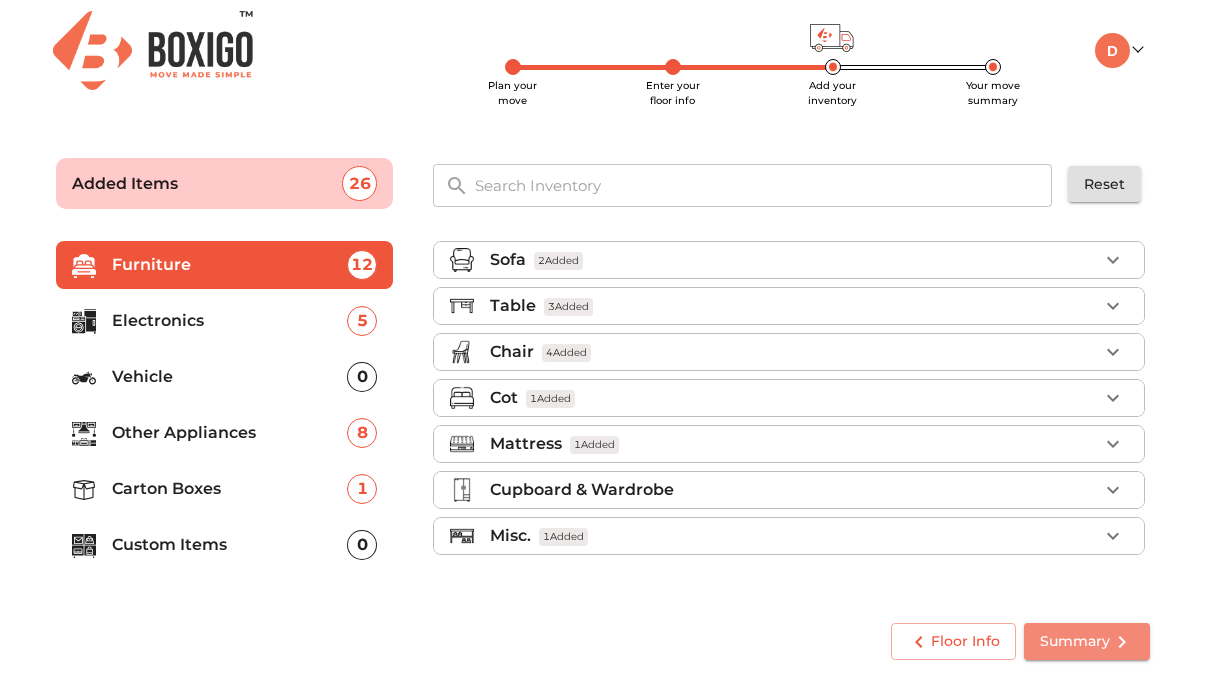 click 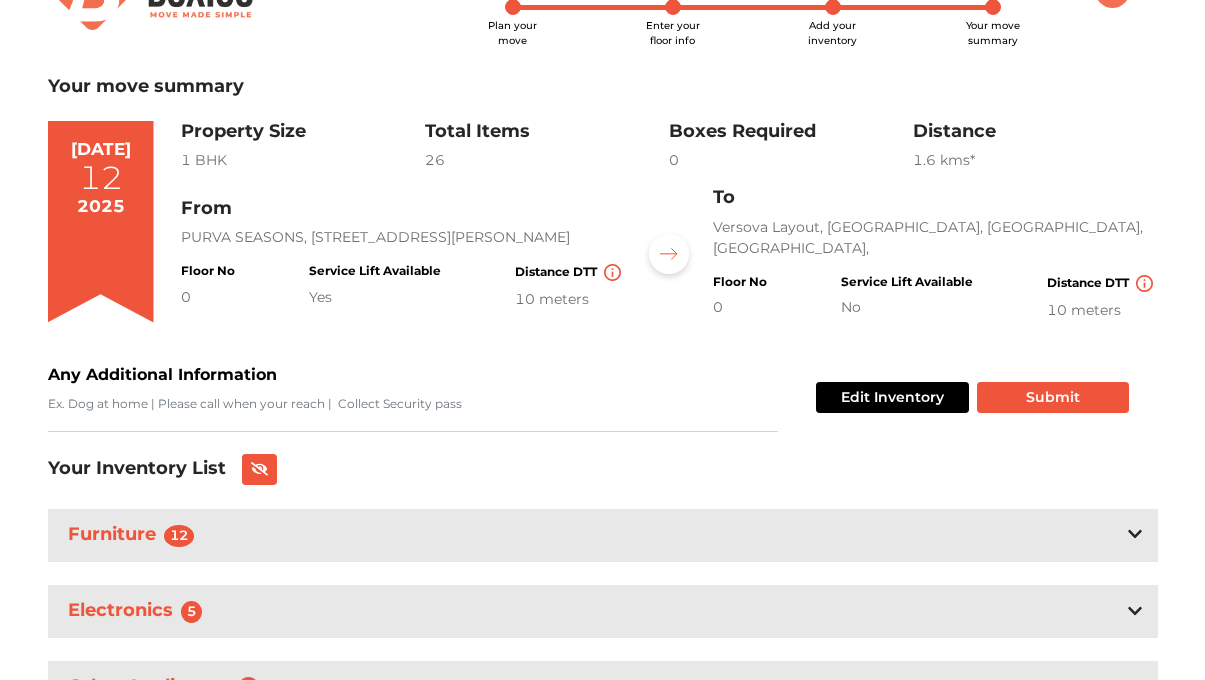 scroll, scrollTop: 60, scrollLeft: 0, axis: vertical 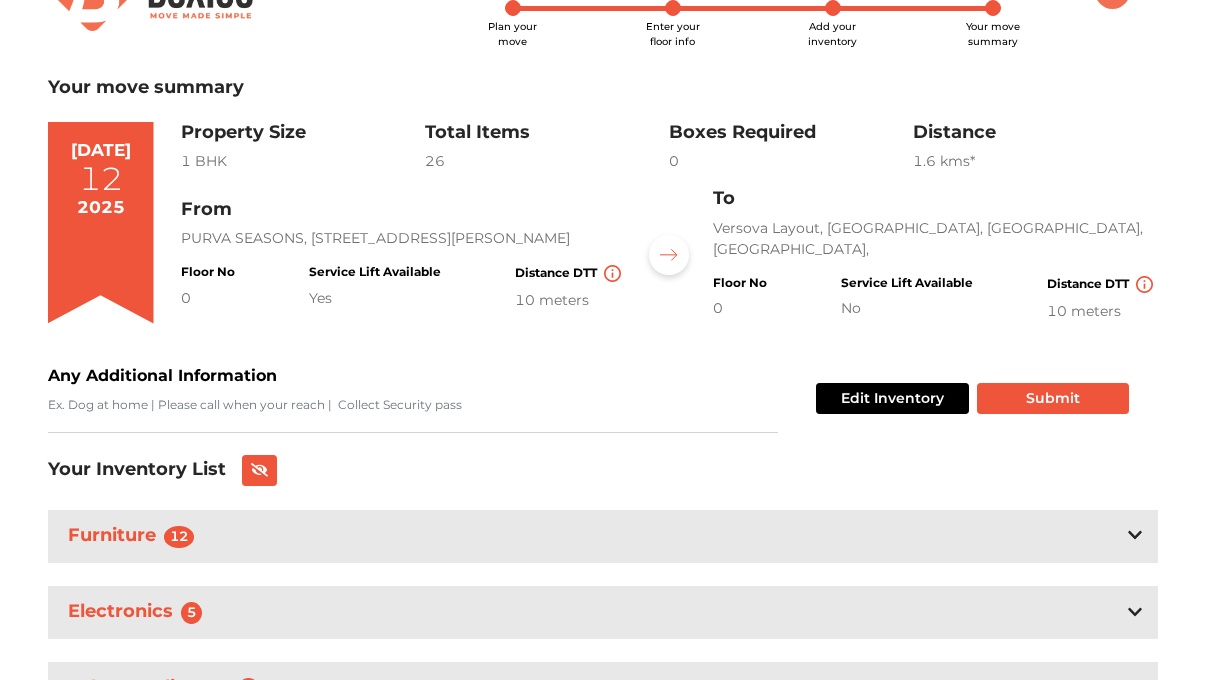 click on "No" at bounding box center (907, 308) 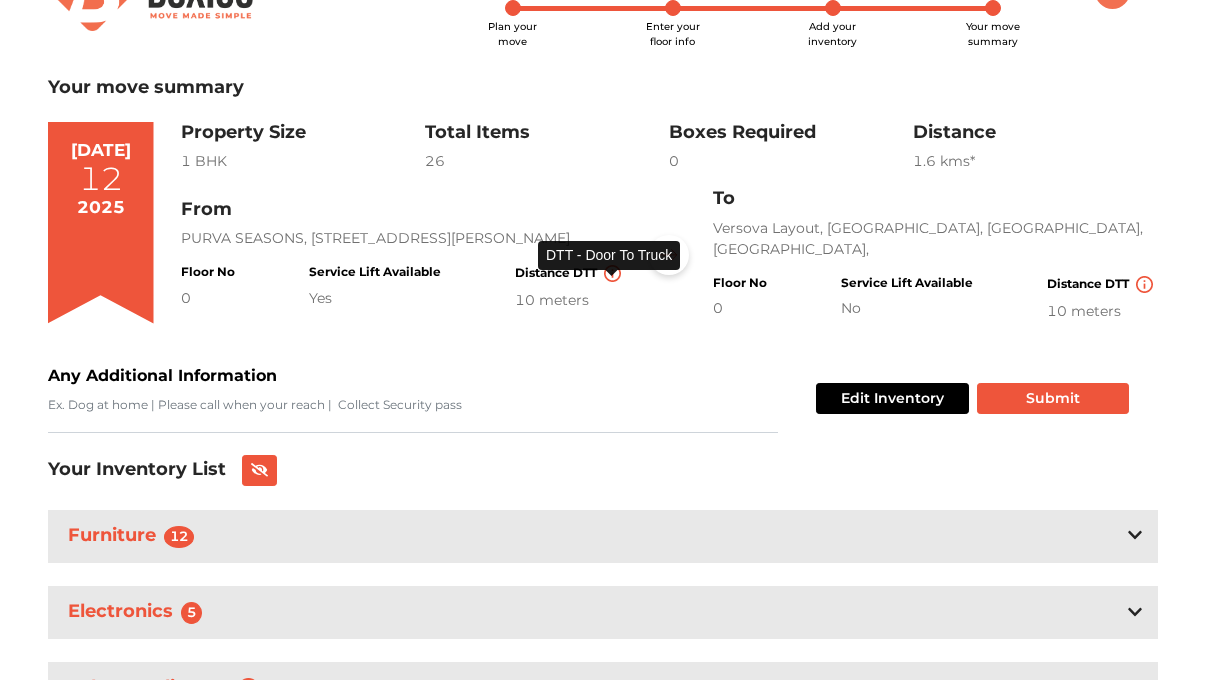 click at bounding box center [612, 273] 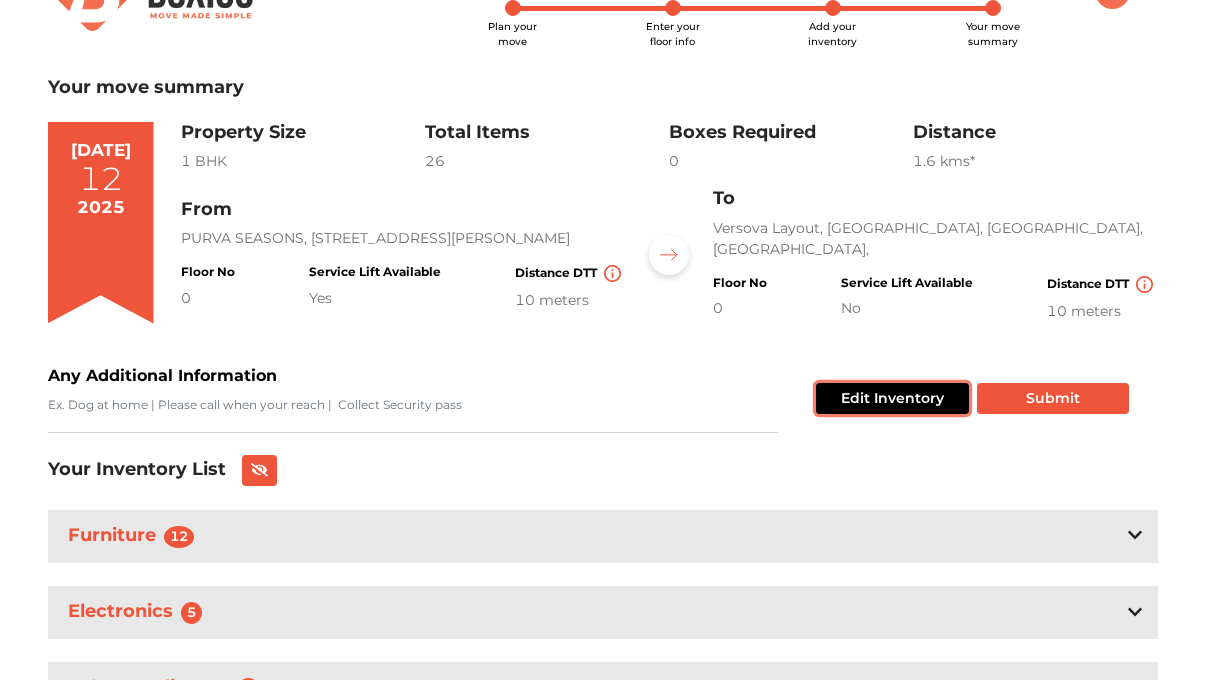 click on "Edit Inventory" at bounding box center [892, 398] 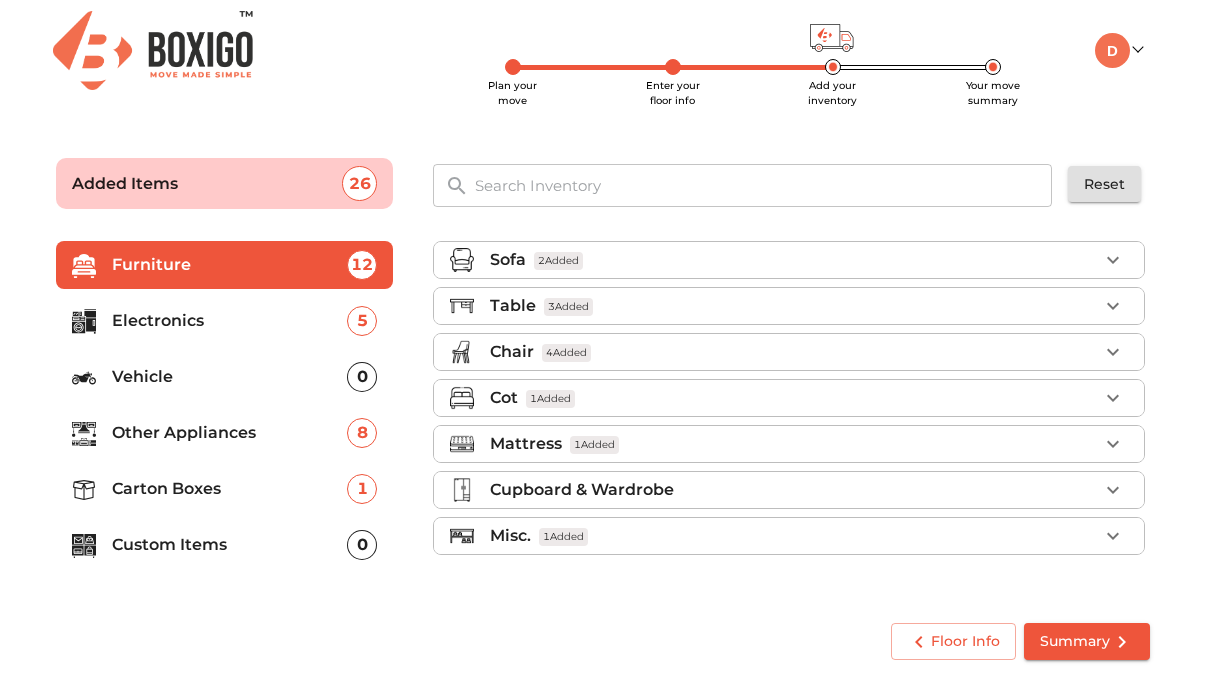 scroll, scrollTop: 0, scrollLeft: 0, axis: both 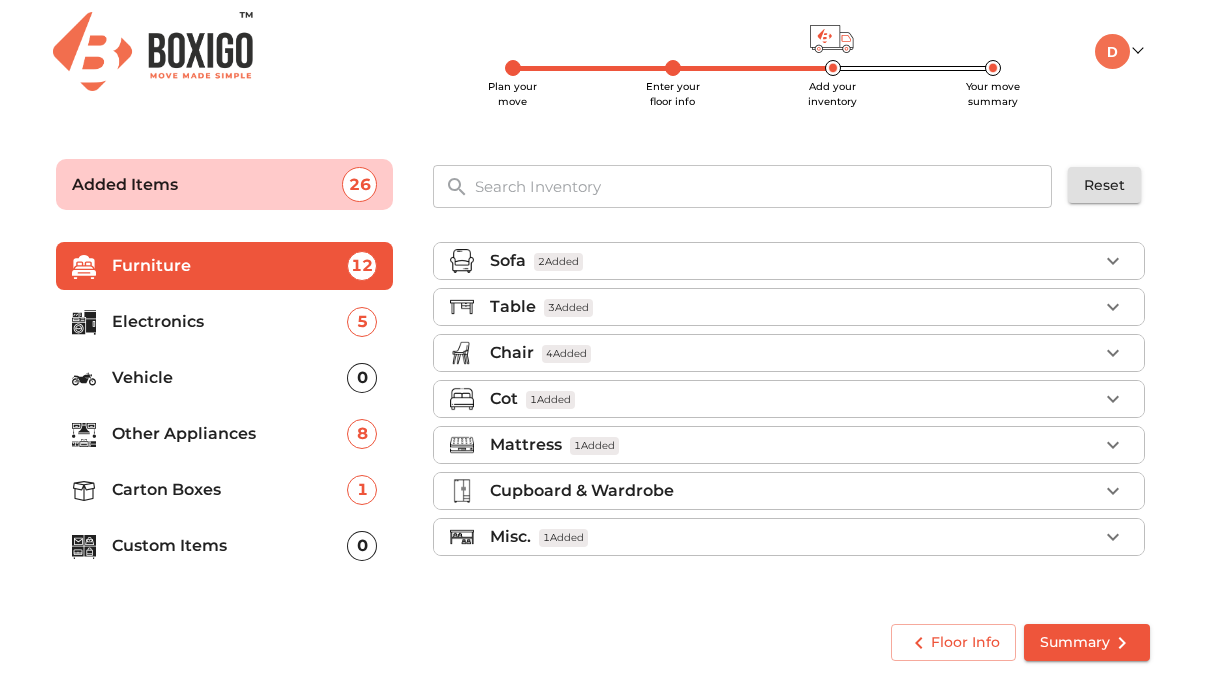 click on "Floor Info Summary" at bounding box center (603, 642) 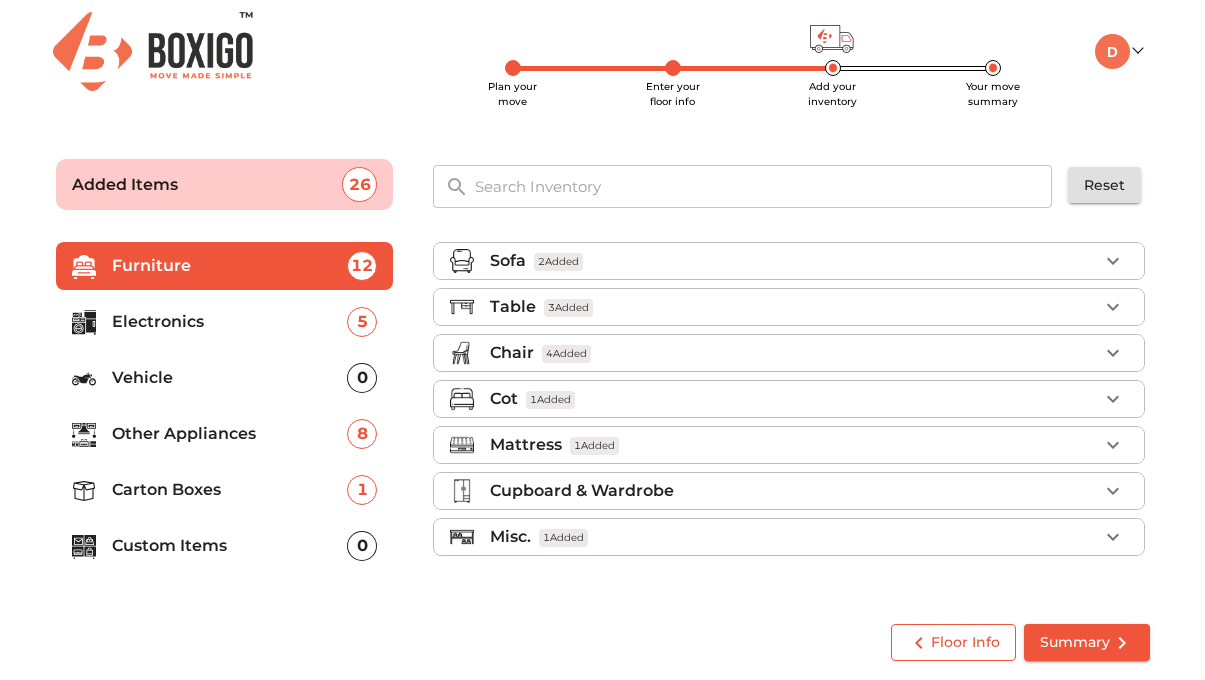 click on "Floor Info" at bounding box center [953, 642] 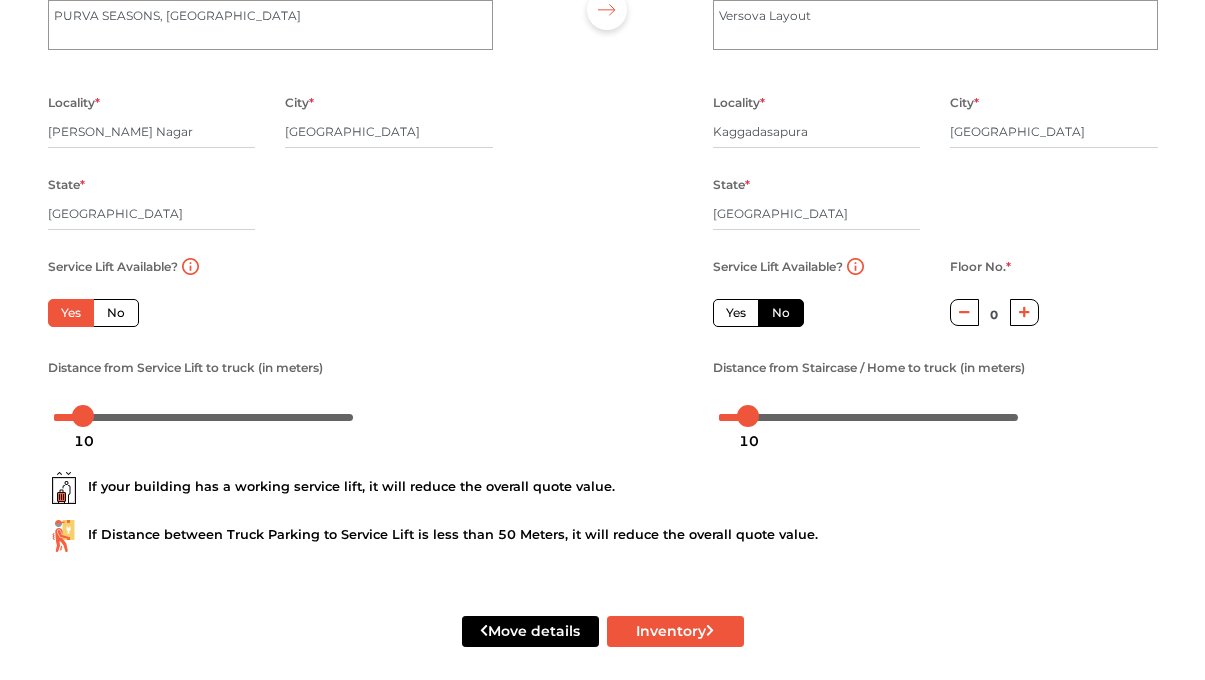scroll, scrollTop: 264, scrollLeft: 0, axis: vertical 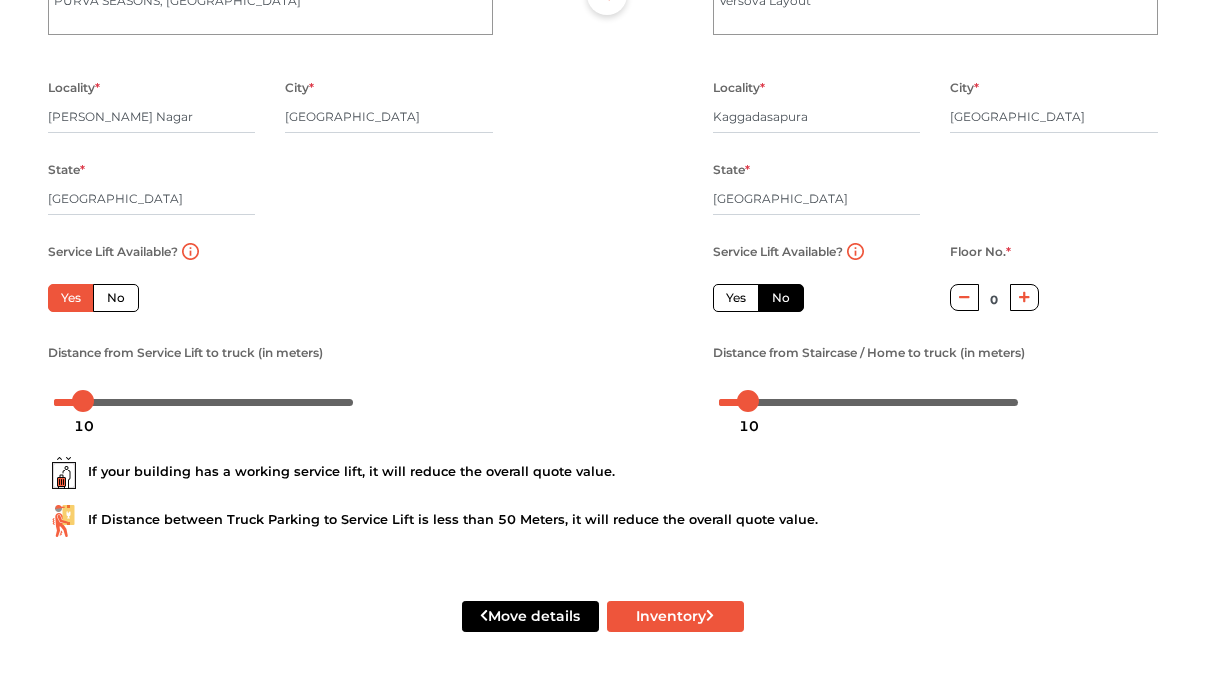 click on "No" at bounding box center (116, 298) 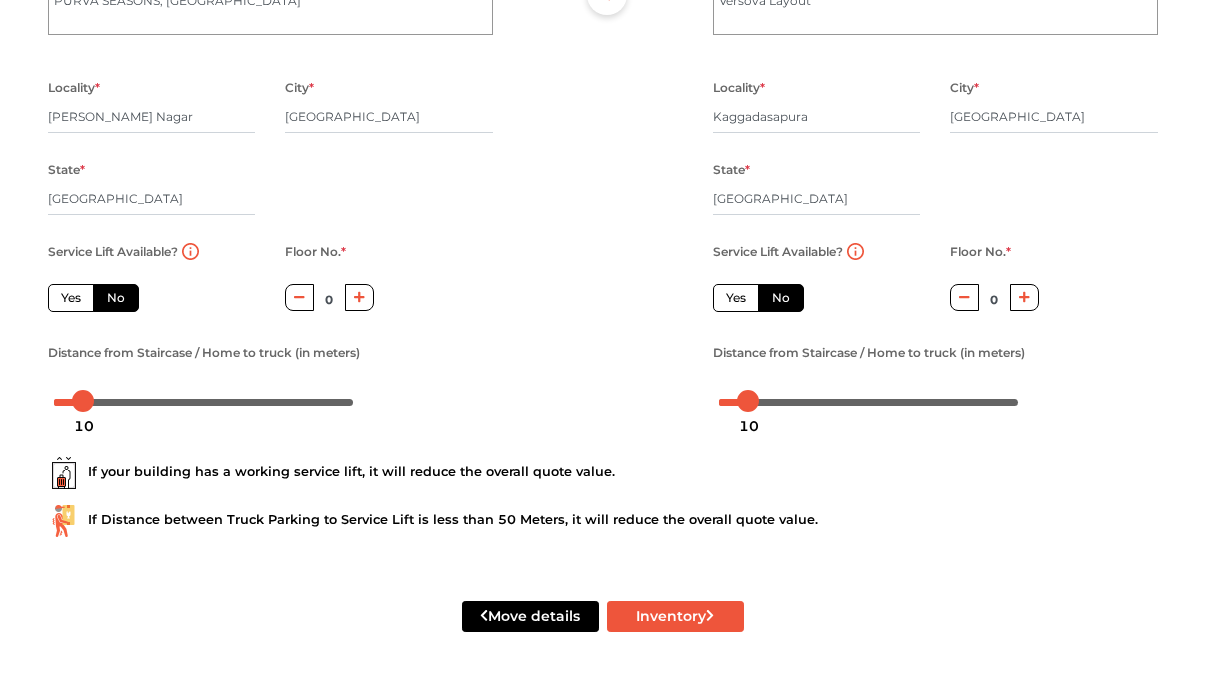 click 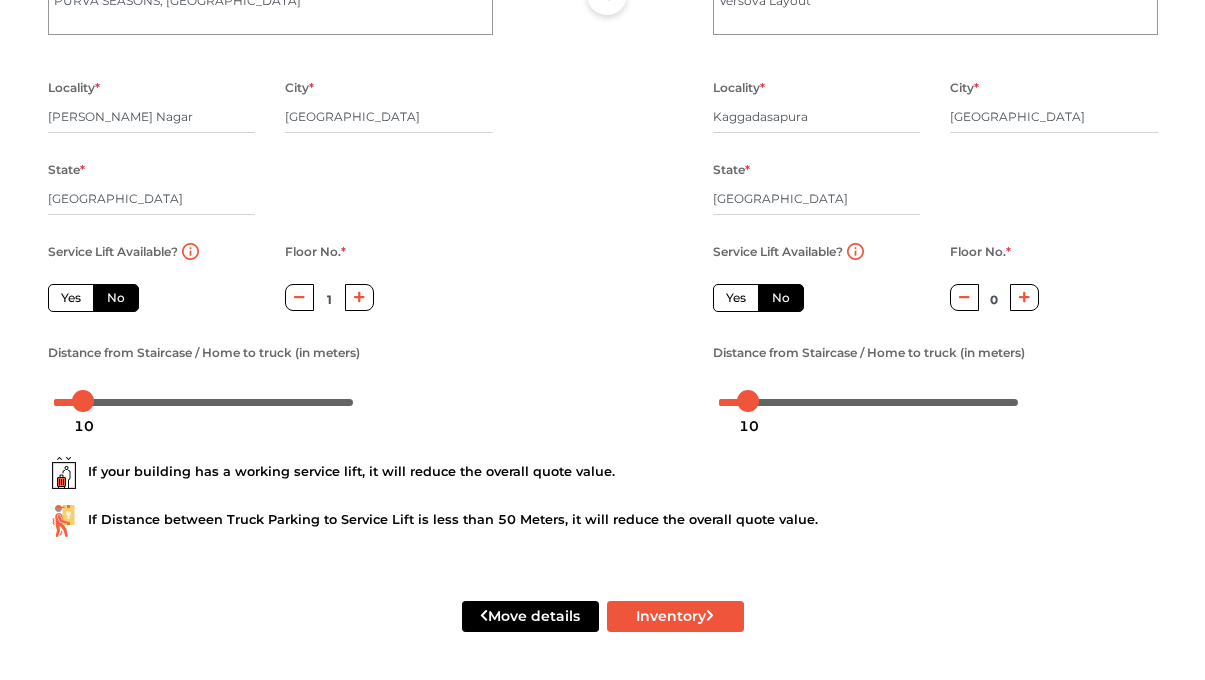 click 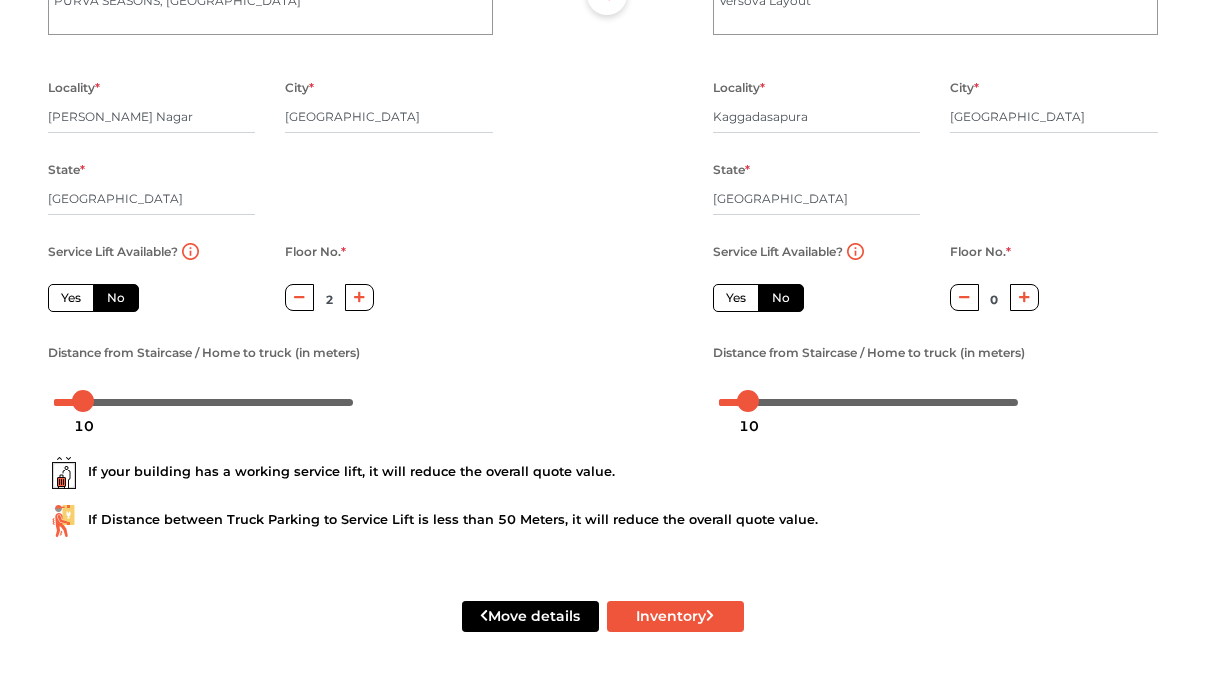 click 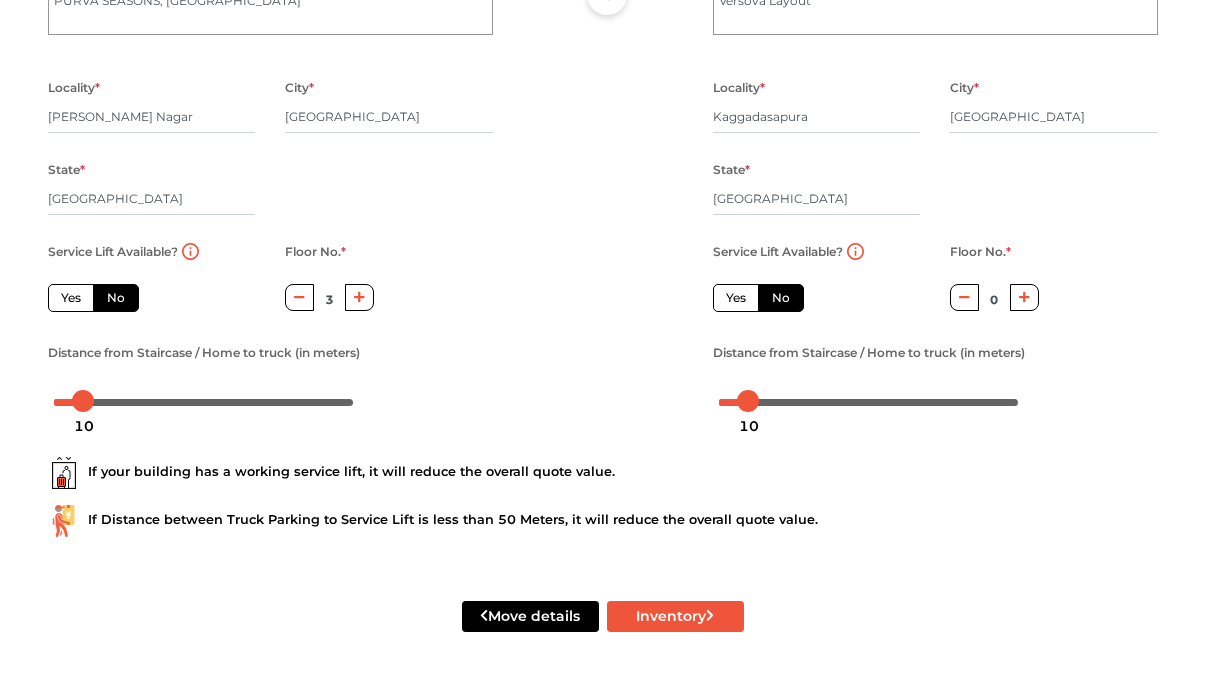 click 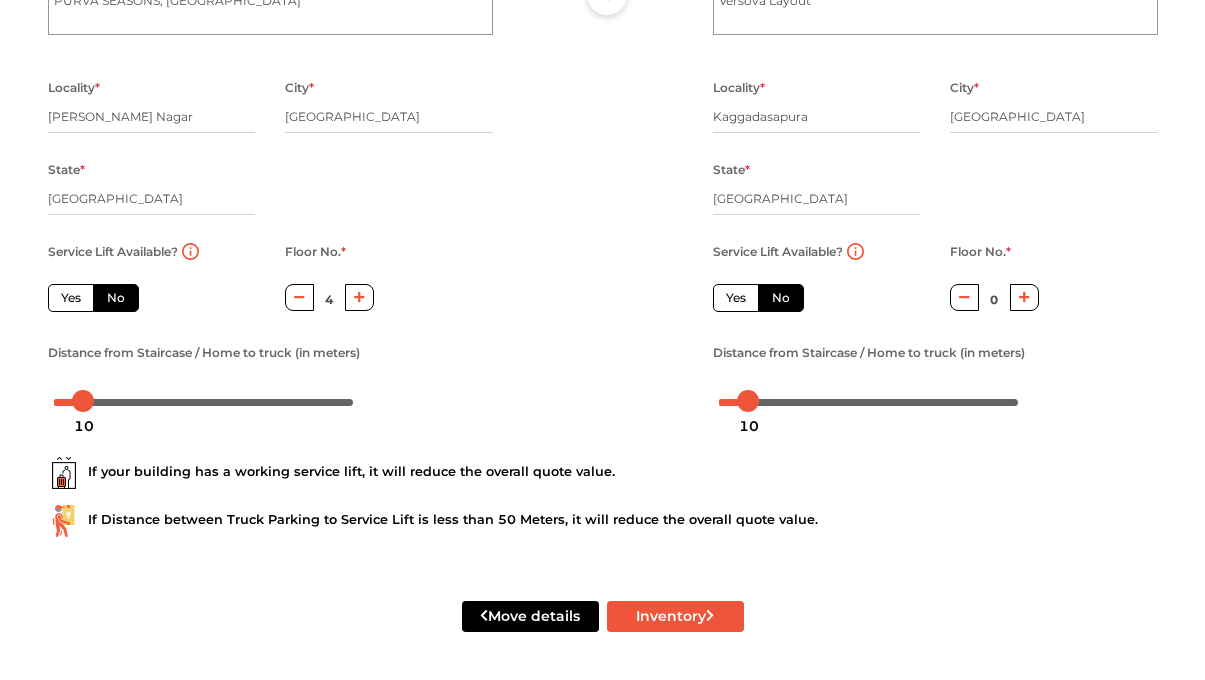 click 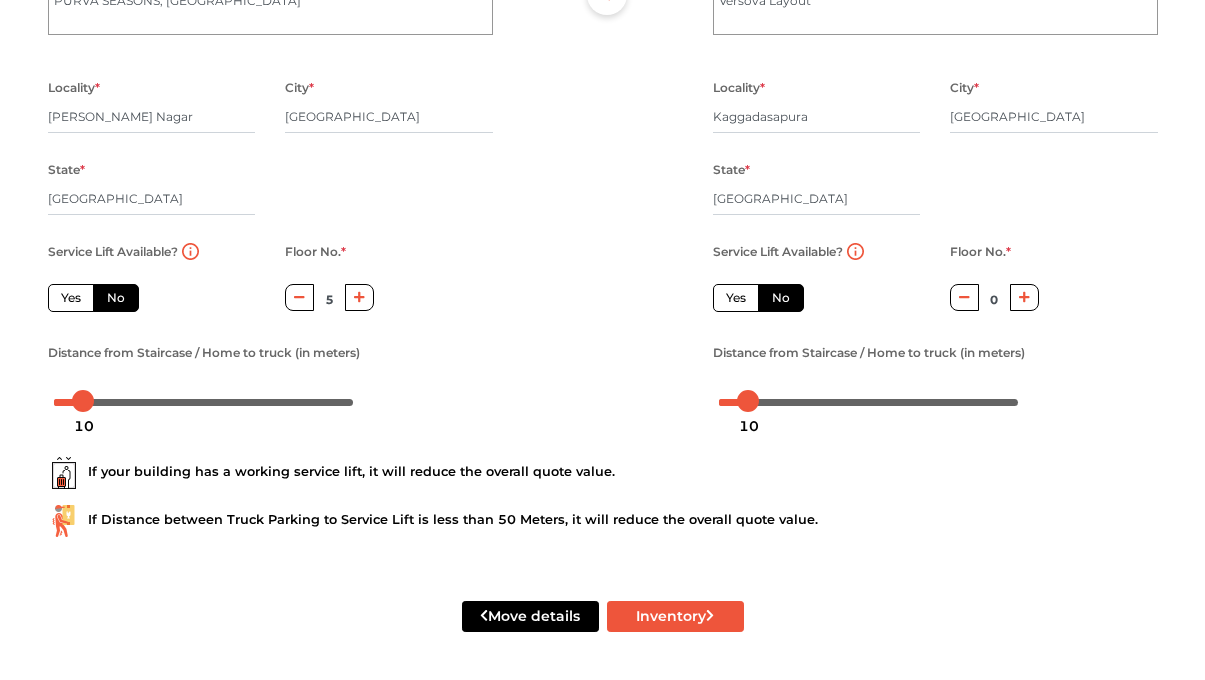 click 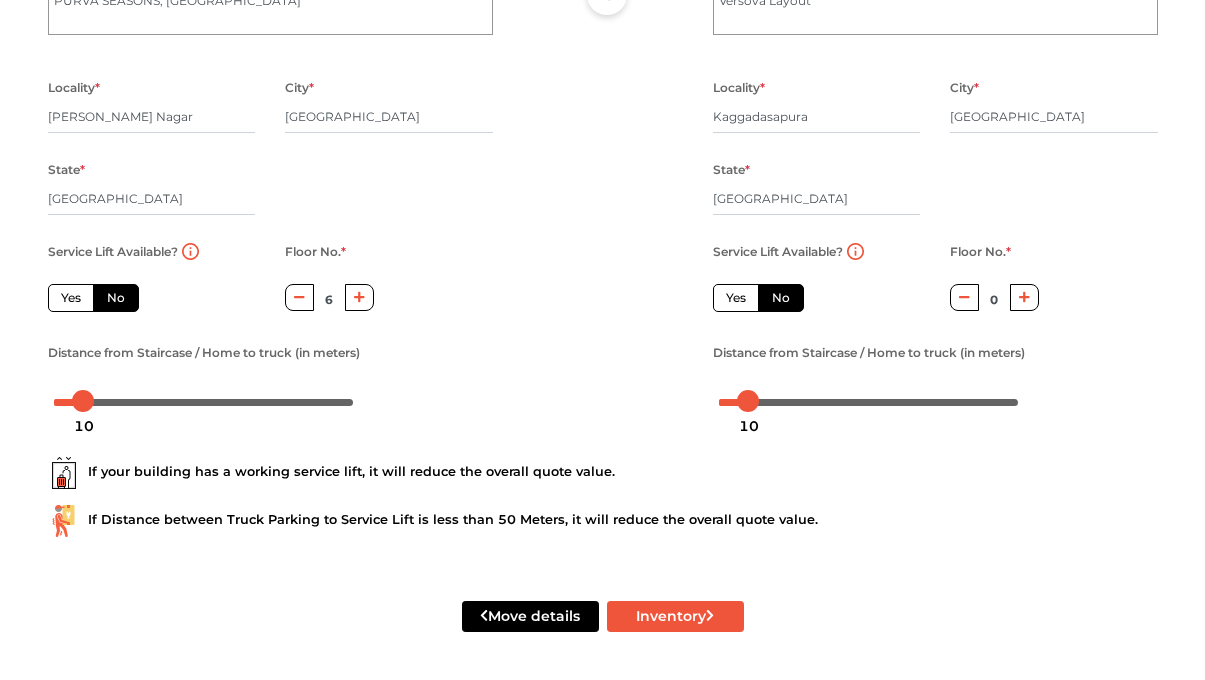 click 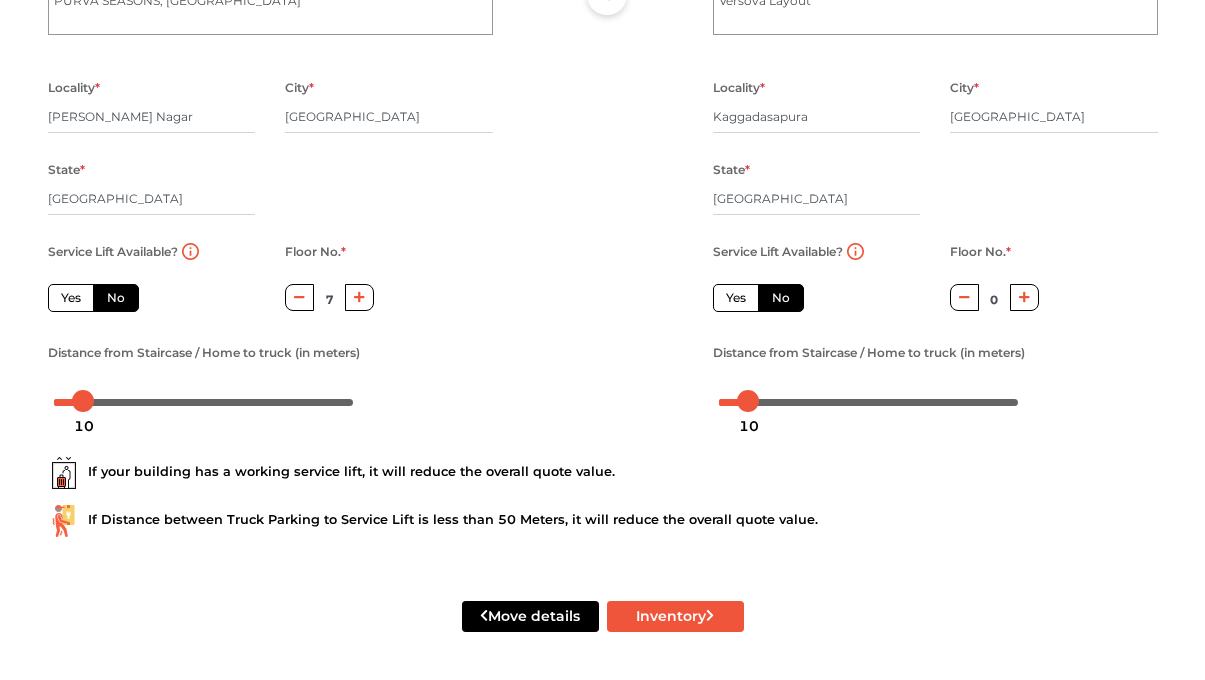 click 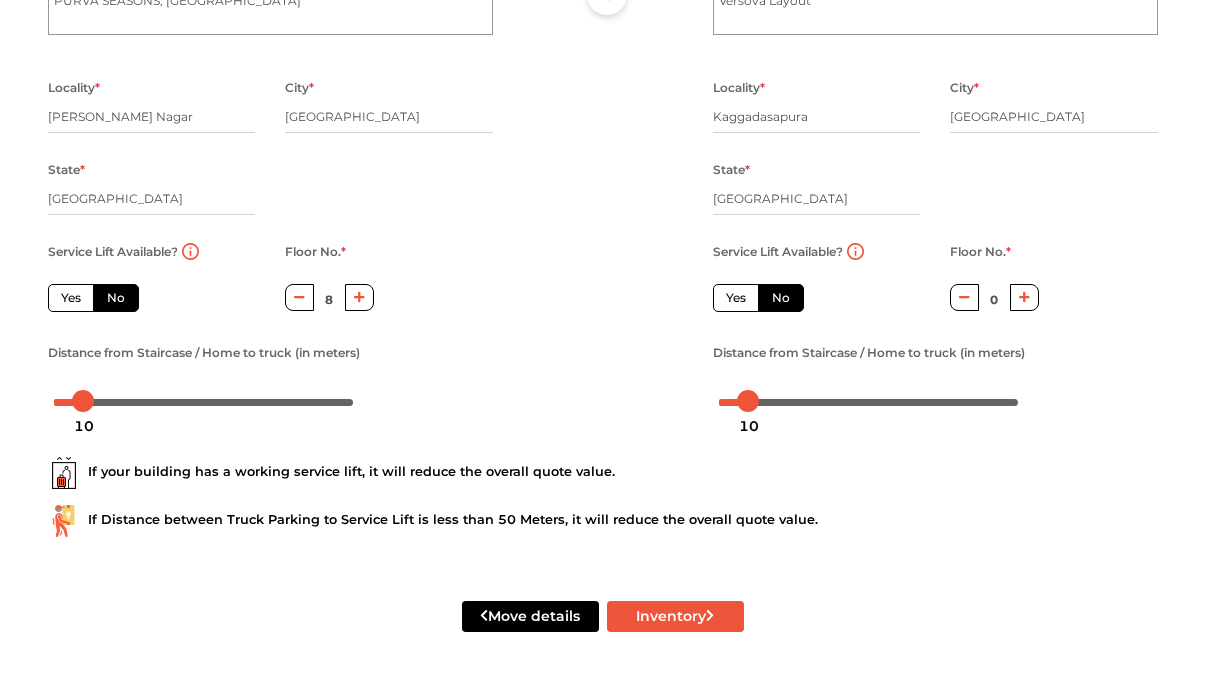 click on "Yes" at bounding box center [71, 298] 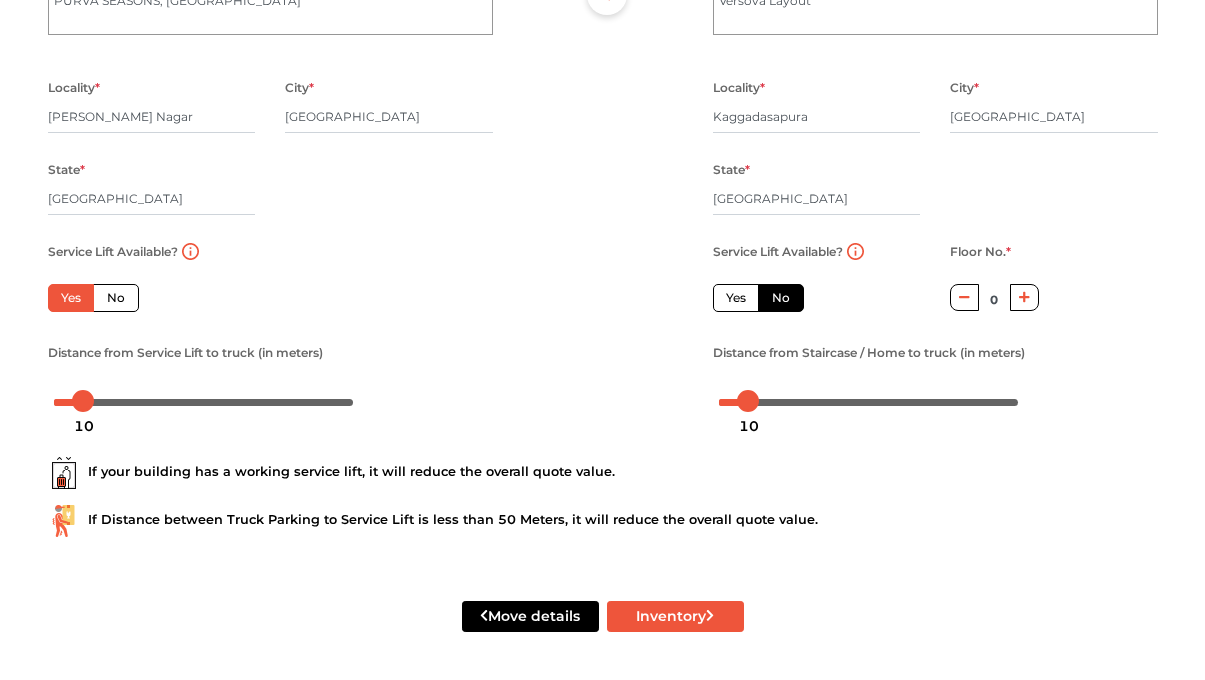 click 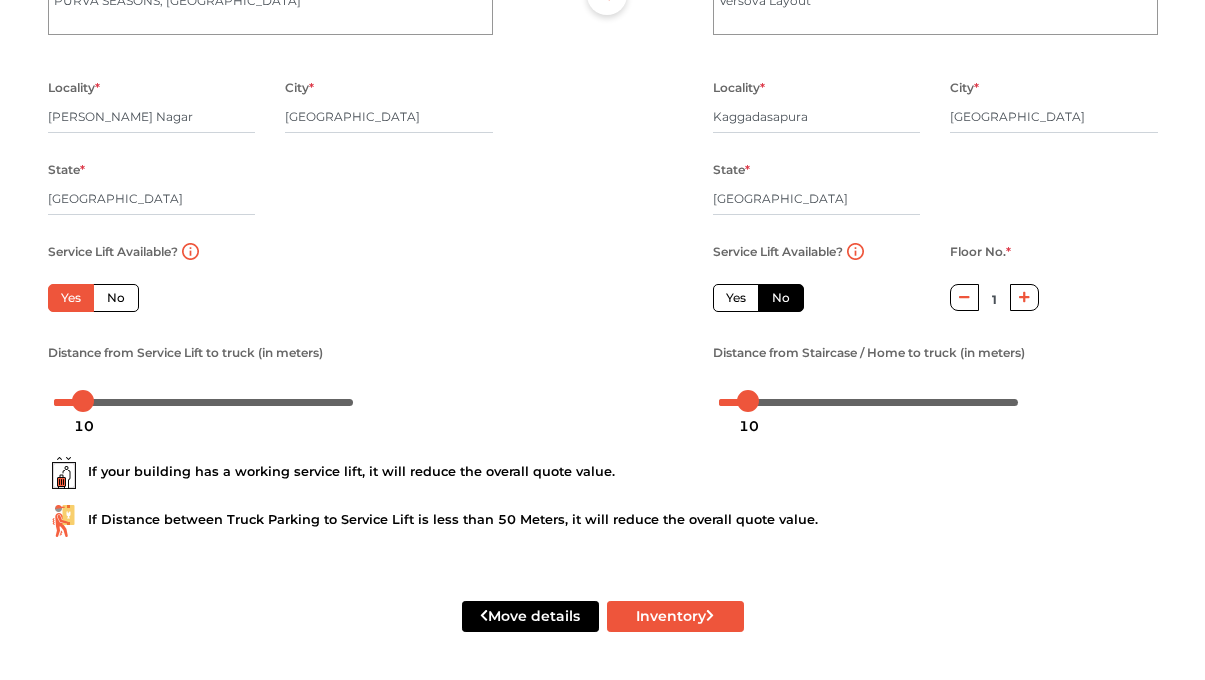 click on "Yes" at bounding box center (736, 298) 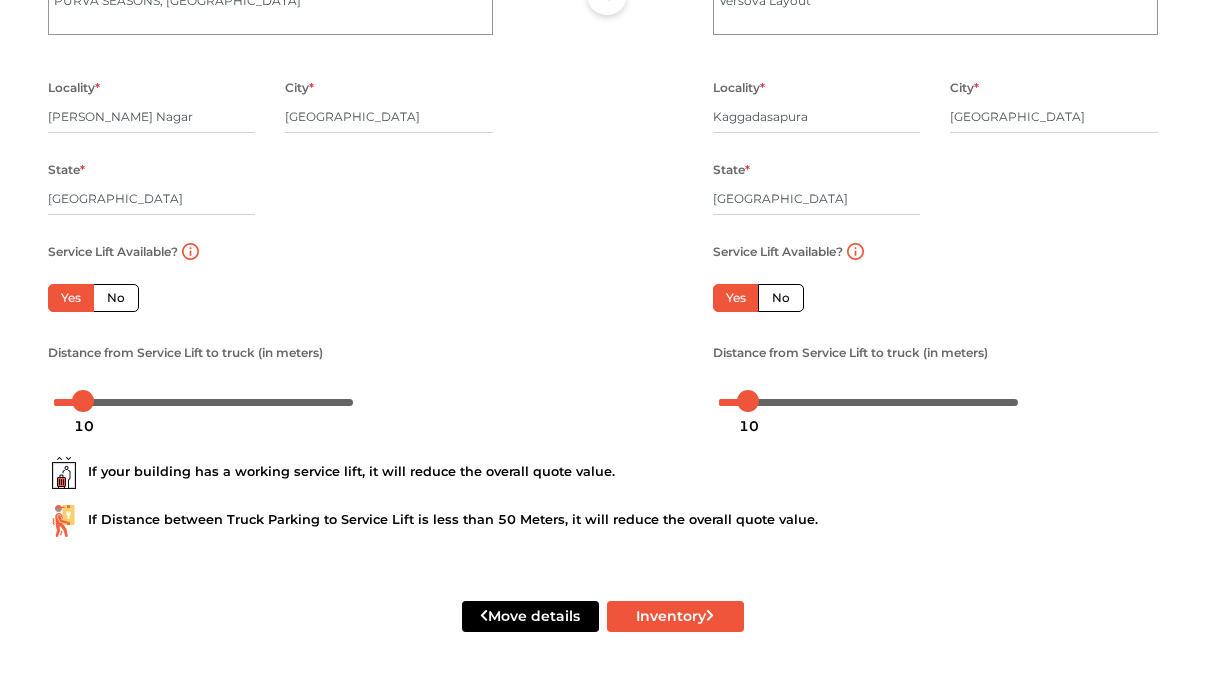 click on "No" at bounding box center [781, 298] 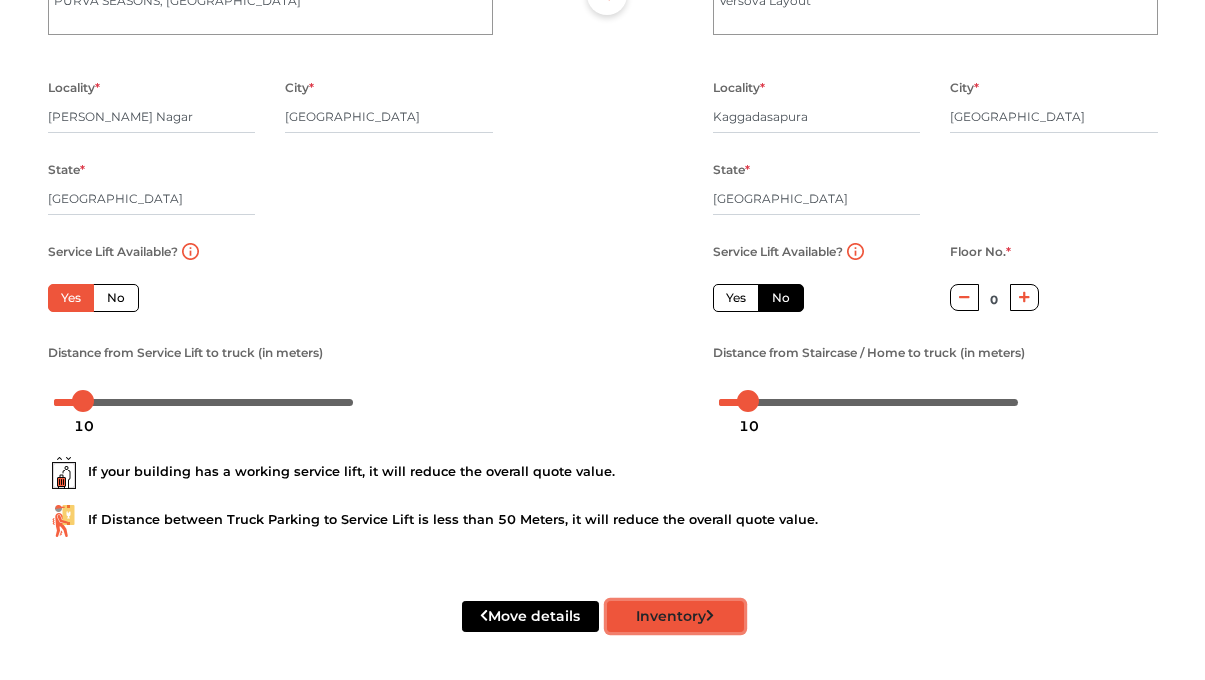 click on "Inventory" at bounding box center [675, 616] 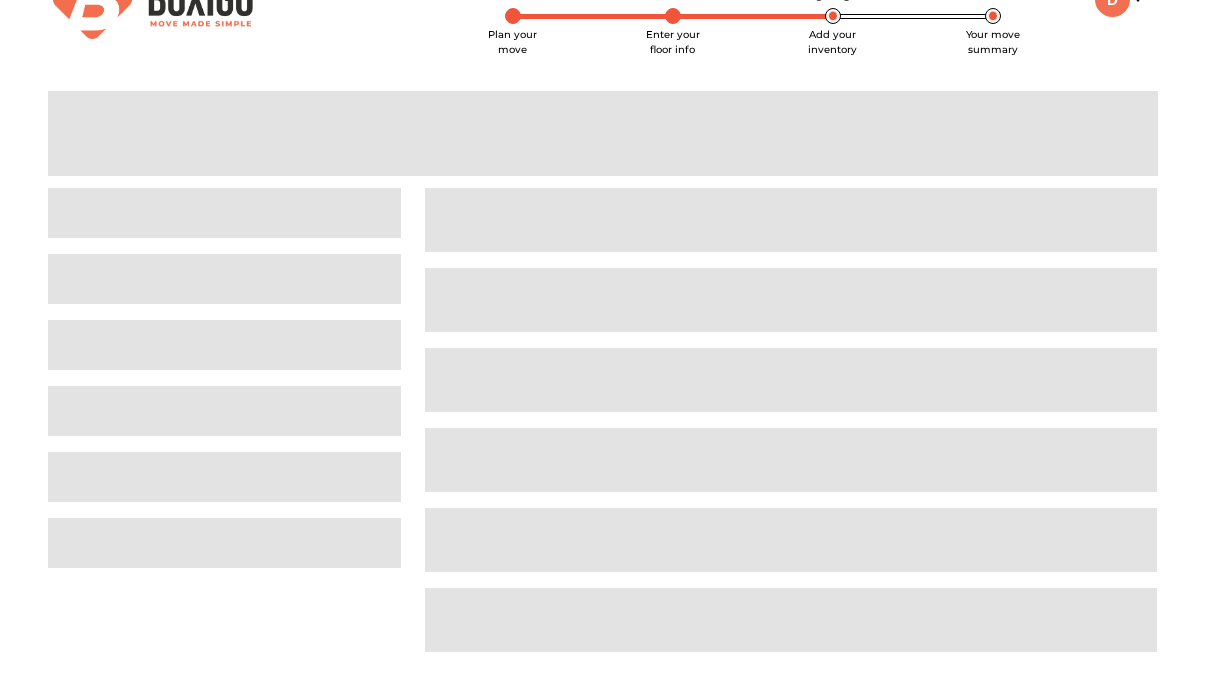 scroll, scrollTop: 1, scrollLeft: 0, axis: vertical 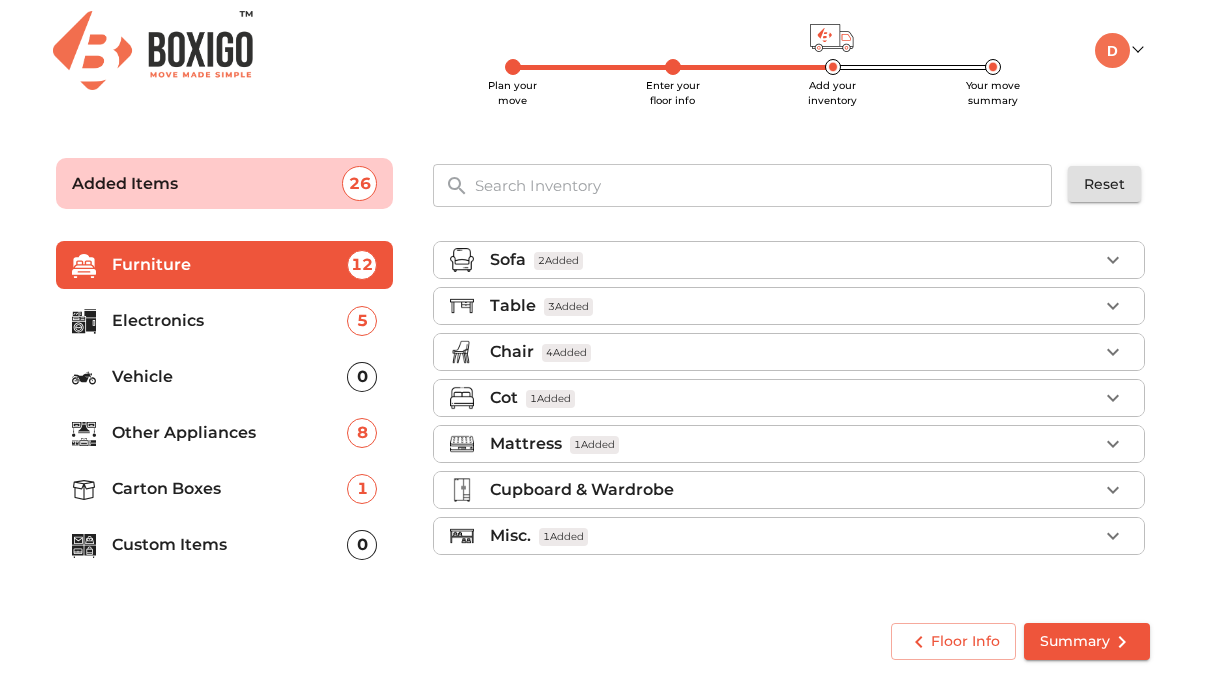 click on "Summary" at bounding box center [1087, 641] 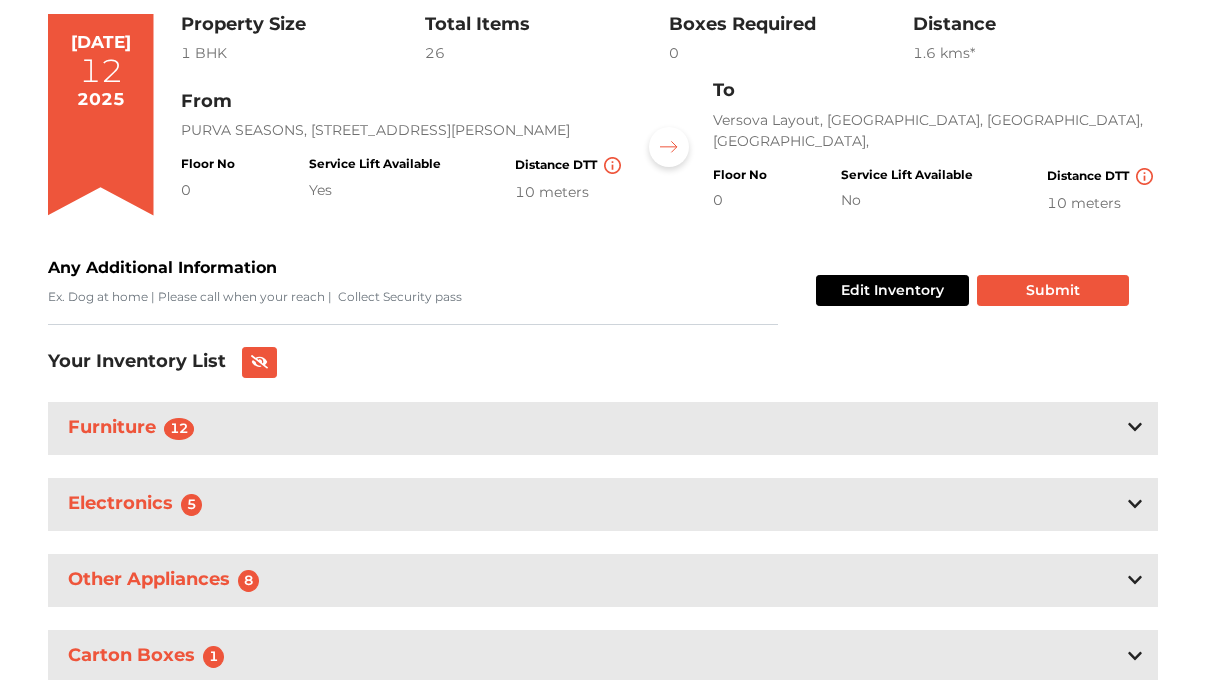 scroll, scrollTop: 244, scrollLeft: 0, axis: vertical 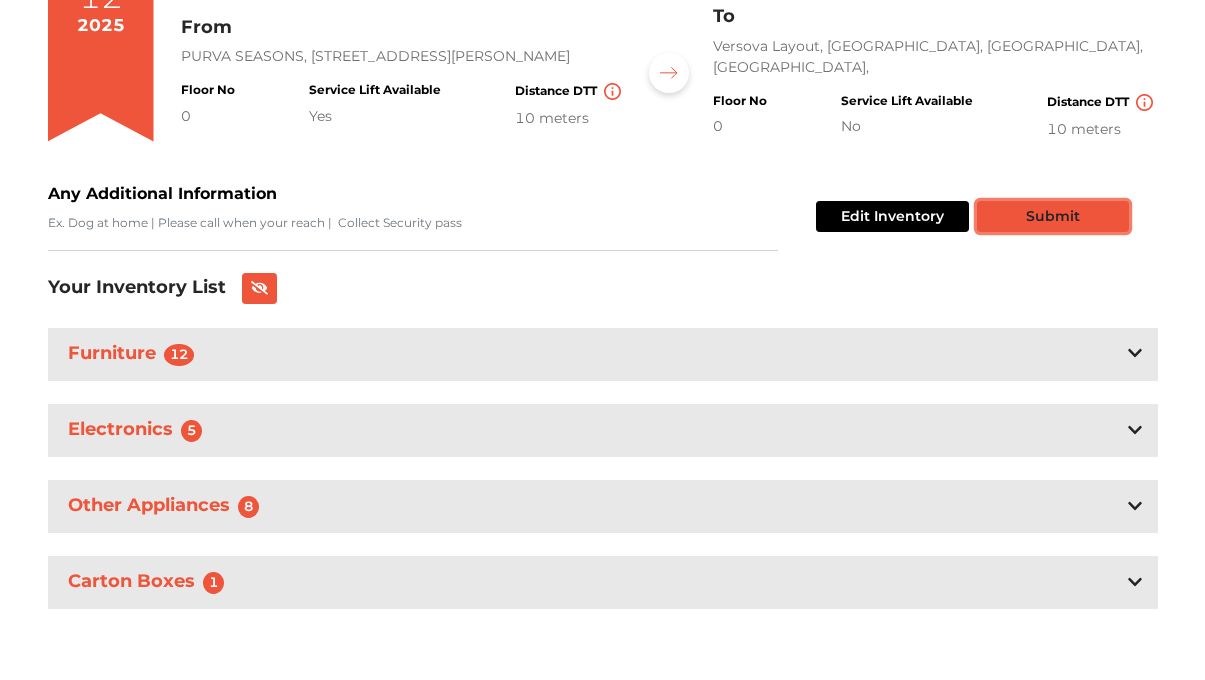 click on "Submit" at bounding box center [1053, 216] 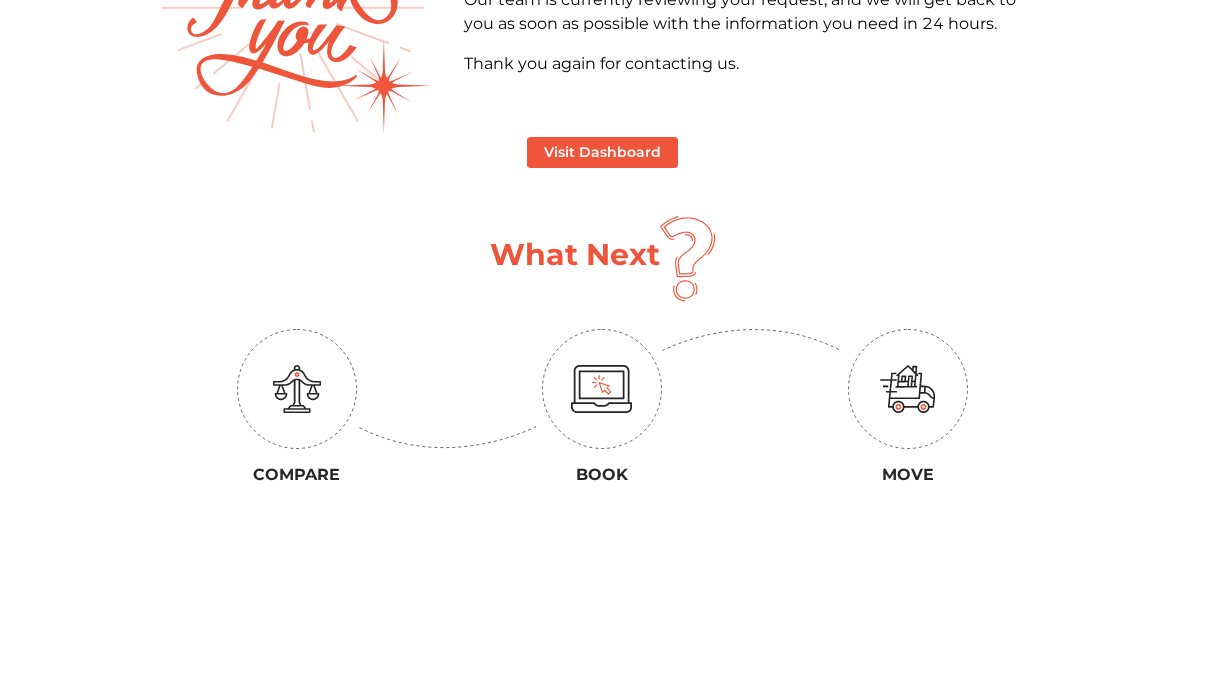 scroll, scrollTop: 0, scrollLeft: 0, axis: both 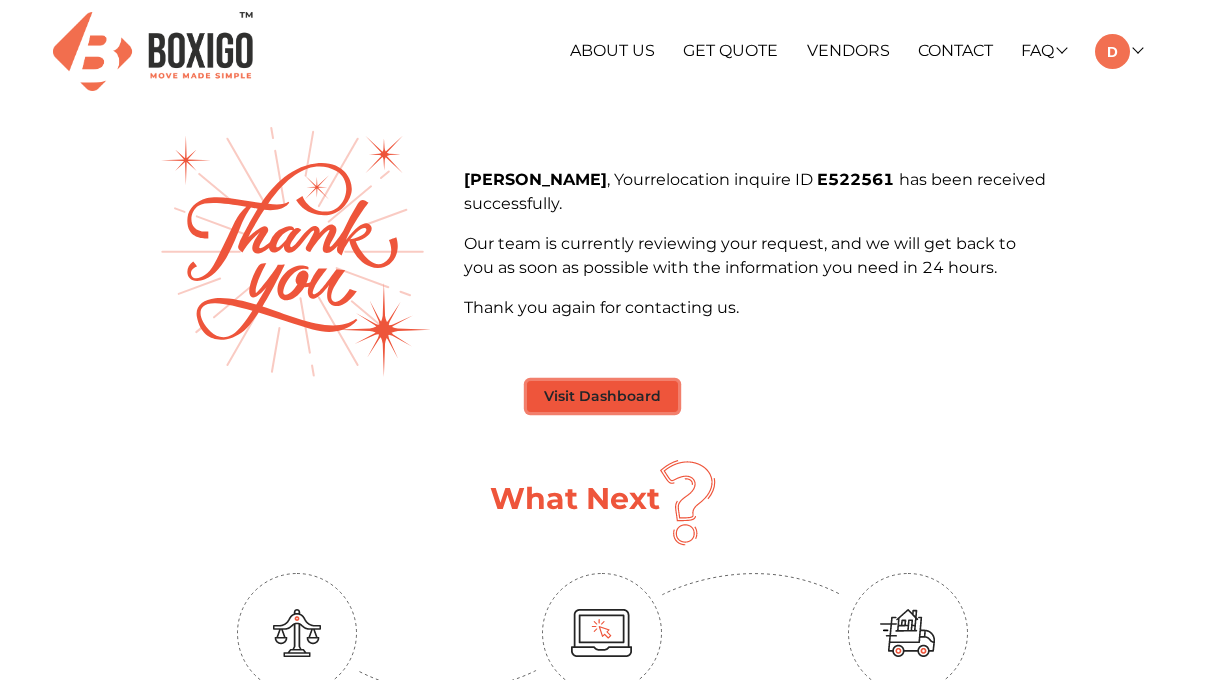 click on "Visit Dashboard" at bounding box center [602, 396] 